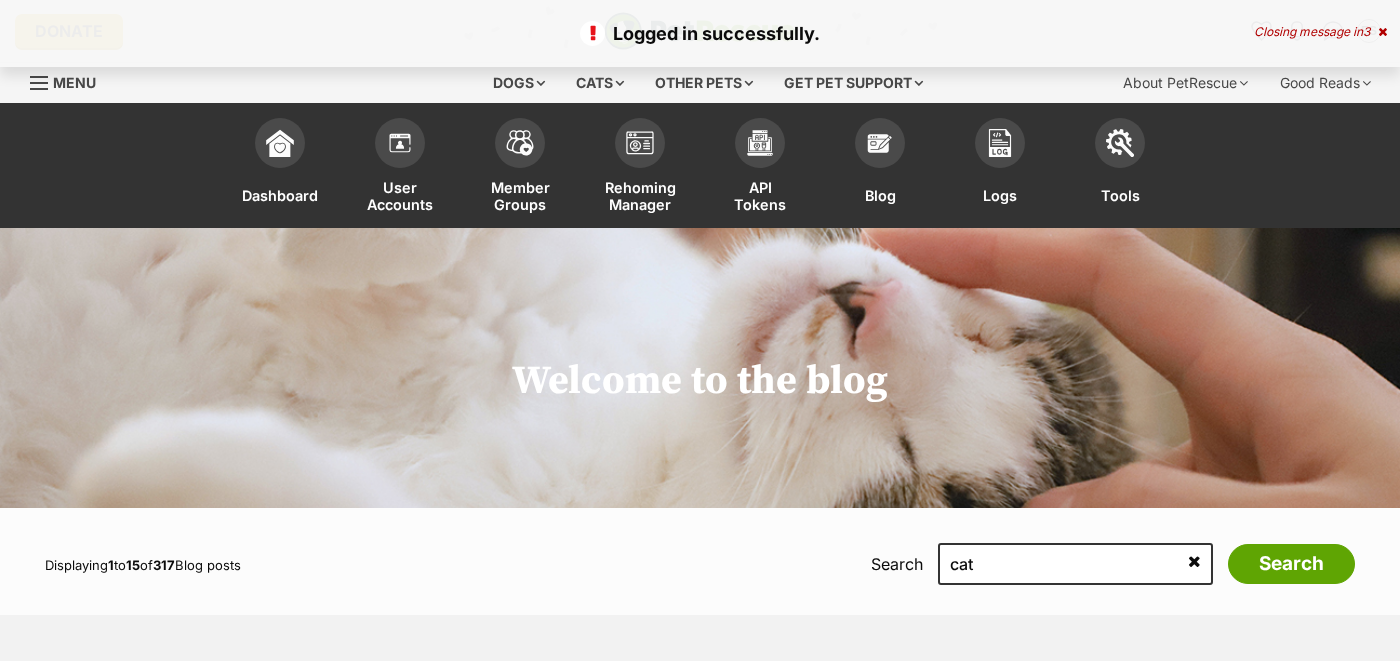 scroll, scrollTop: 0, scrollLeft: 0, axis: both 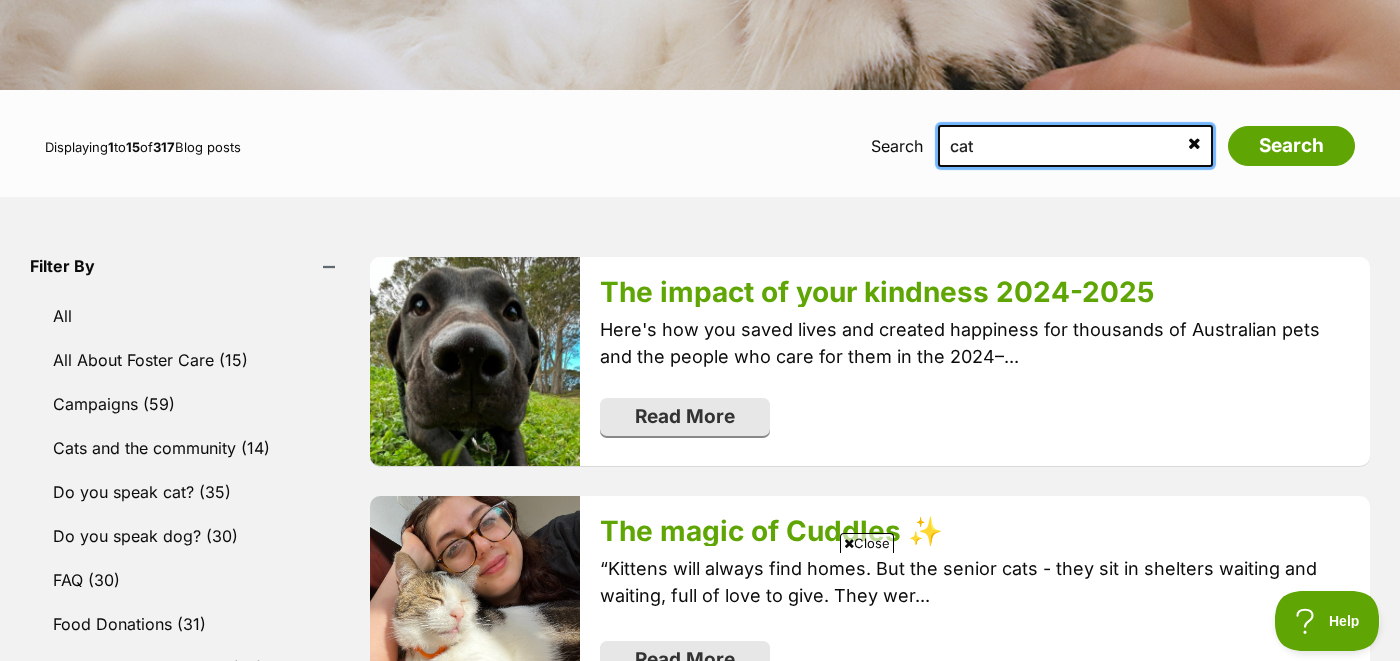 click on "cat" at bounding box center (1075, 146) 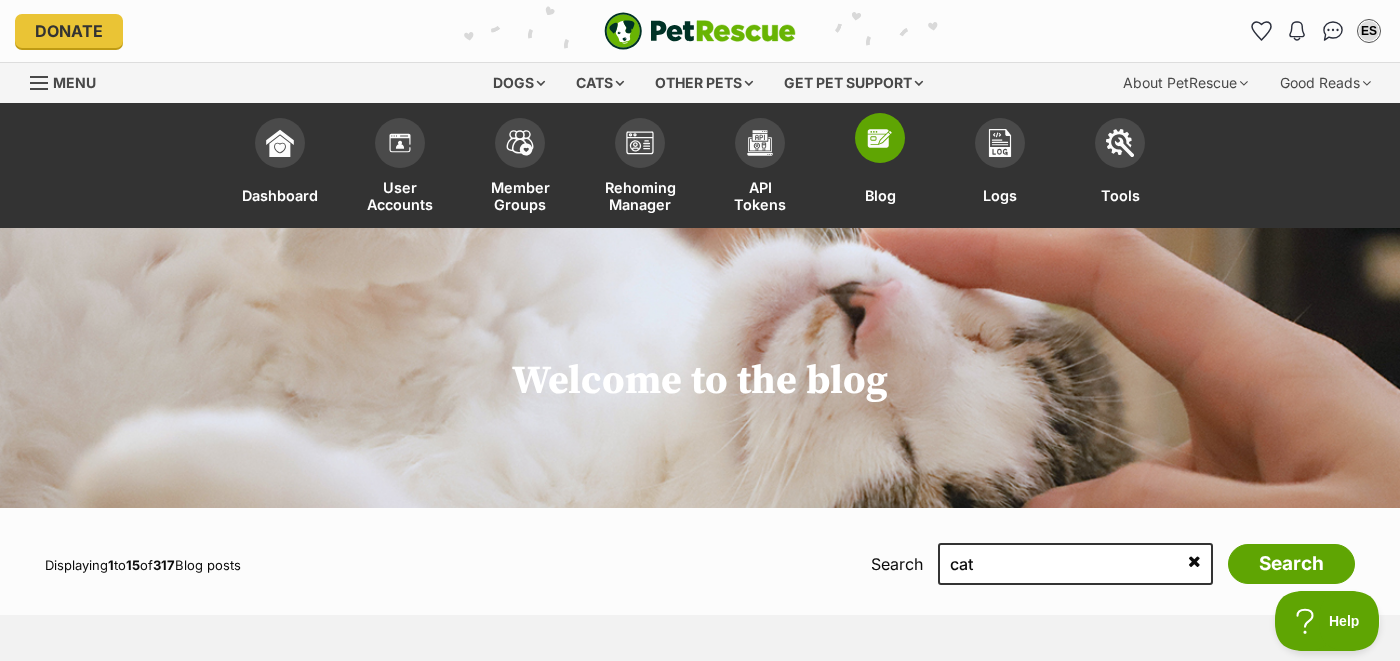 click at bounding box center [880, 138] 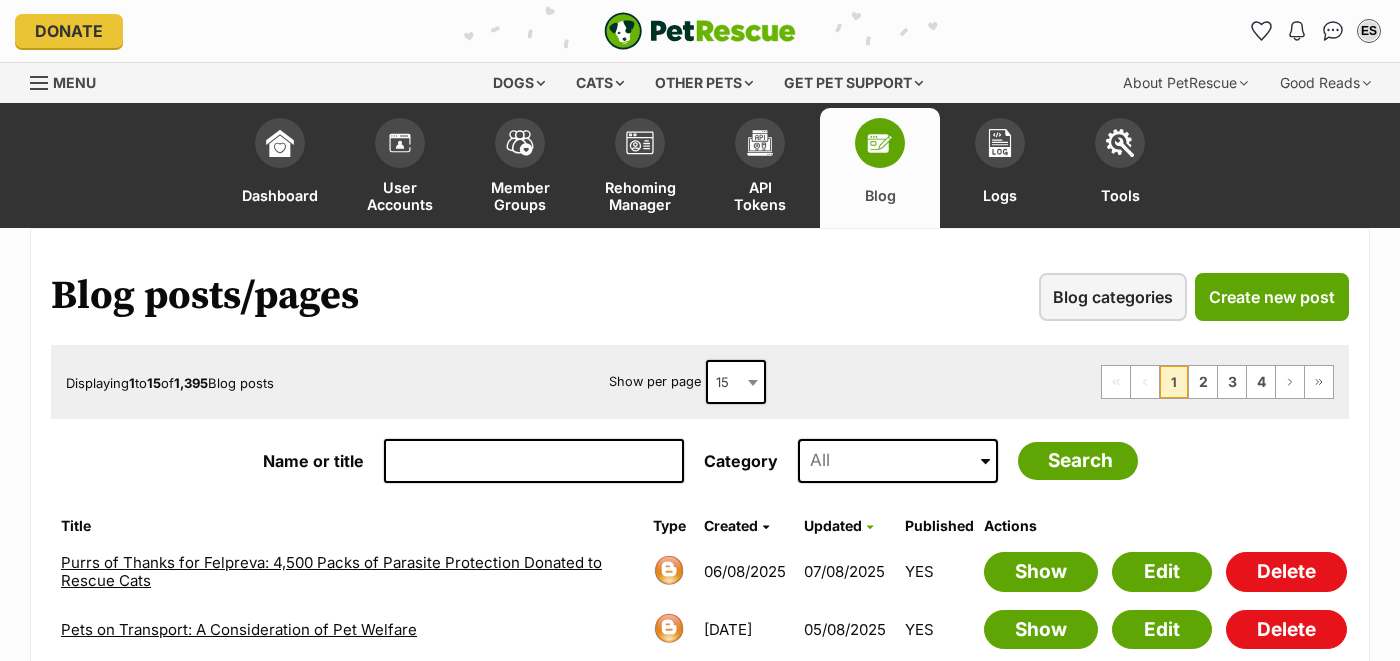 scroll, scrollTop: 0, scrollLeft: 0, axis: both 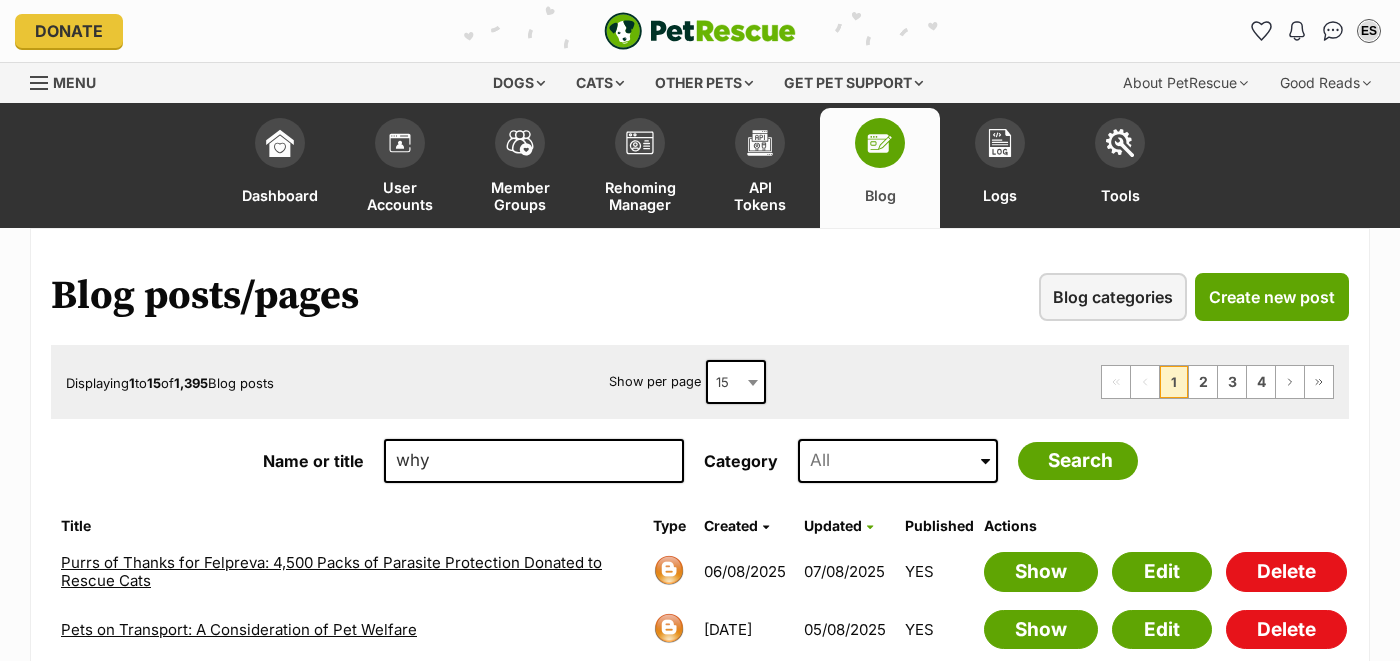 type on "why" 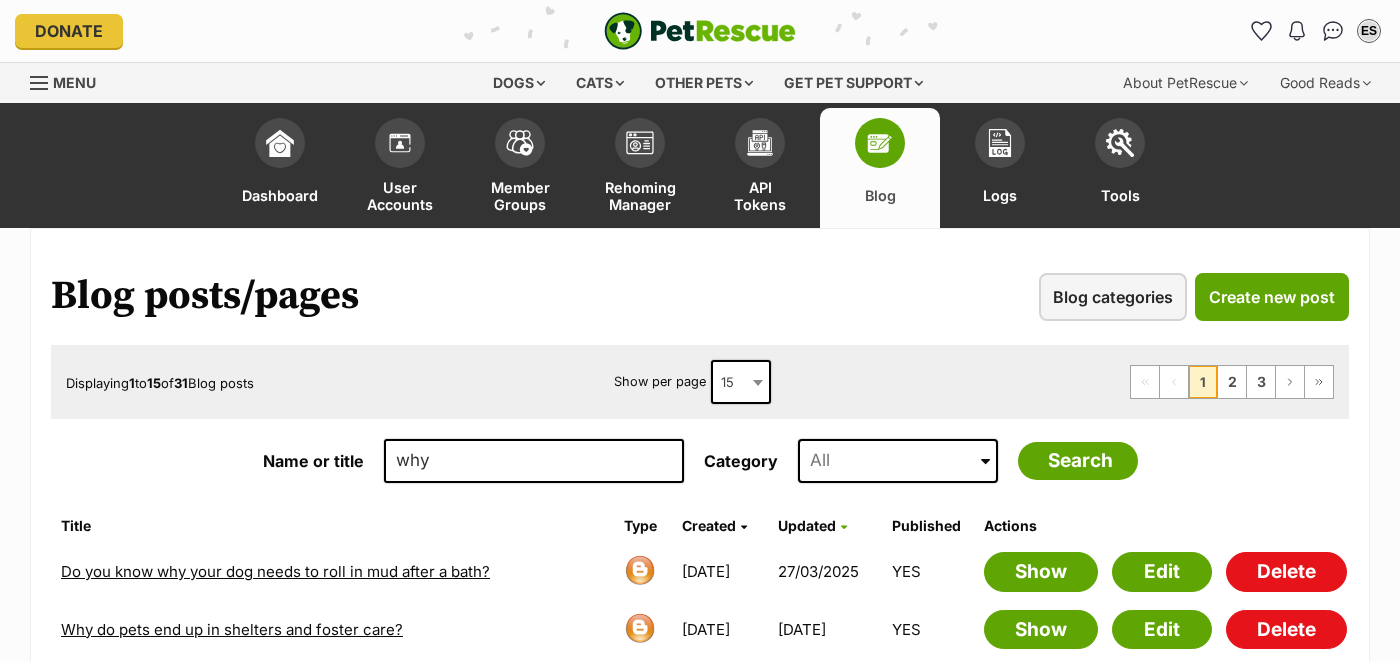 scroll, scrollTop: 0, scrollLeft: 0, axis: both 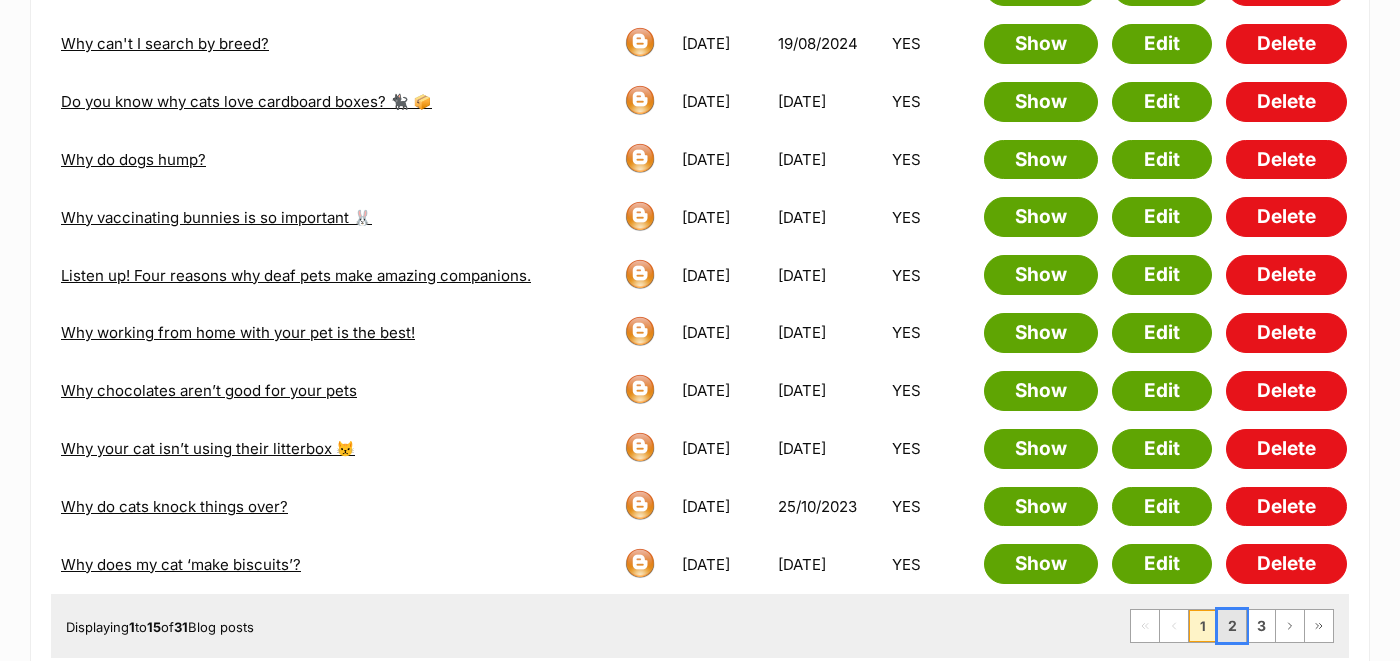 click on "2" at bounding box center [1232, 626] 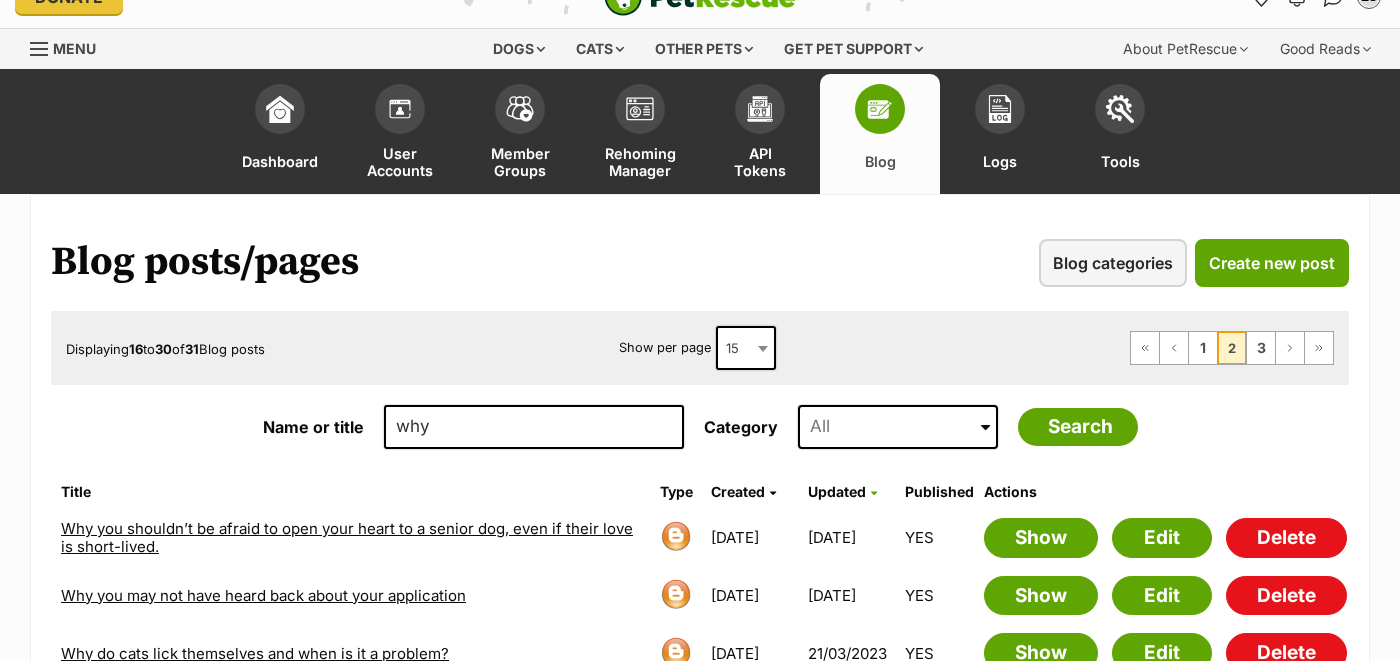 scroll, scrollTop: 54, scrollLeft: 0, axis: vertical 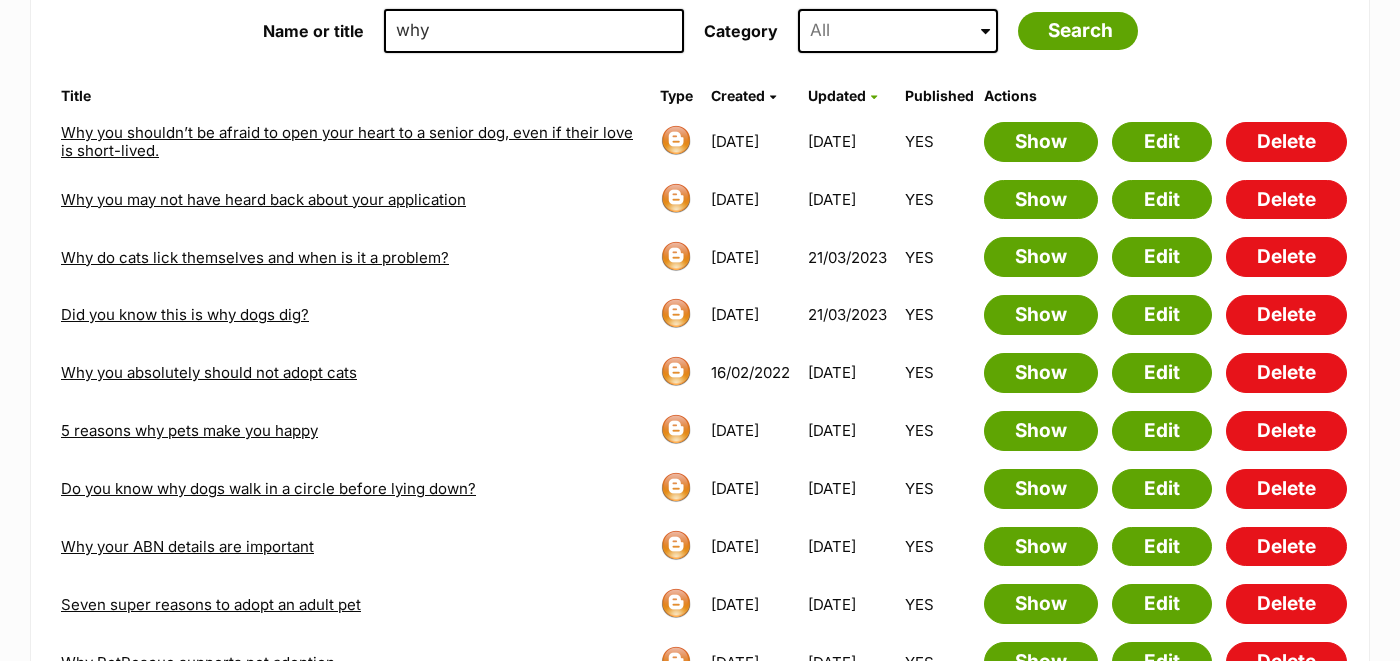 click on "Why you absolutely should not adopt cats" at bounding box center [209, 372] 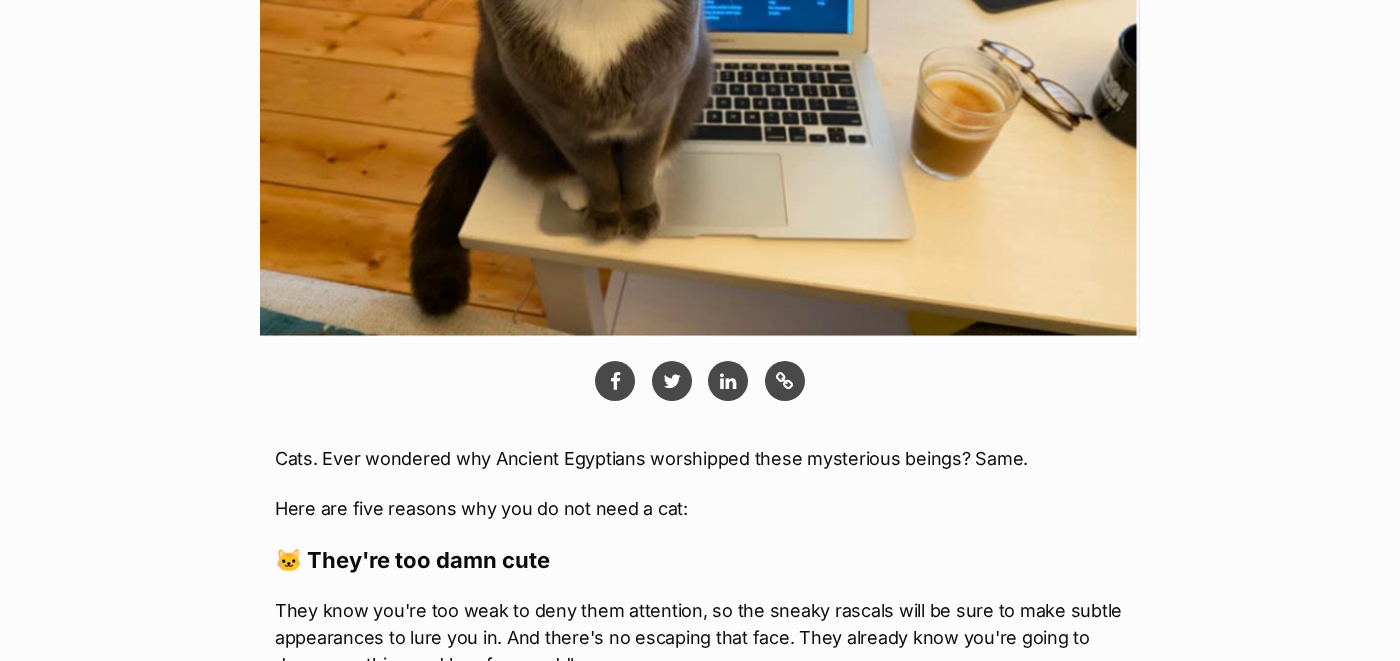 scroll, scrollTop: 576, scrollLeft: 0, axis: vertical 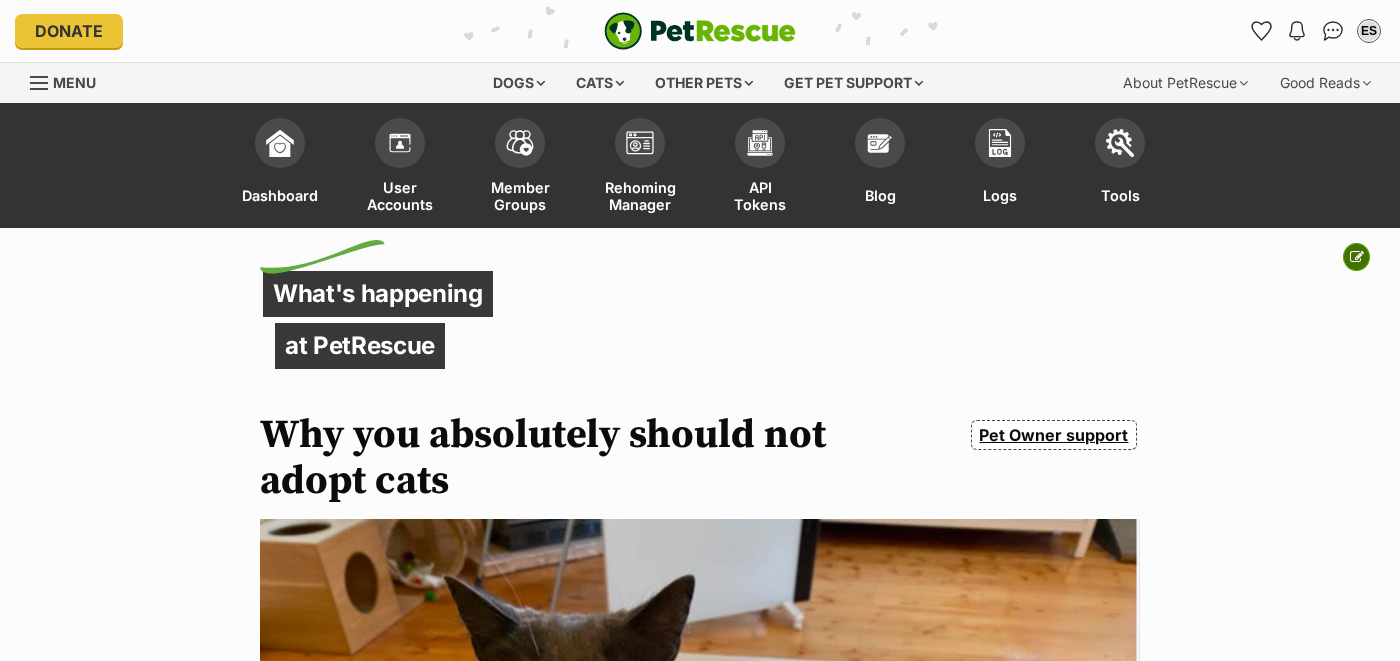 click at bounding box center (1356, 257) 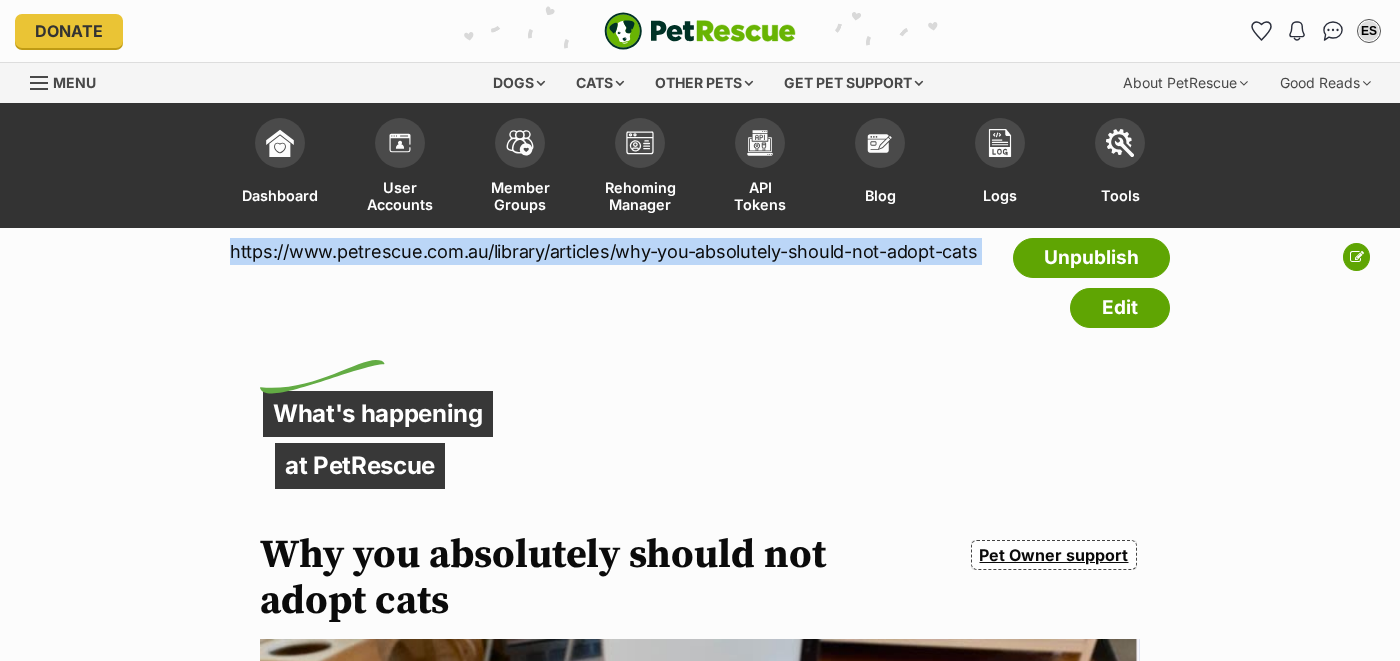 drag, startPoint x: 230, startPoint y: 249, endPoint x: 978, endPoint y: 251, distance: 748.0027 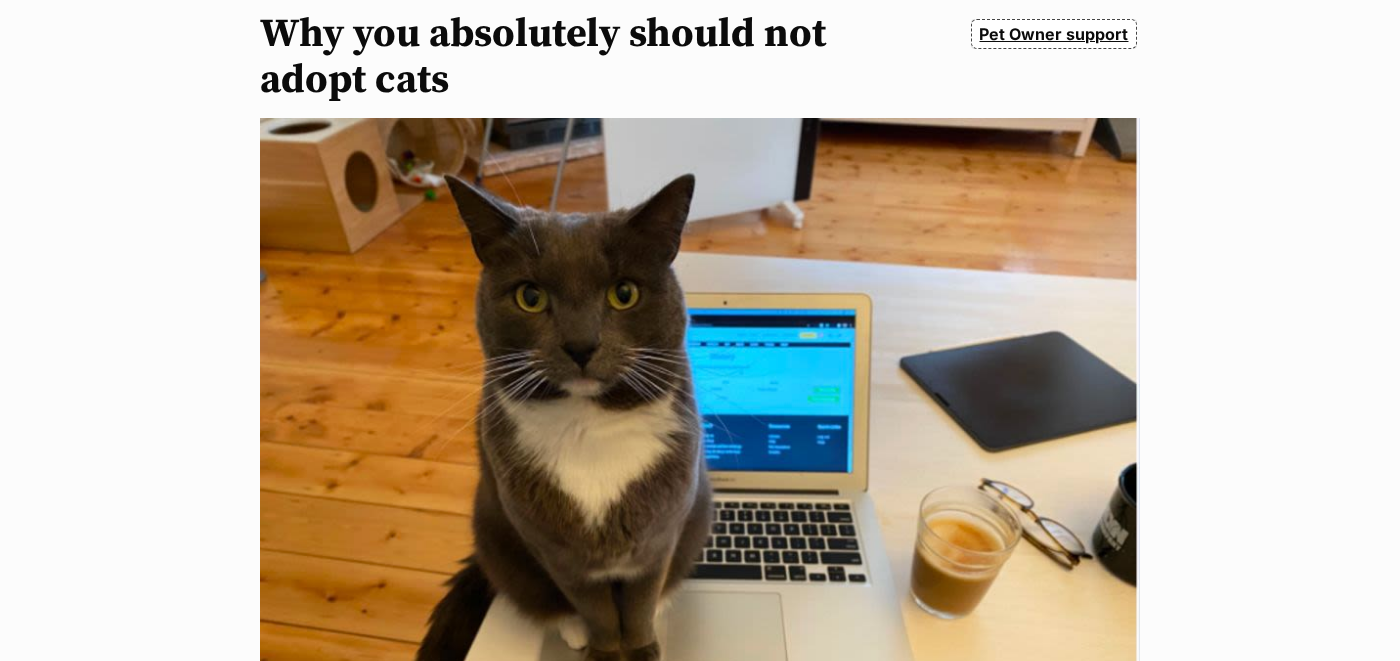 scroll, scrollTop: 0, scrollLeft: 0, axis: both 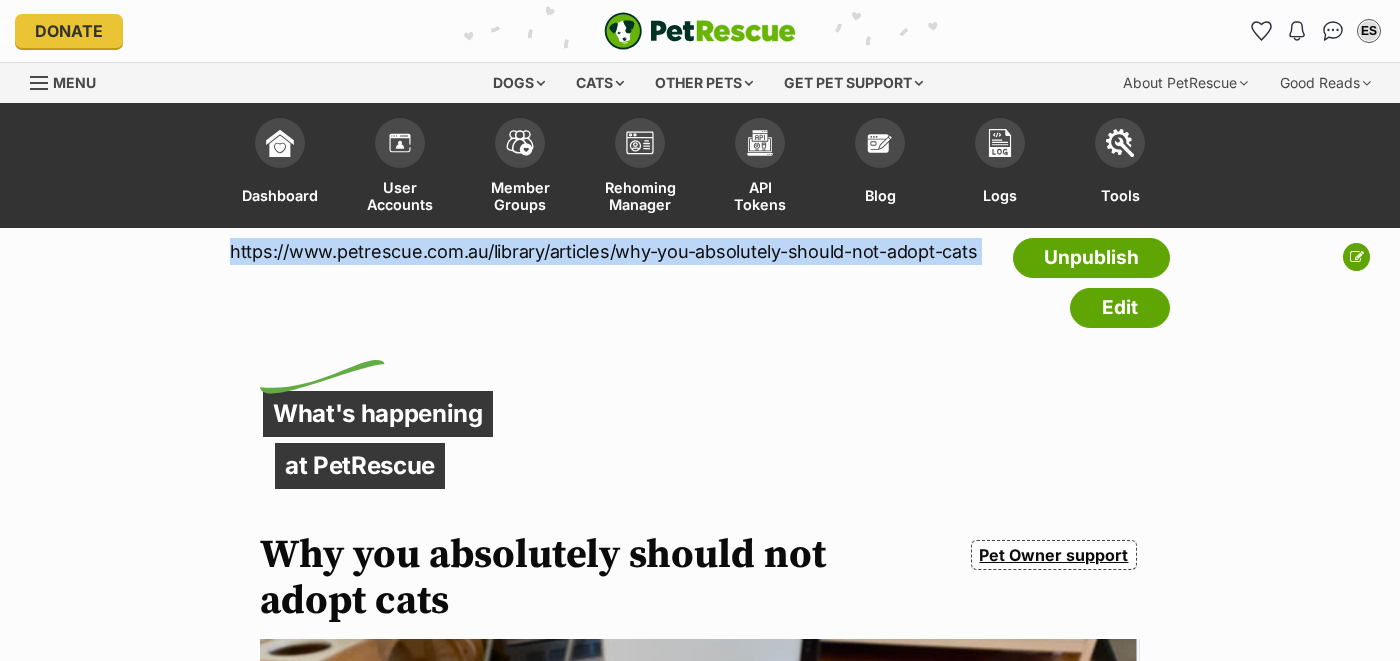 copy on "https://www.petrescue.com.au/library/articles/why-you-absolutely-should-not-adopt-cats" 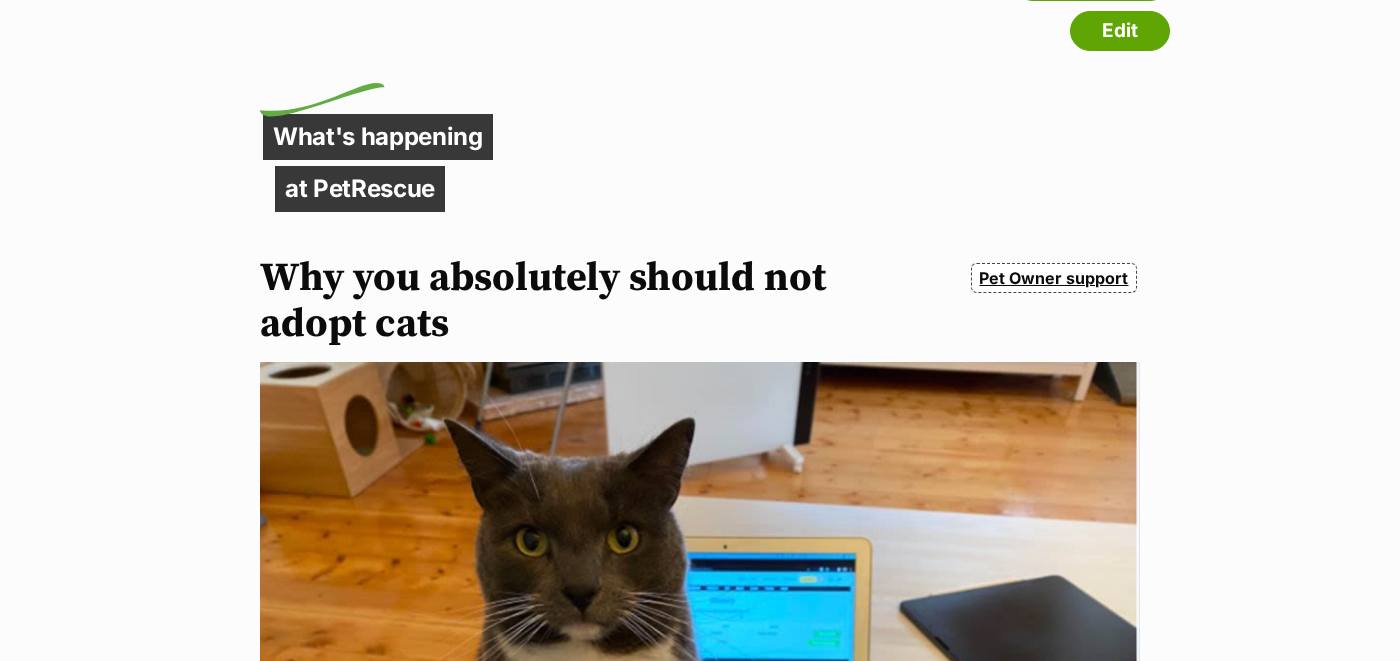 scroll, scrollTop: 0, scrollLeft: 0, axis: both 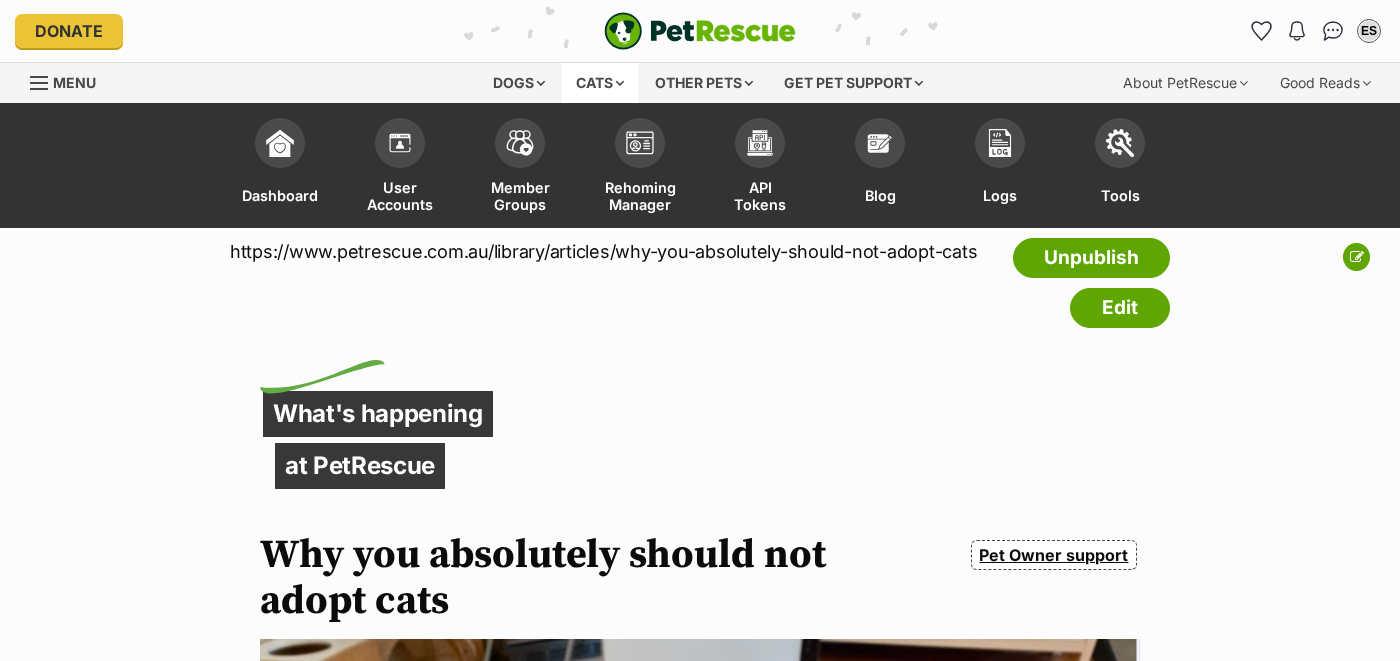 click on "Cats" at bounding box center [600, 83] 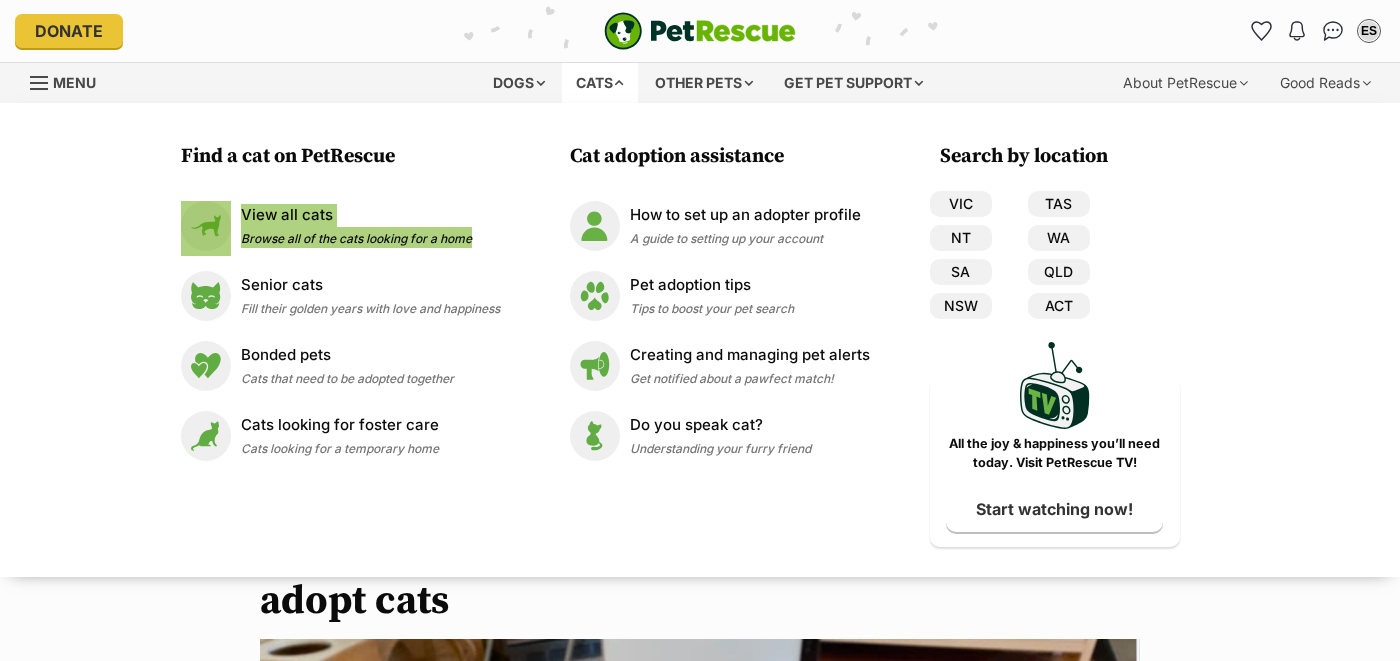 drag, startPoint x: 334, startPoint y: 237, endPoint x: 474, endPoint y: 18, distance: 259.925 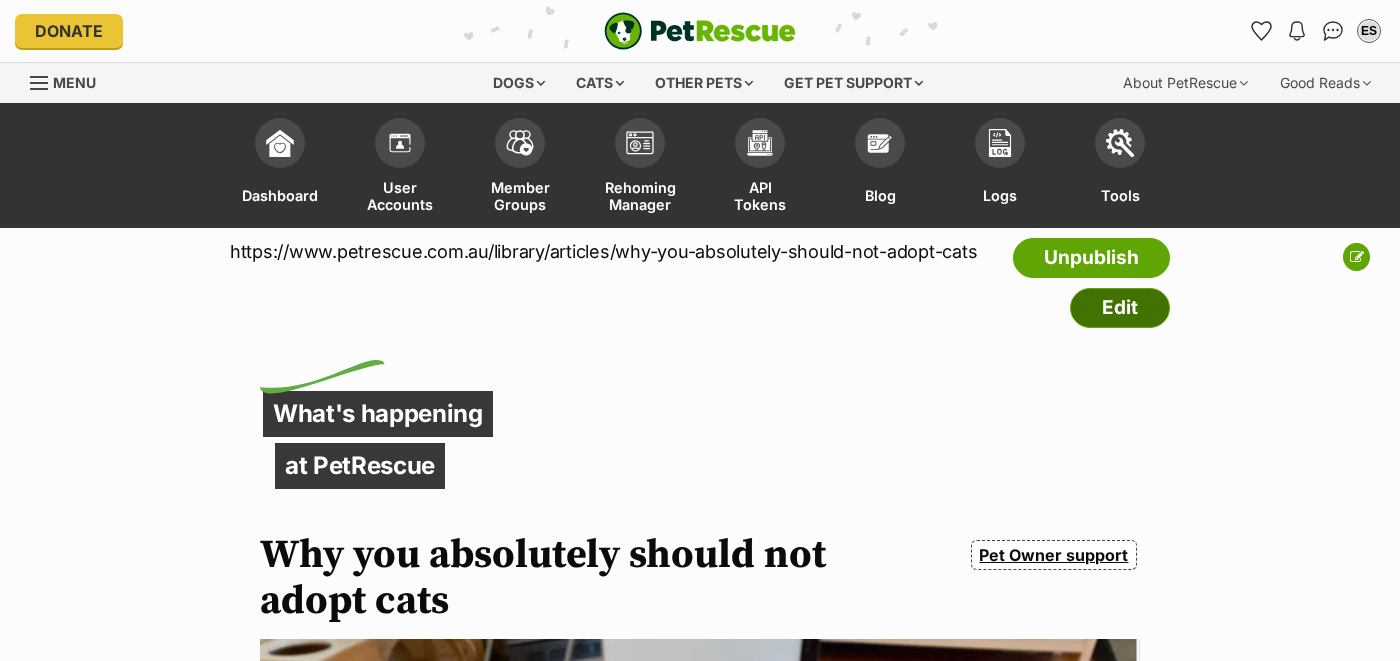 click on "Edit" at bounding box center (1120, 308) 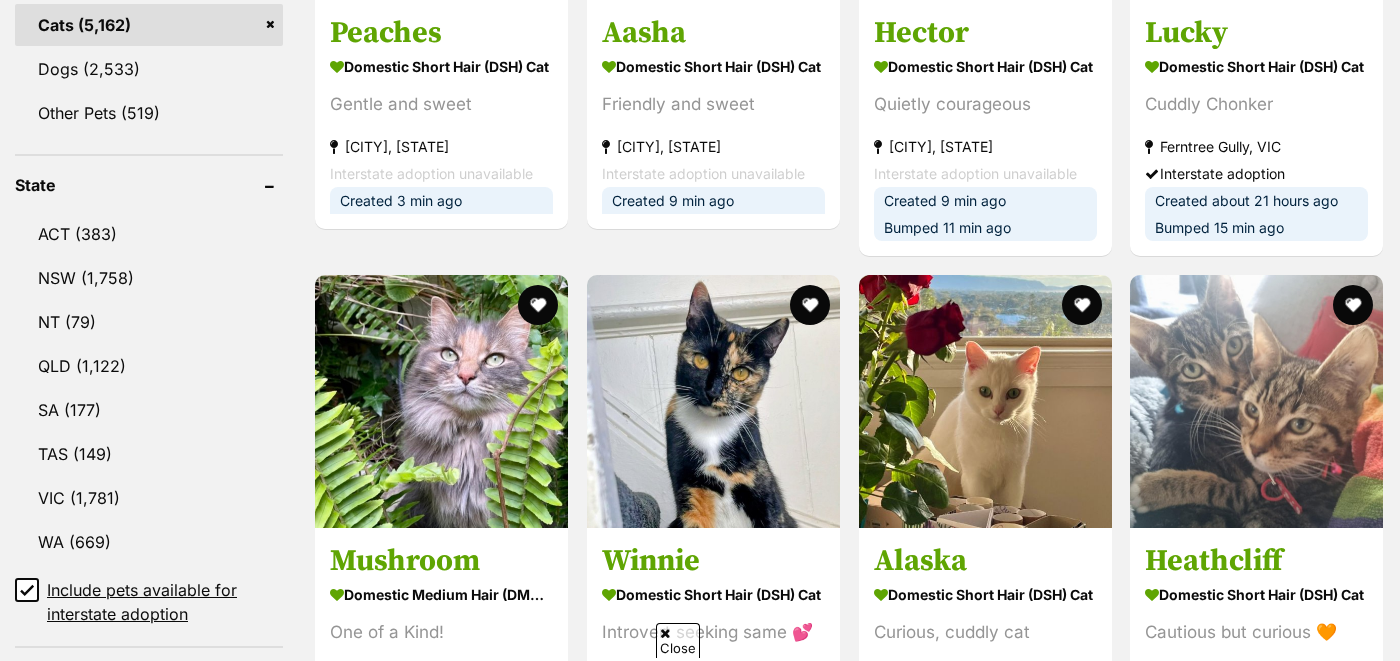 scroll, scrollTop: 1096, scrollLeft: 0, axis: vertical 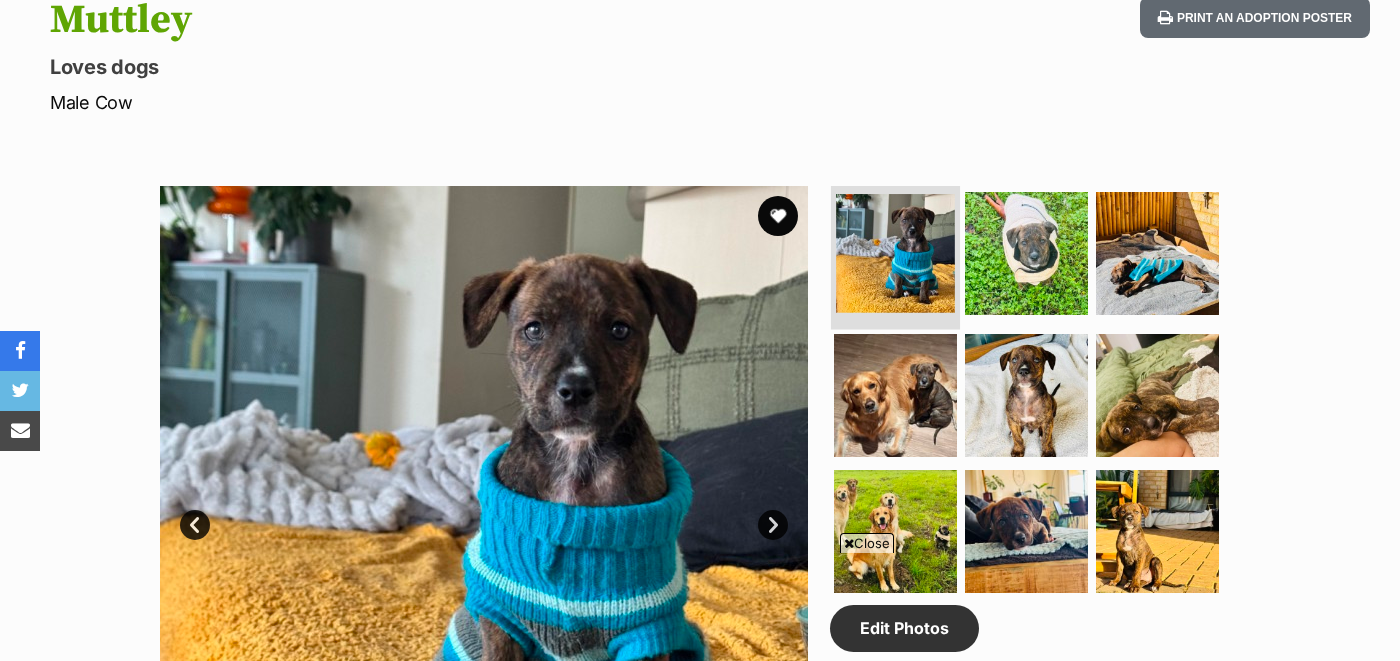 click at bounding box center (895, 253) 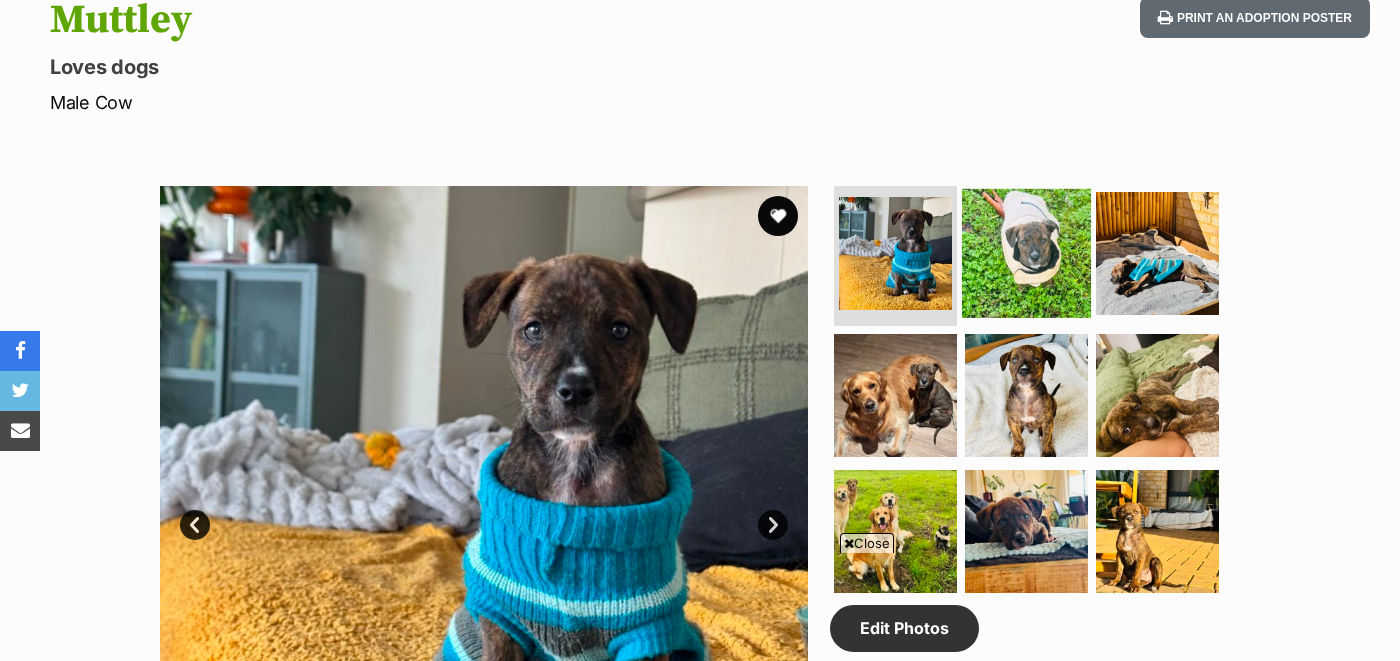 scroll, scrollTop: 0, scrollLeft: 0, axis: both 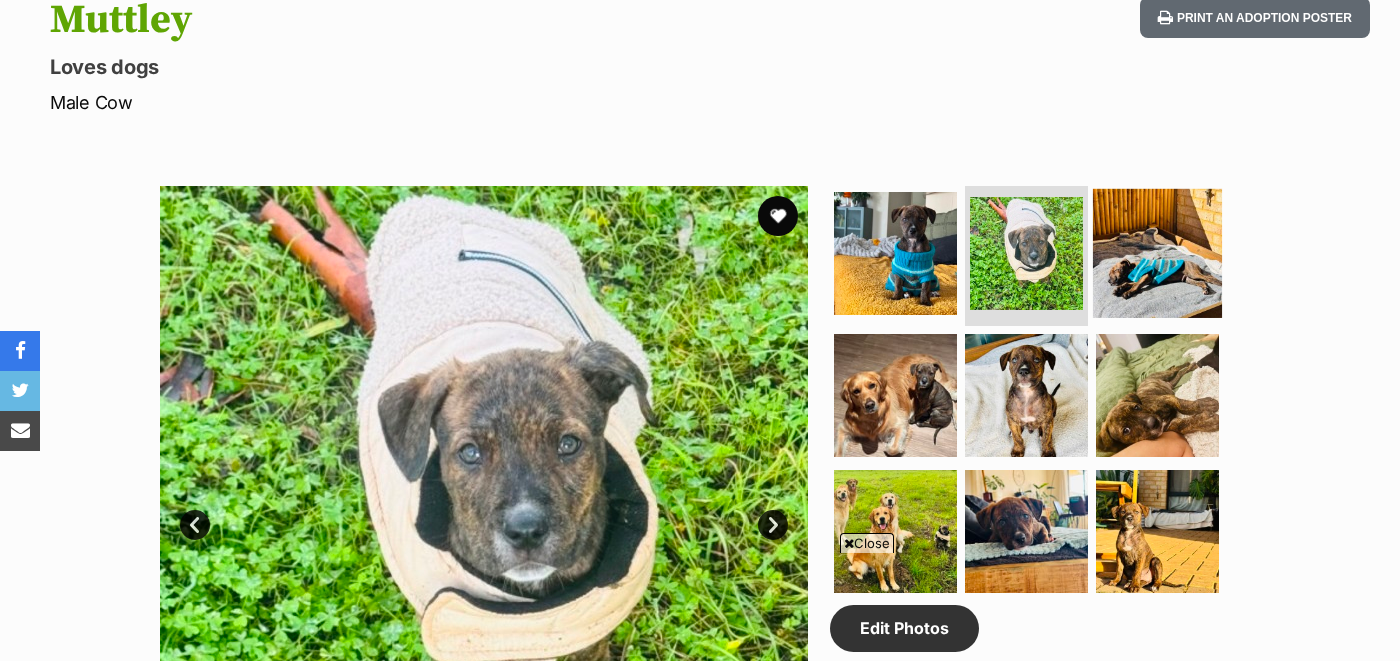 click at bounding box center (1157, 253) 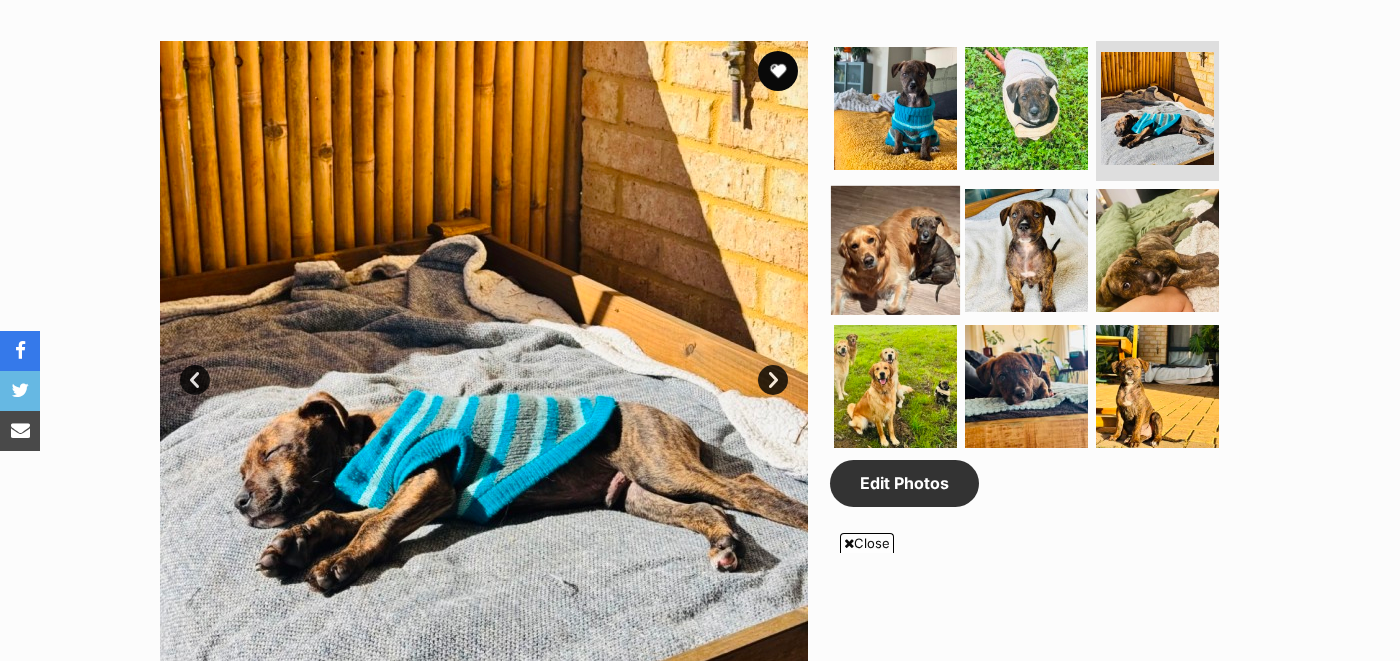 scroll, scrollTop: 0, scrollLeft: 0, axis: both 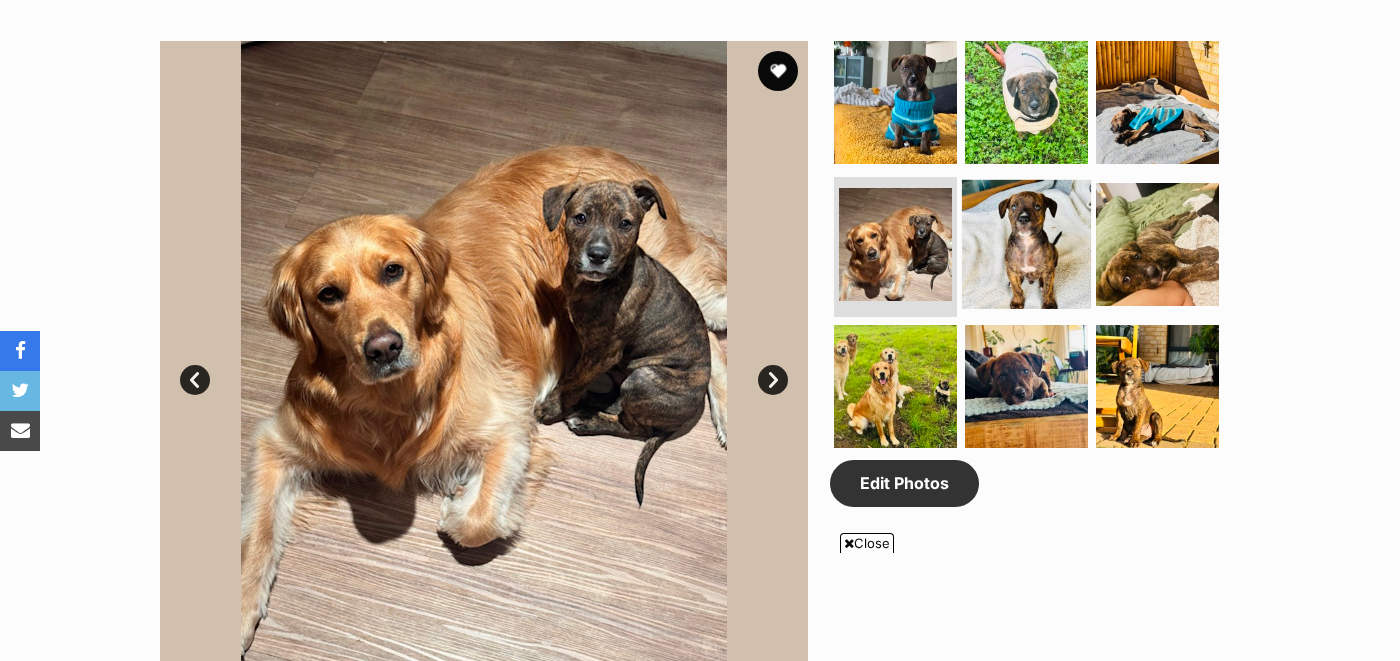 click at bounding box center [1026, 244] 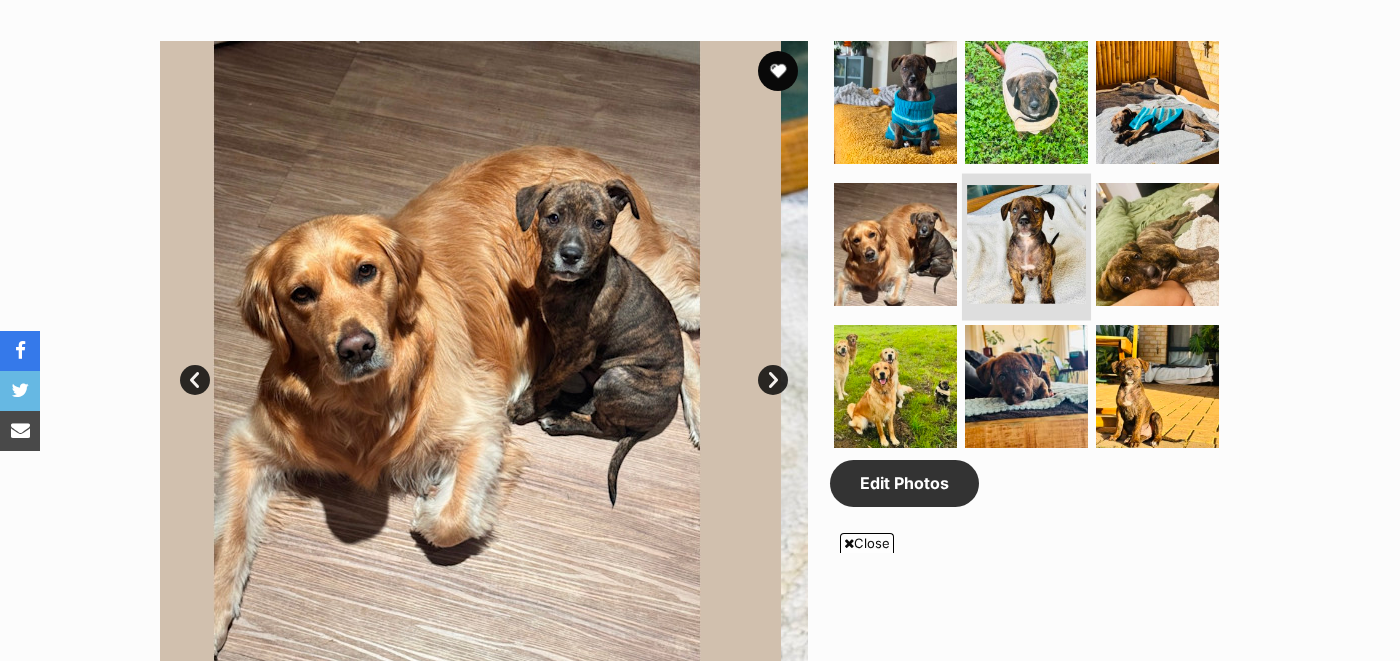 scroll, scrollTop: 0, scrollLeft: 0, axis: both 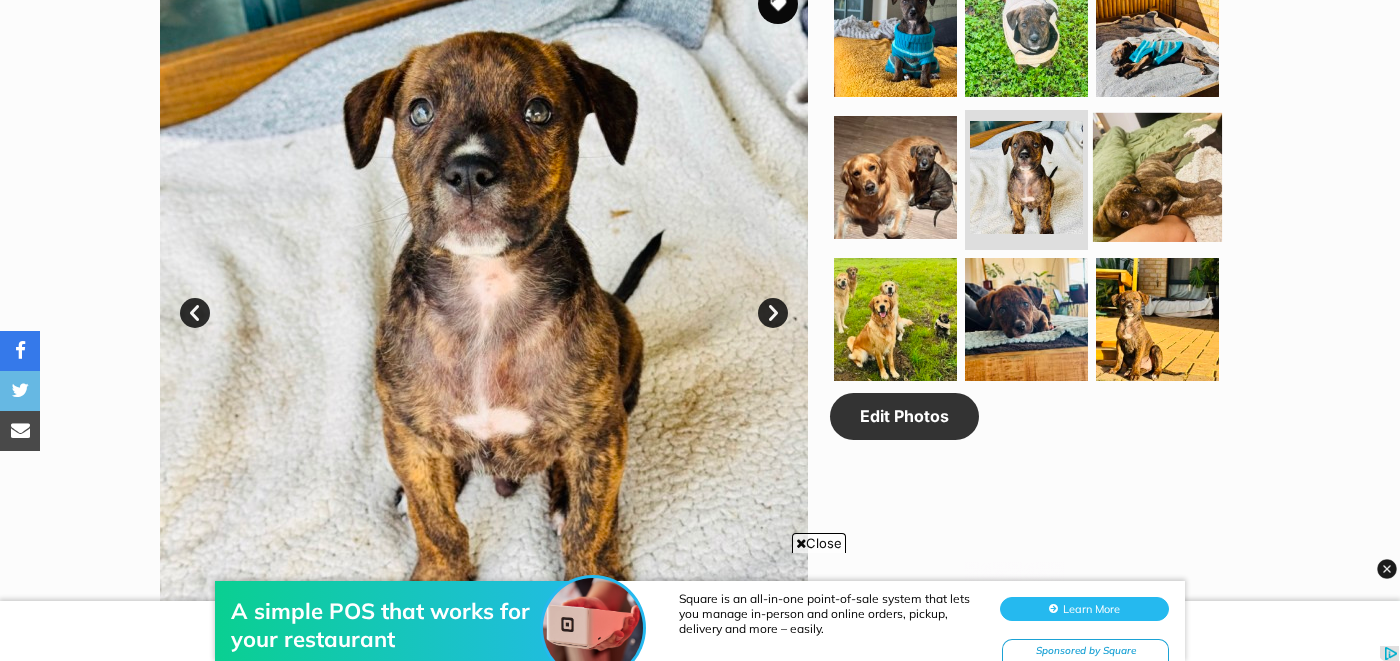 click at bounding box center (1157, 177) 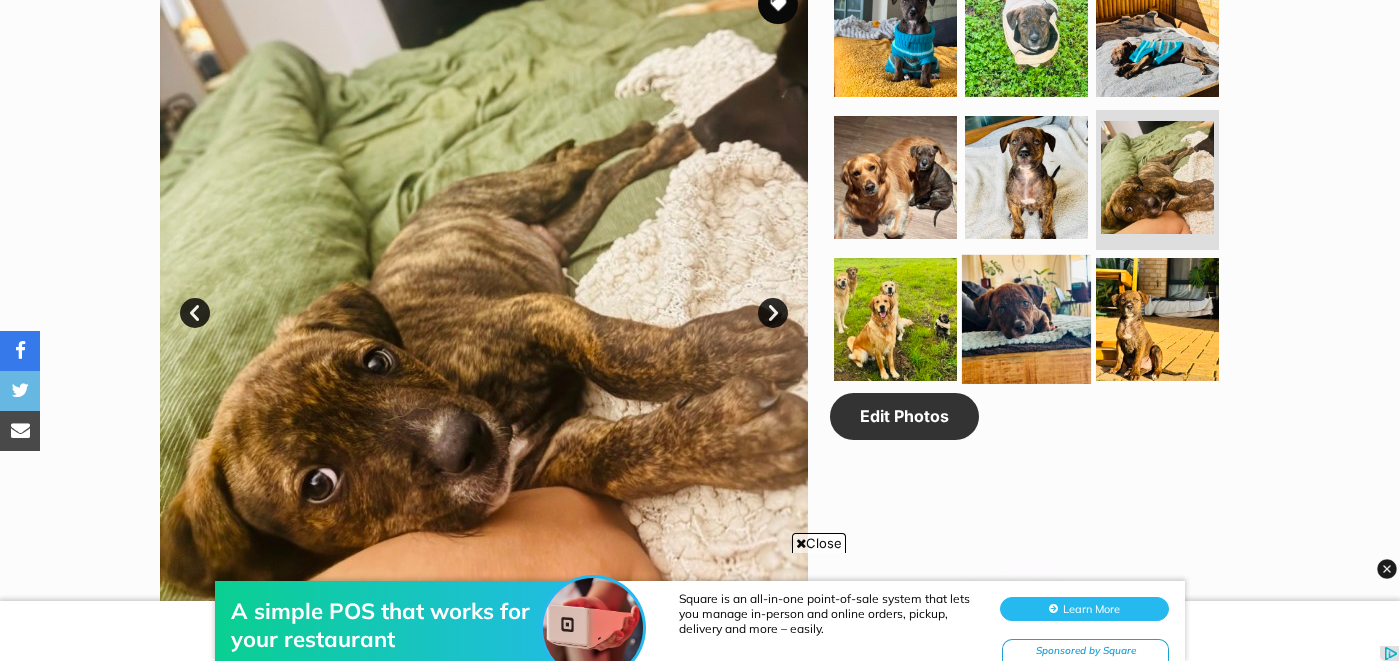 click at bounding box center (1026, 318) 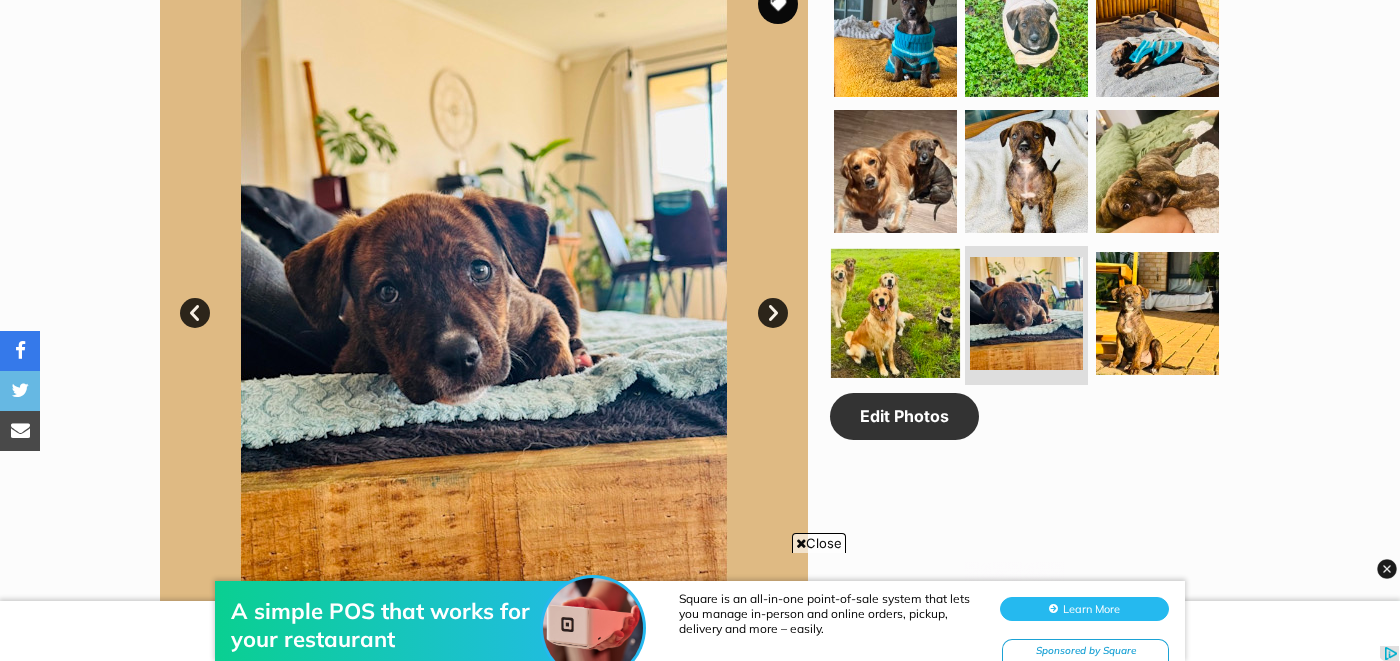 click at bounding box center (895, 312) 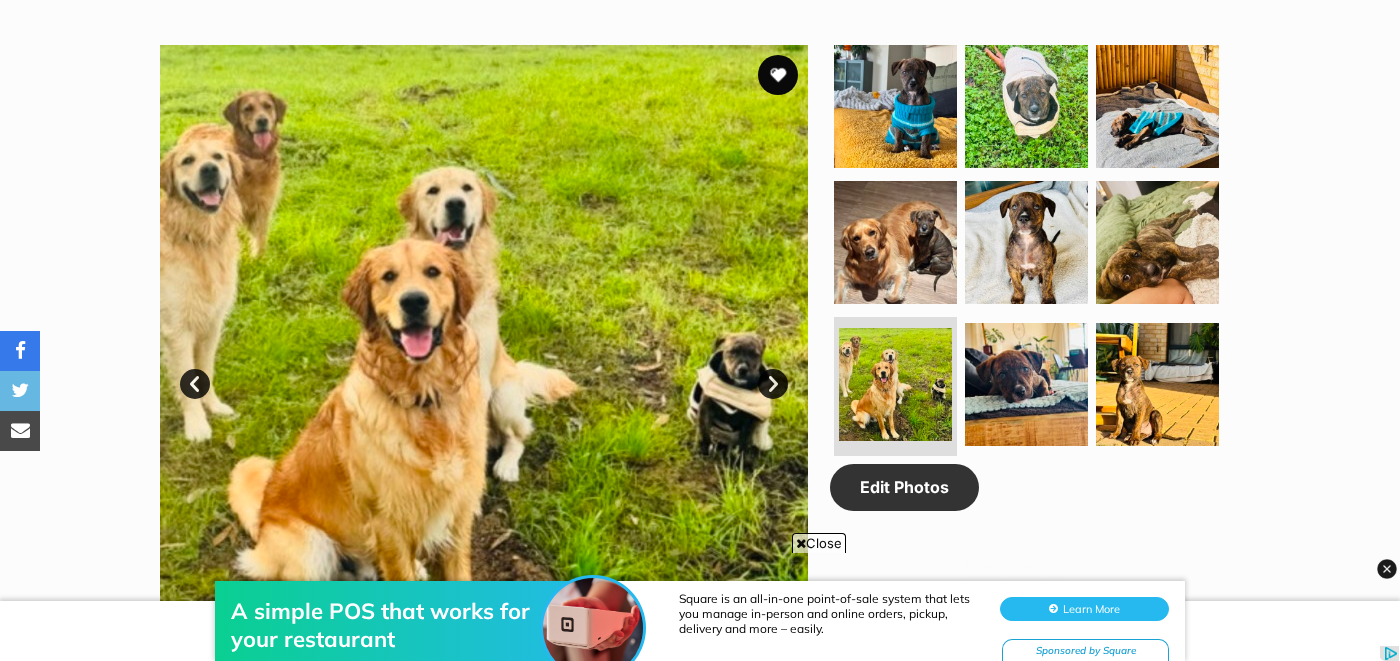 scroll, scrollTop: 1231, scrollLeft: 0, axis: vertical 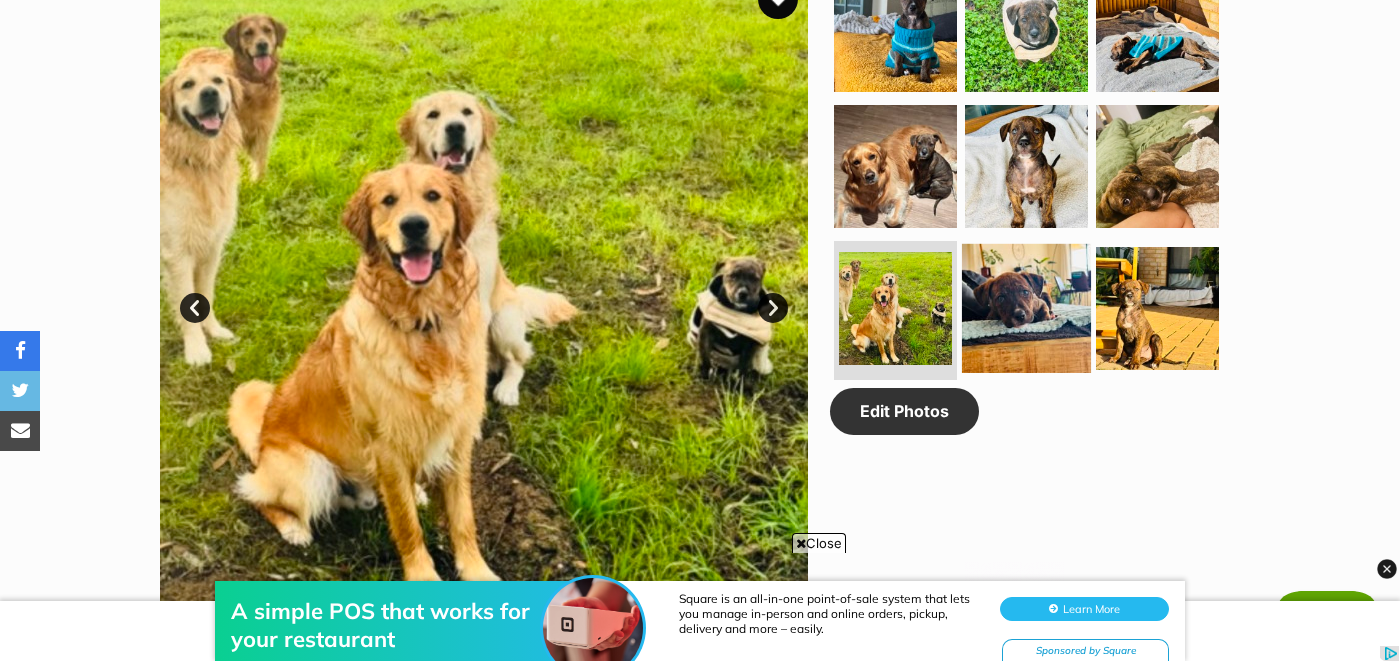 click at bounding box center [1026, 307] 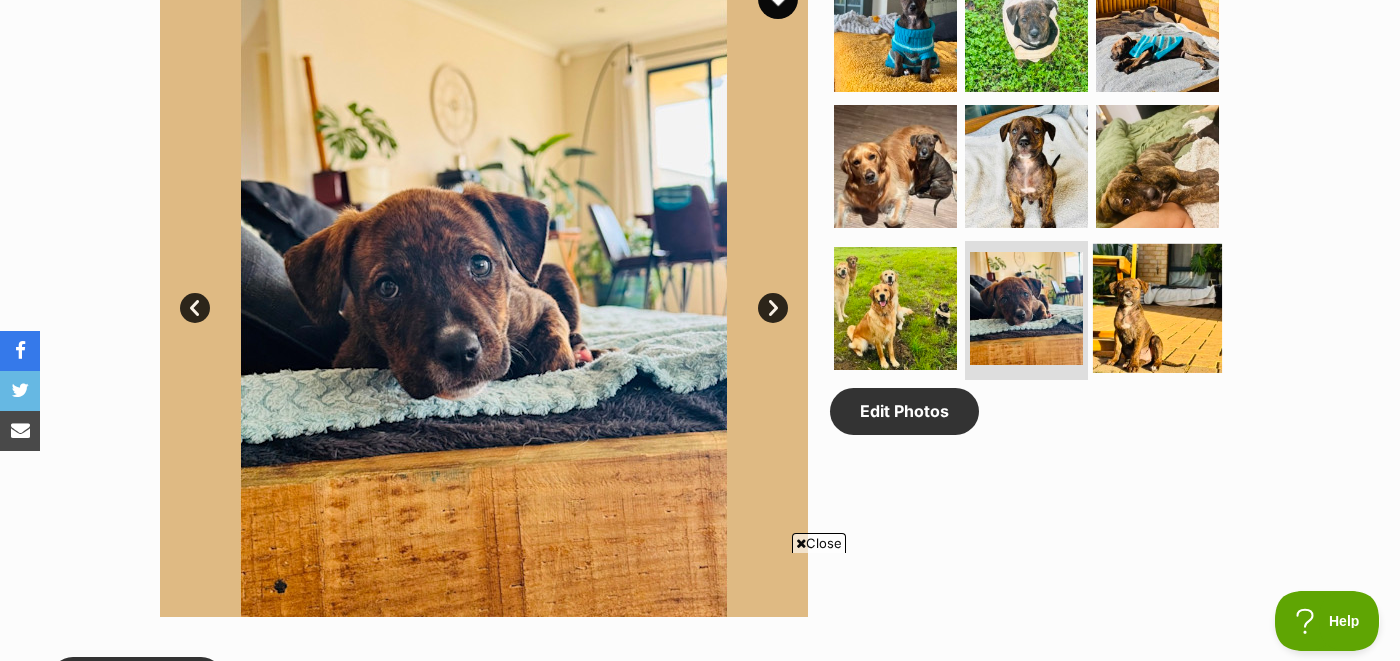 click at bounding box center (1157, 307) 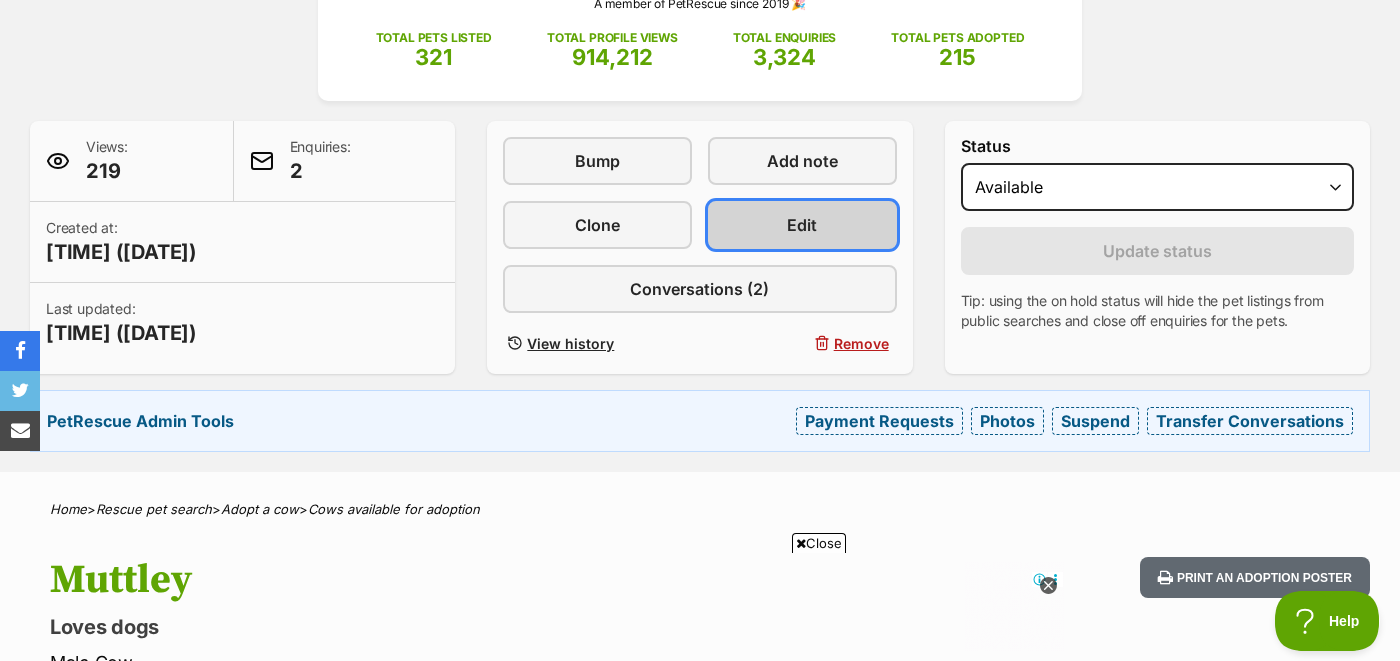 click on "Edit" at bounding box center [802, 225] 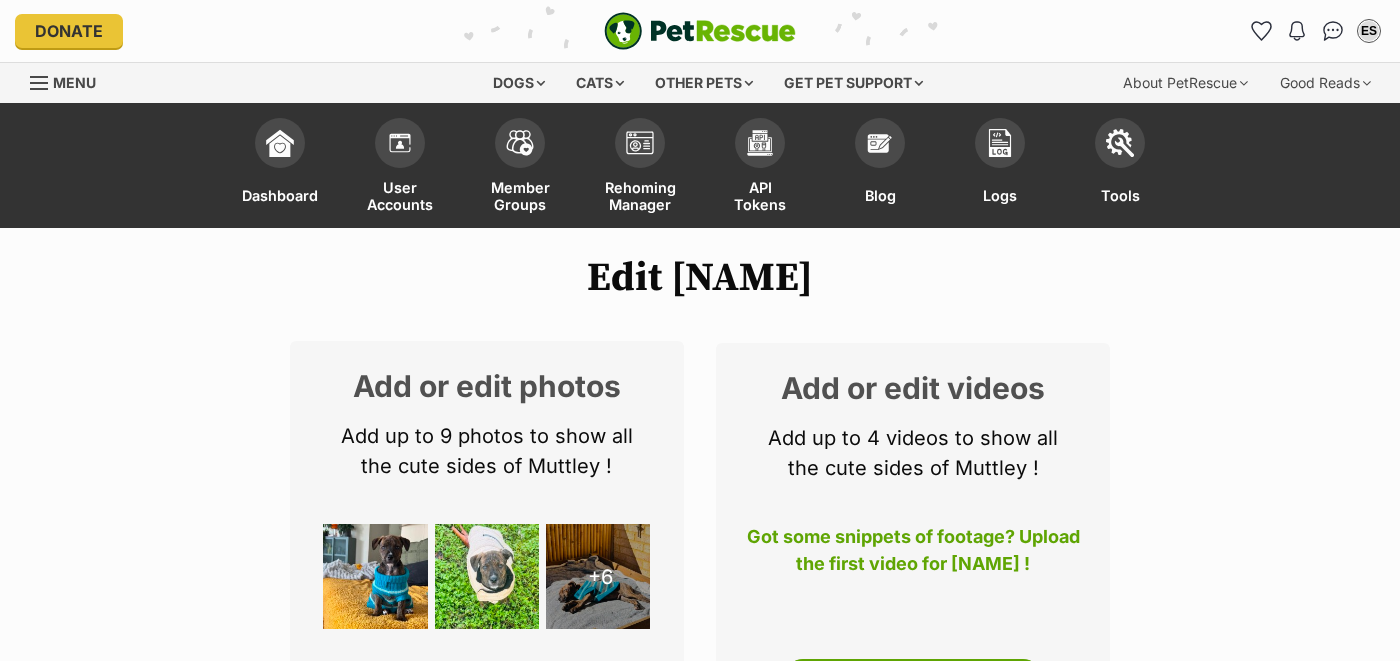 select 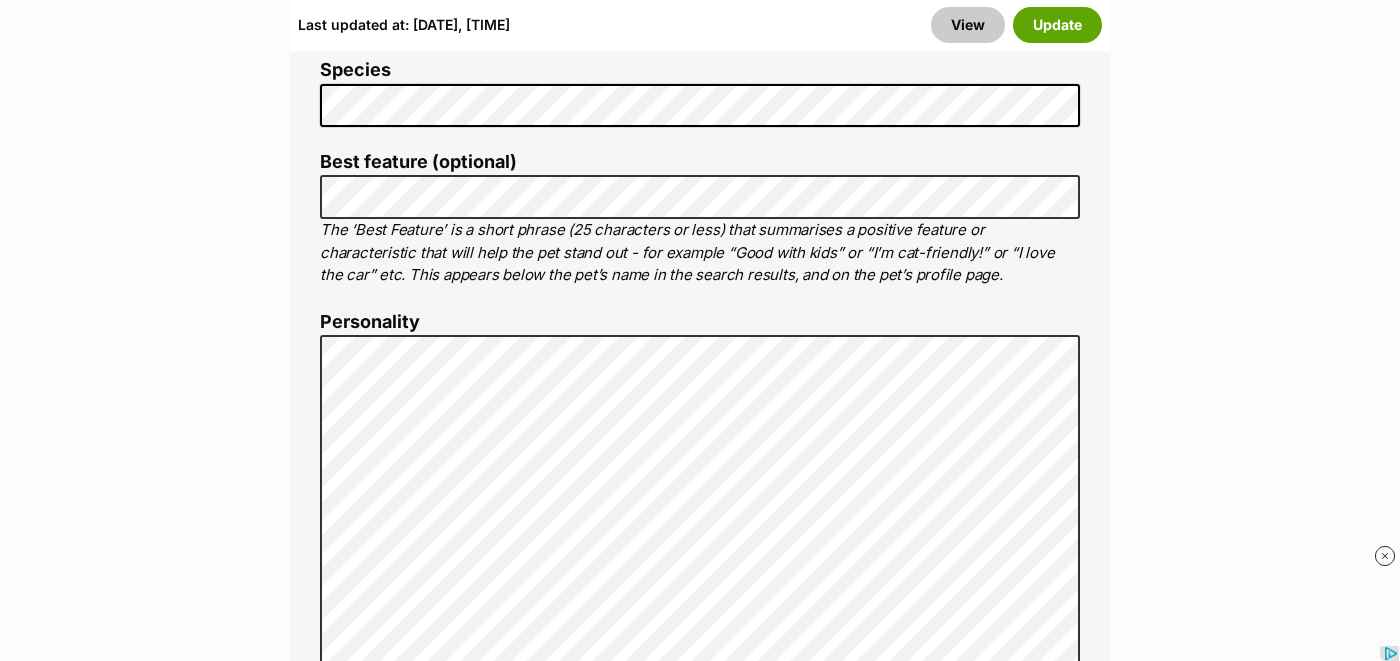 scroll, scrollTop: 1546, scrollLeft: 0, axis: vertical 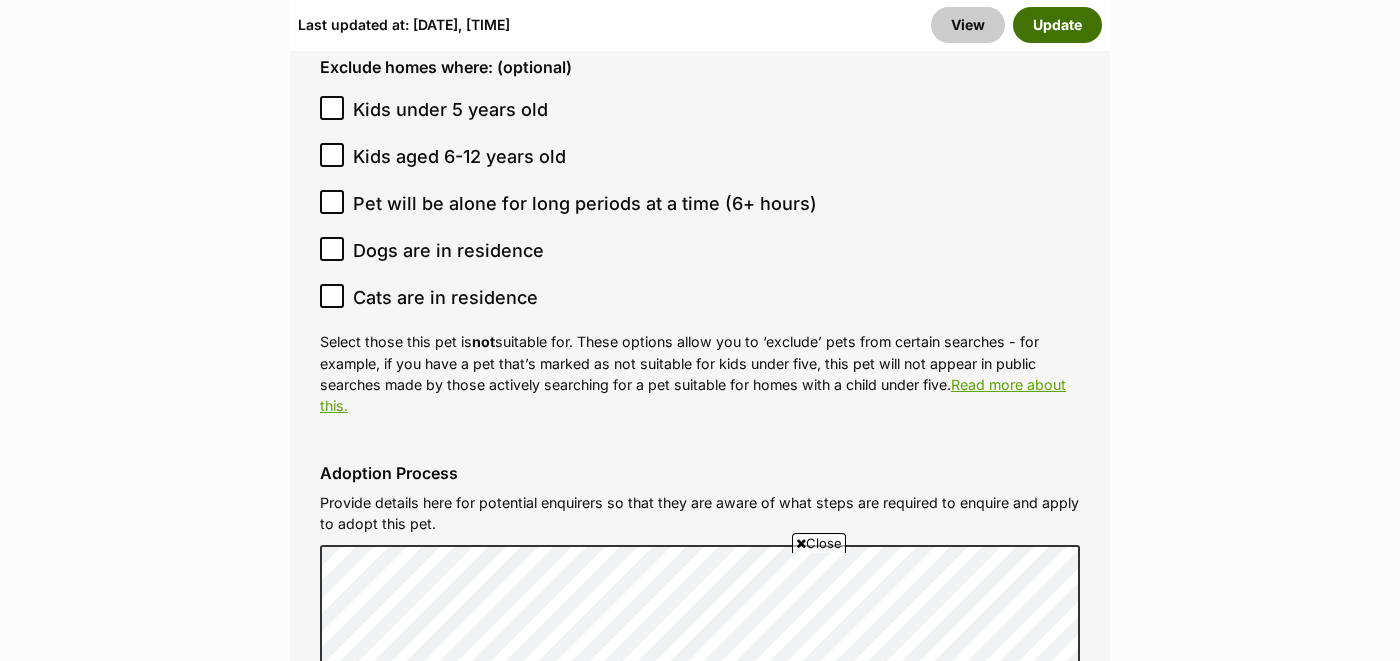 click on "Update" at bounding box center [1057, 25] 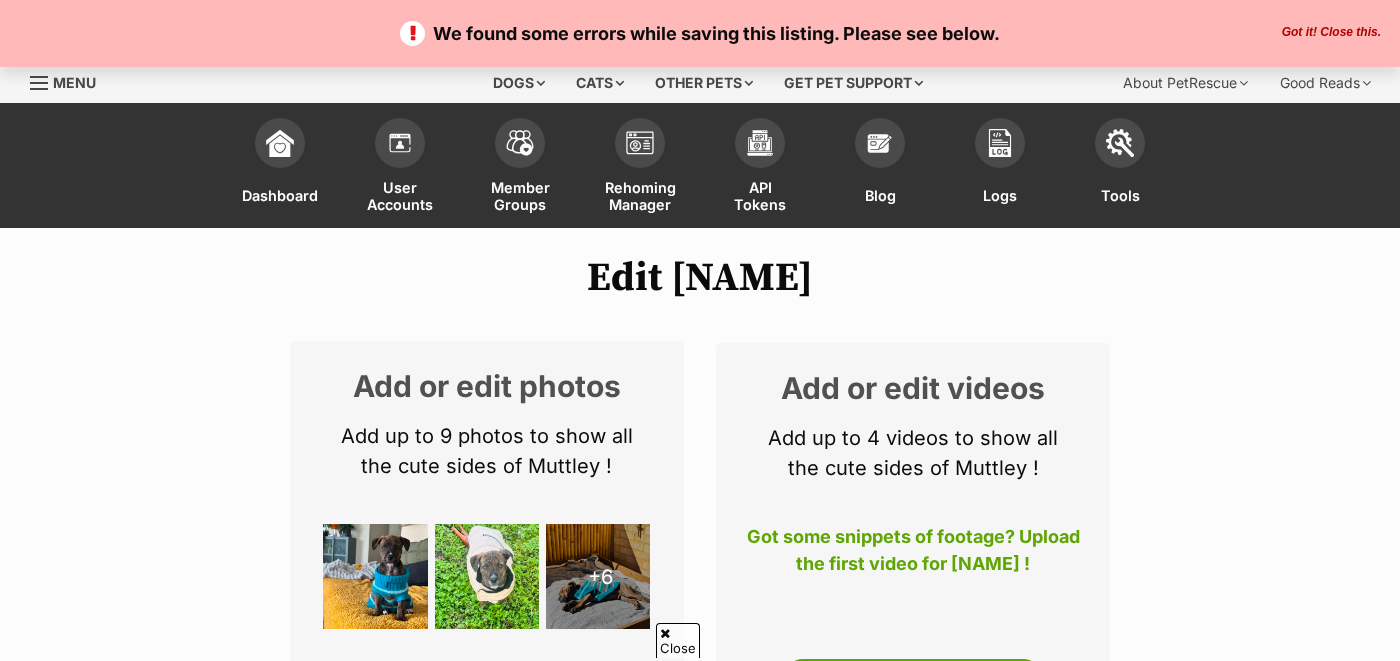 select 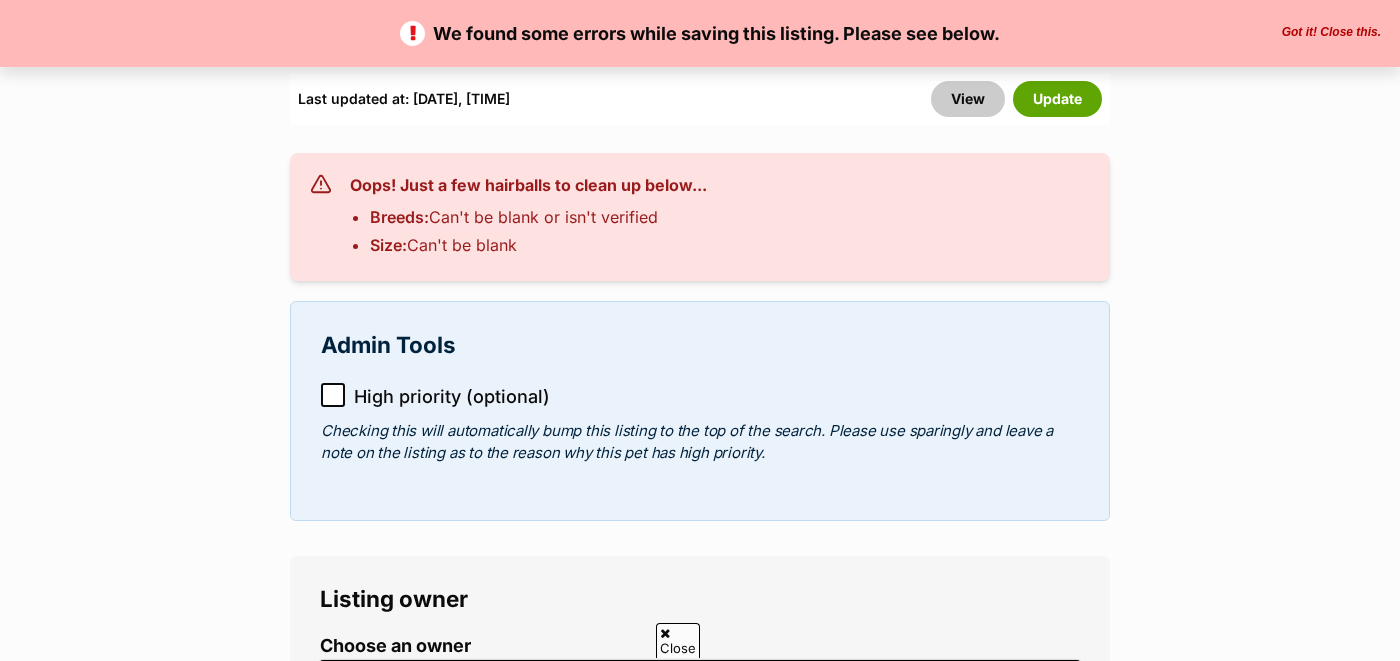 scroll, scrollTop: 714, scrollLeft: 0, axis: vertical 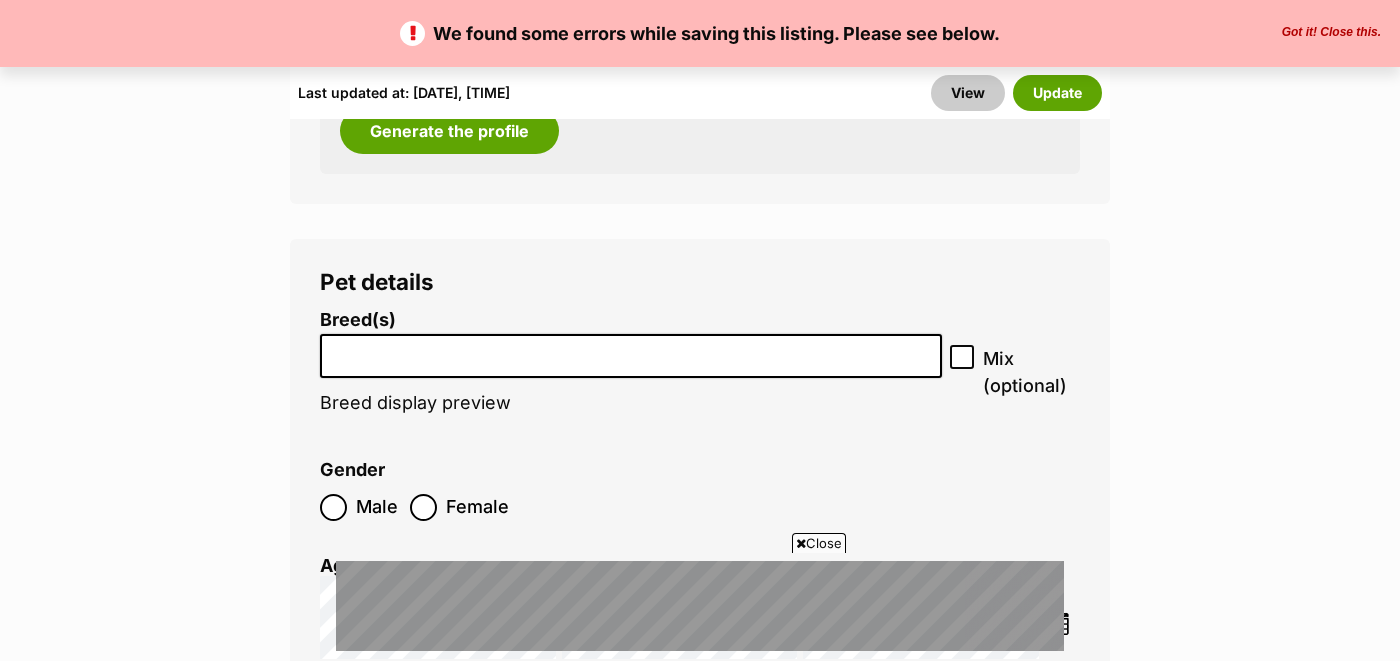 click at bounding box center [631, 351] 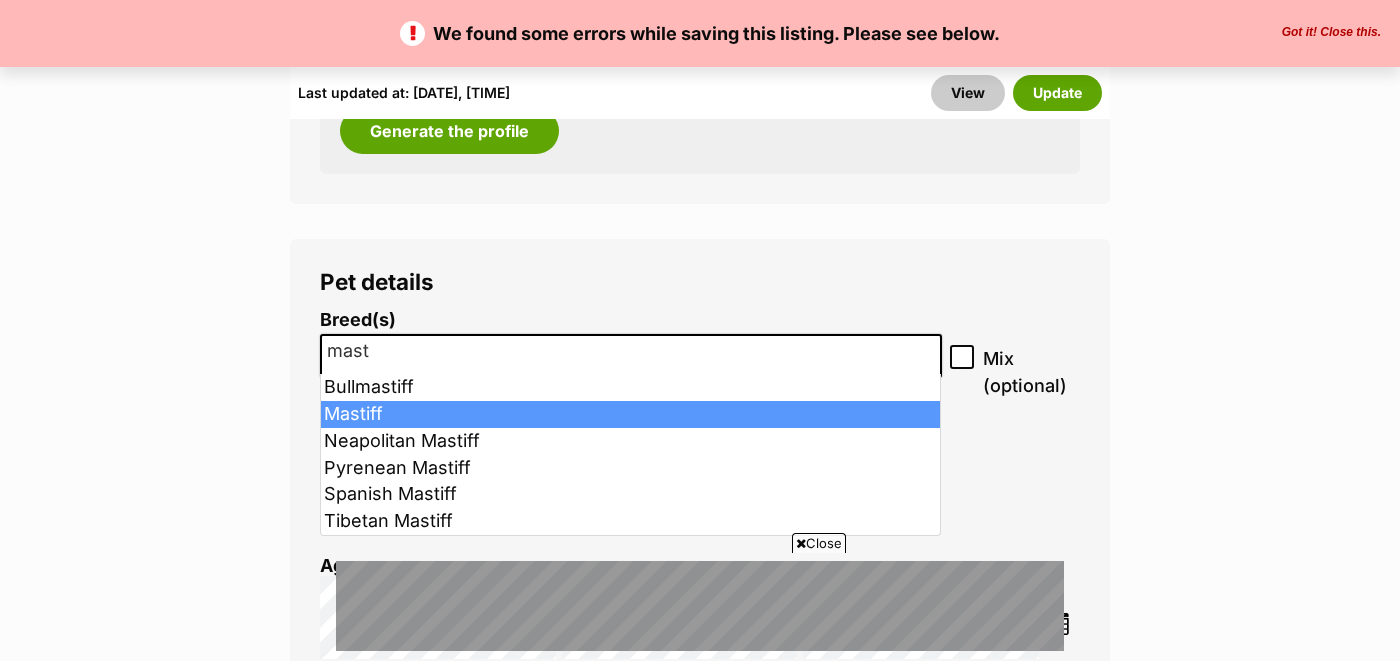 type on "mast" 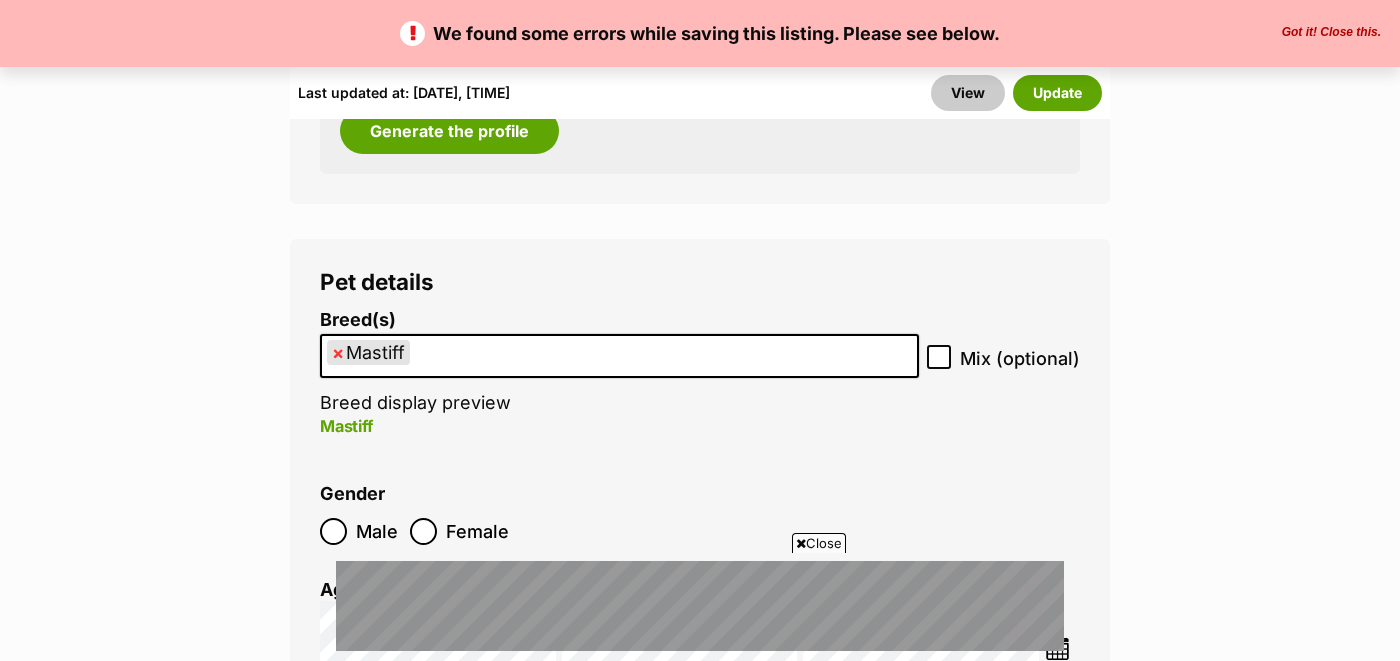 click 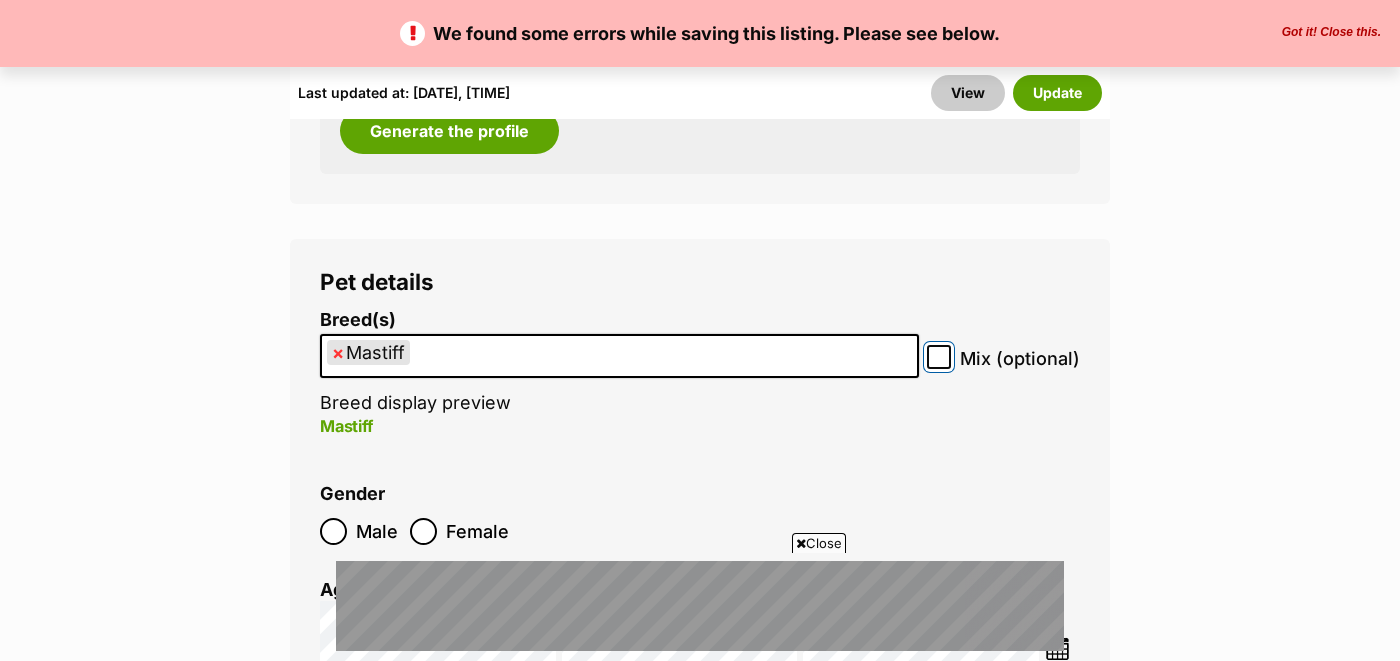 click on "Mix (optional)" at bounding box center [939, 357] 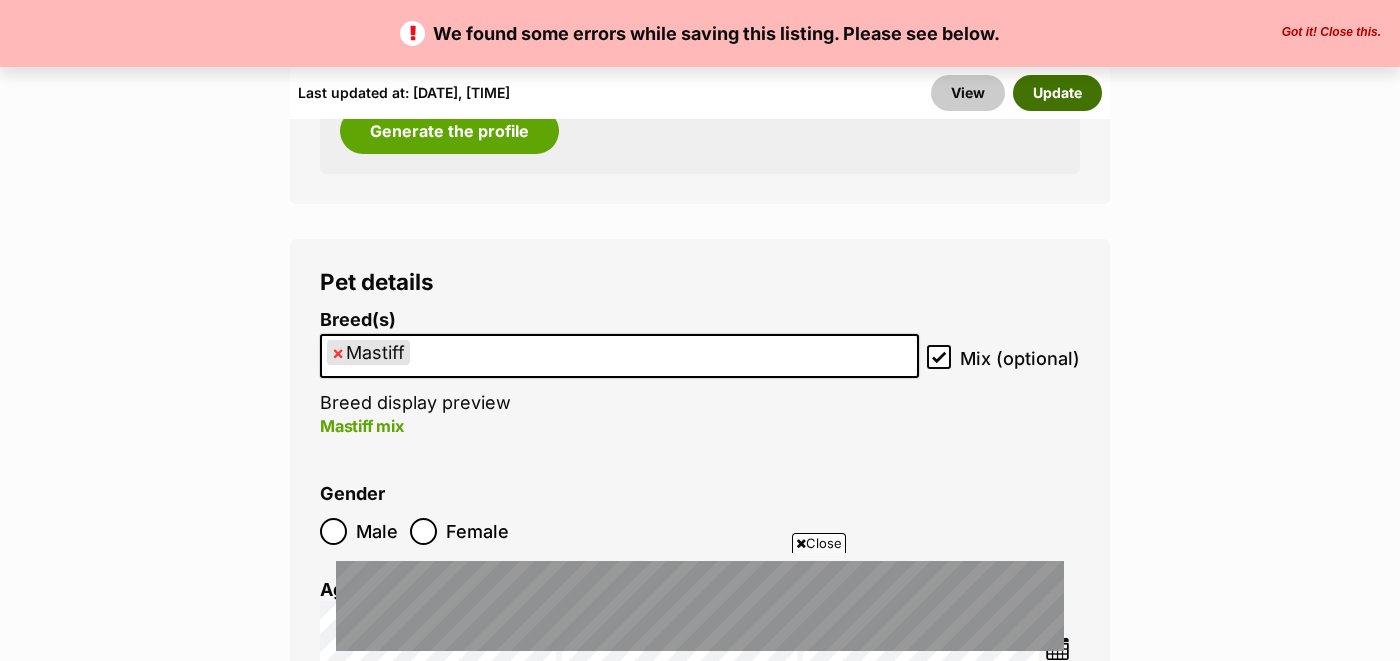 click on "Update" at bounding box center [1057, 93] 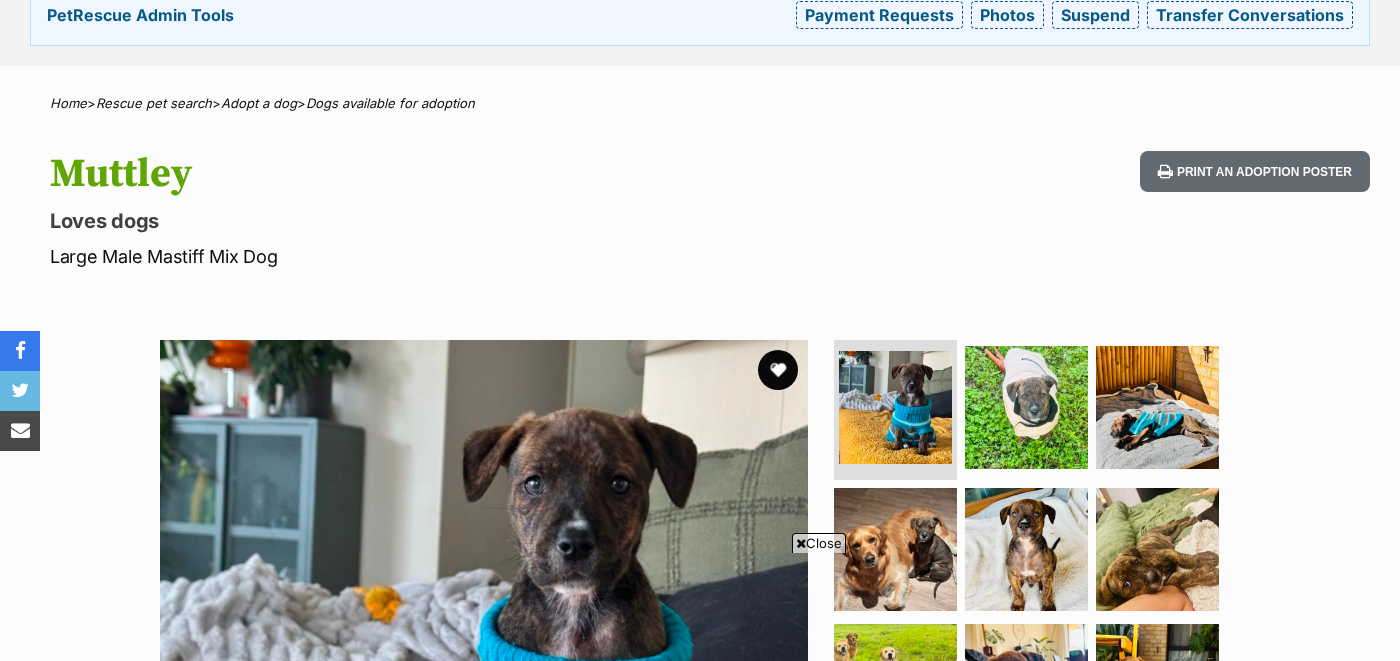 scroll, scrollTop: 0, scrollLeft: 0, axis: both 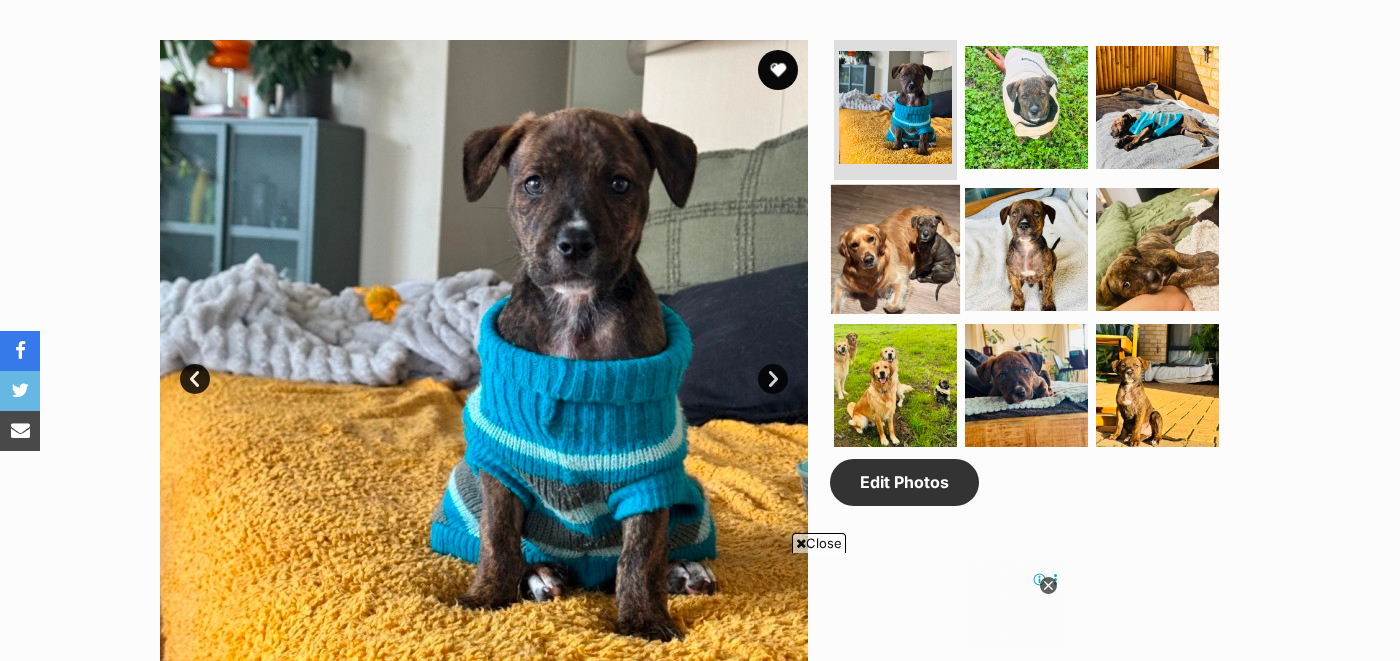 click at bounding box center [895, 249] 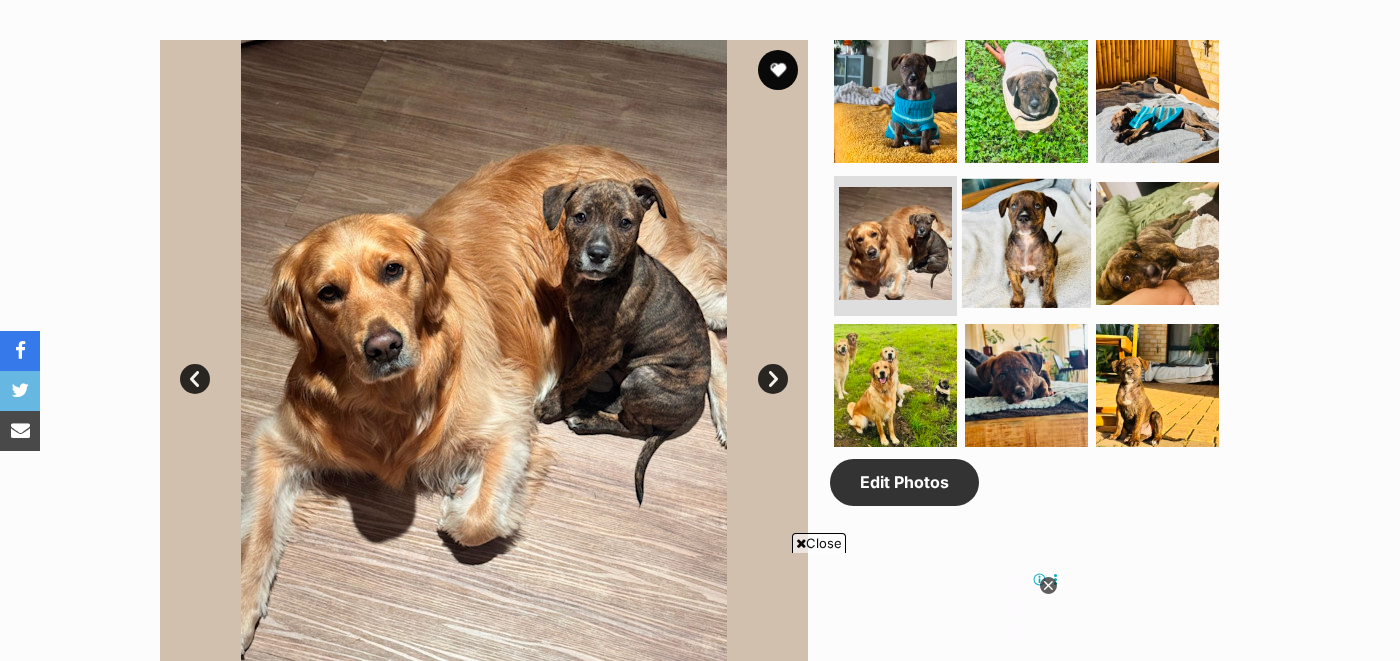 click at bounding box center (1026, 243) 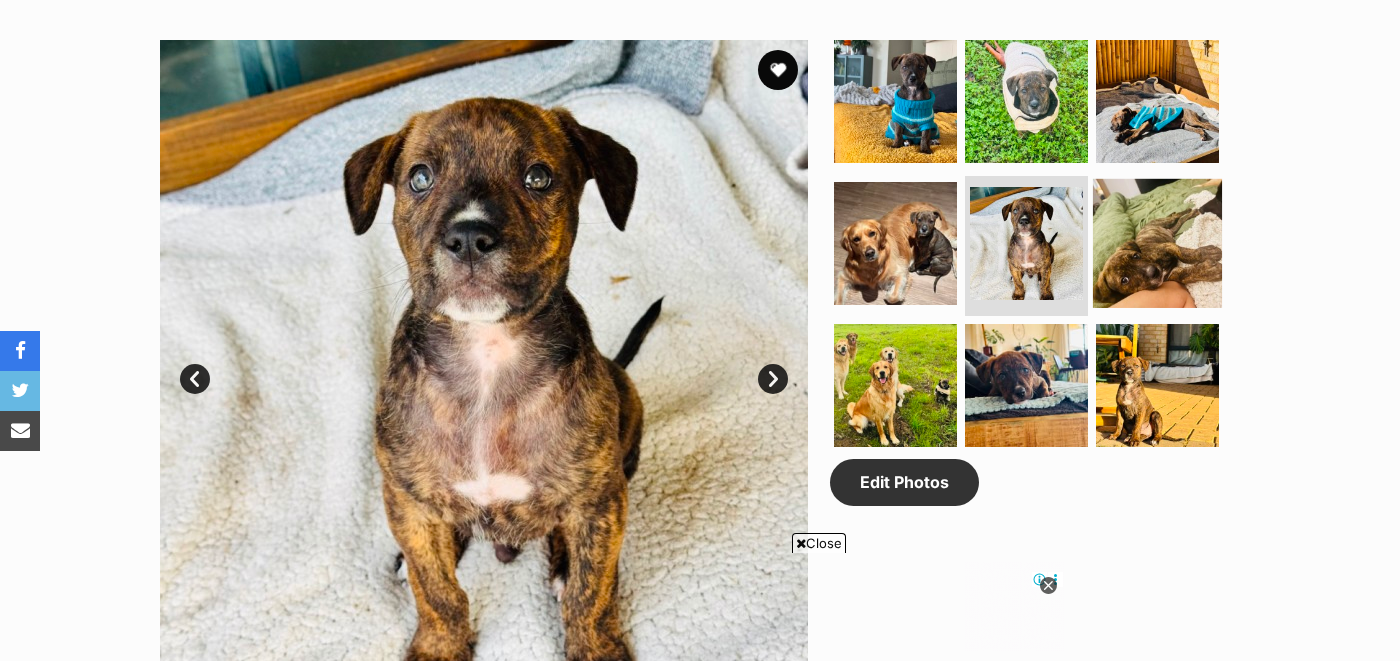 click at bounding box center (1157, 243) 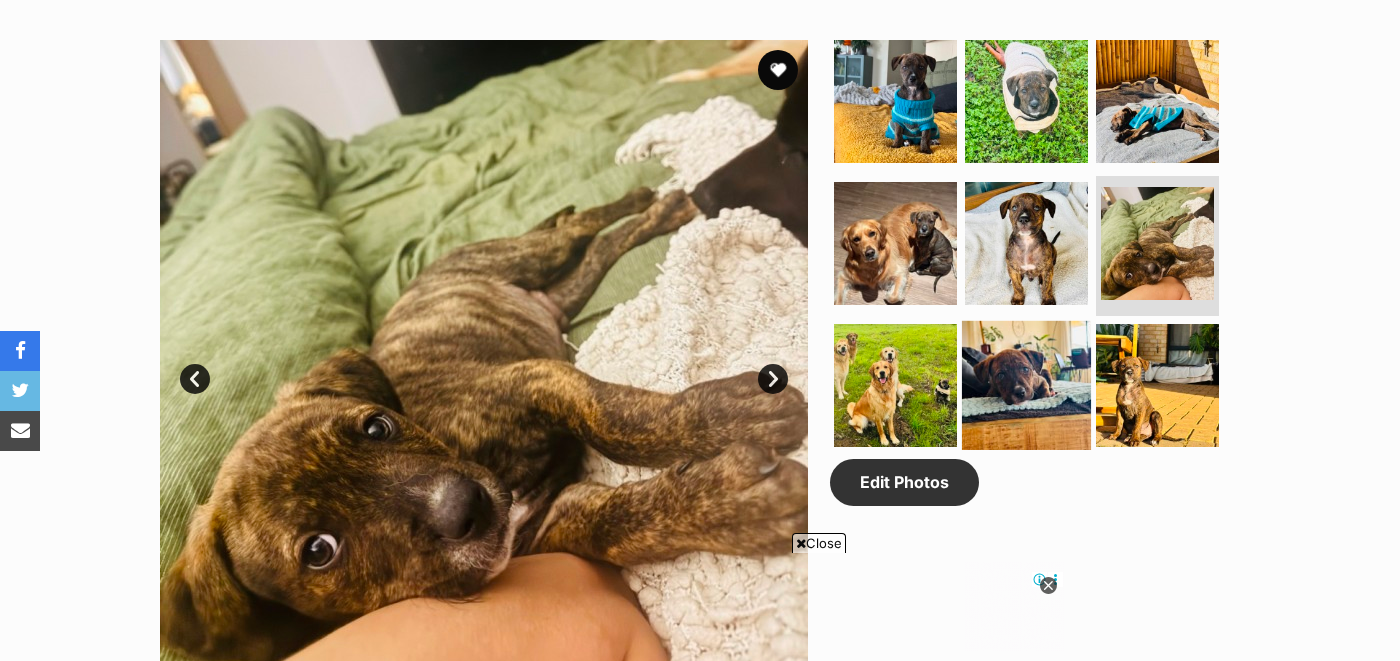 scroll, scrollTop: 0, scrollLeft: 0, axis: both 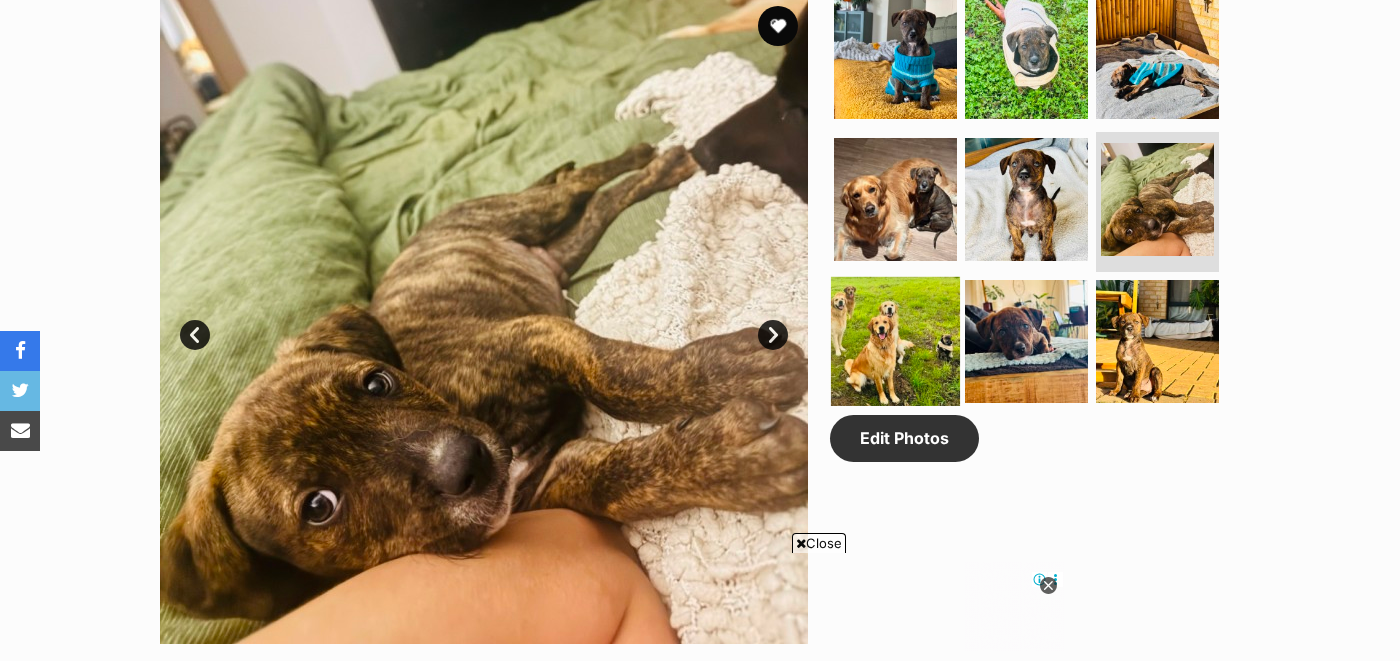 click at bounding box center (895, 340) 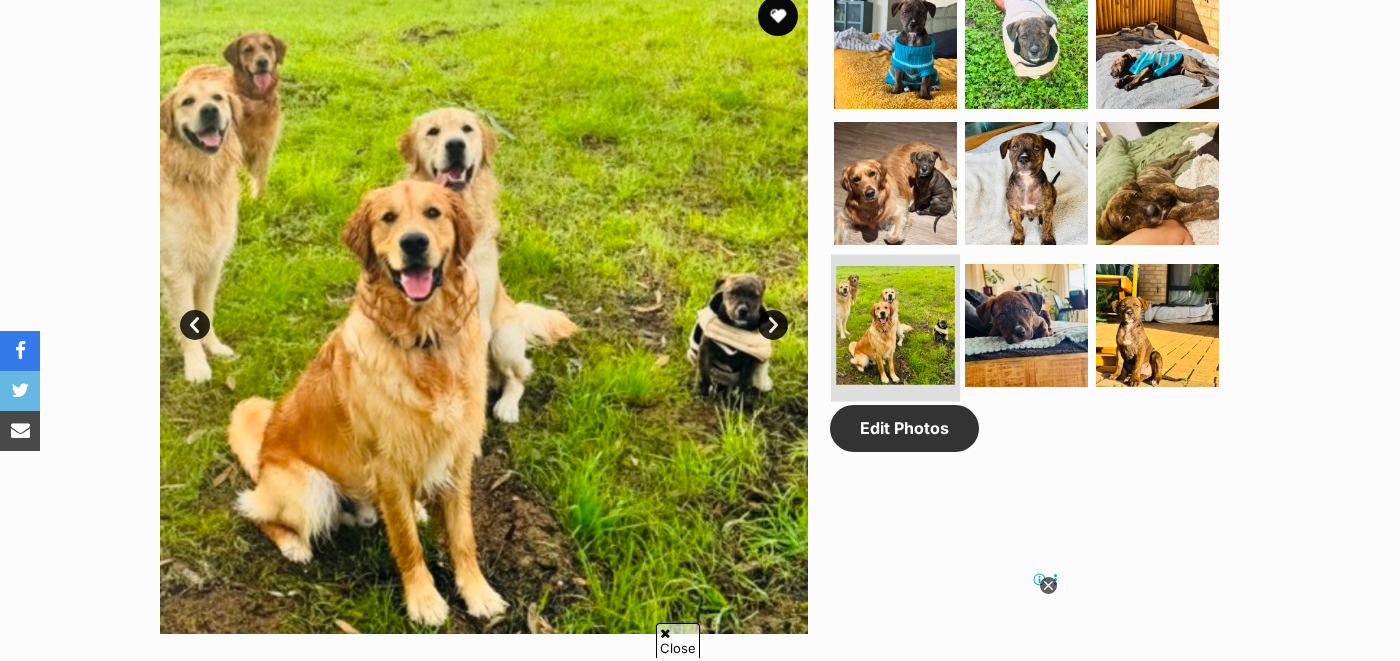 scroll, scrollTop: 1088, scrollLeft: 0, axis: vertical 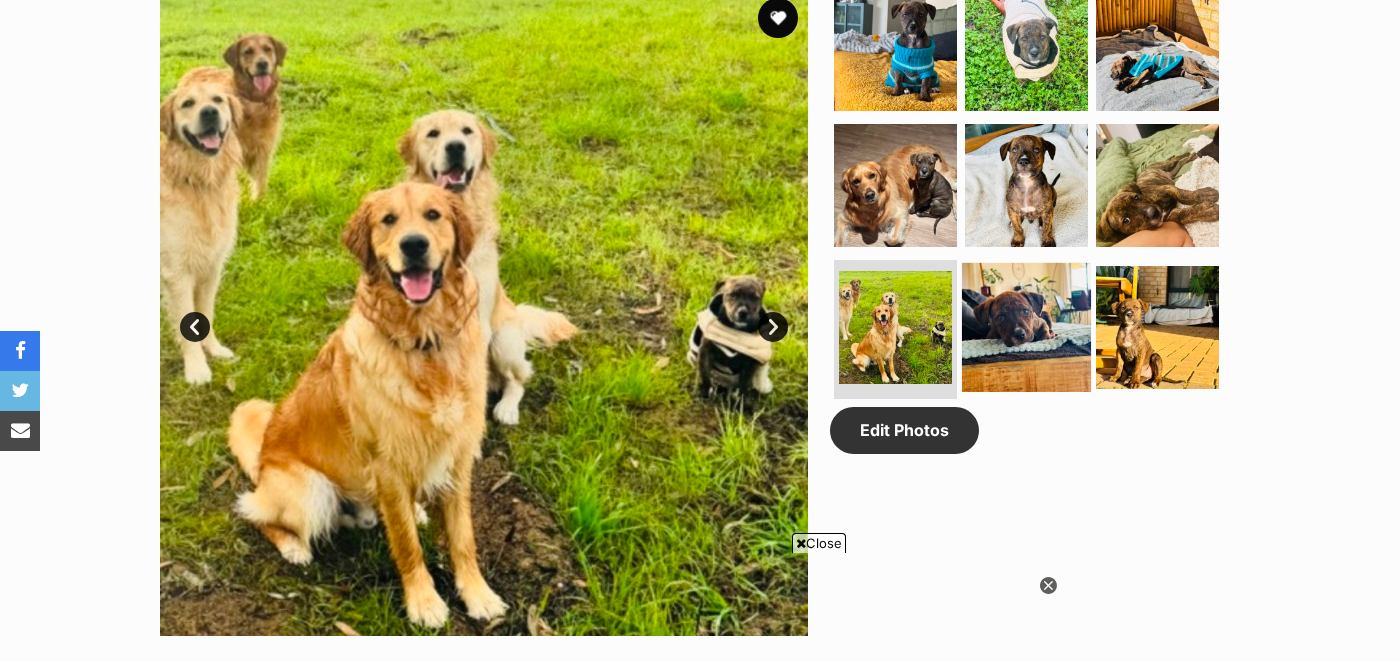click at bounding box center [1026, 326] 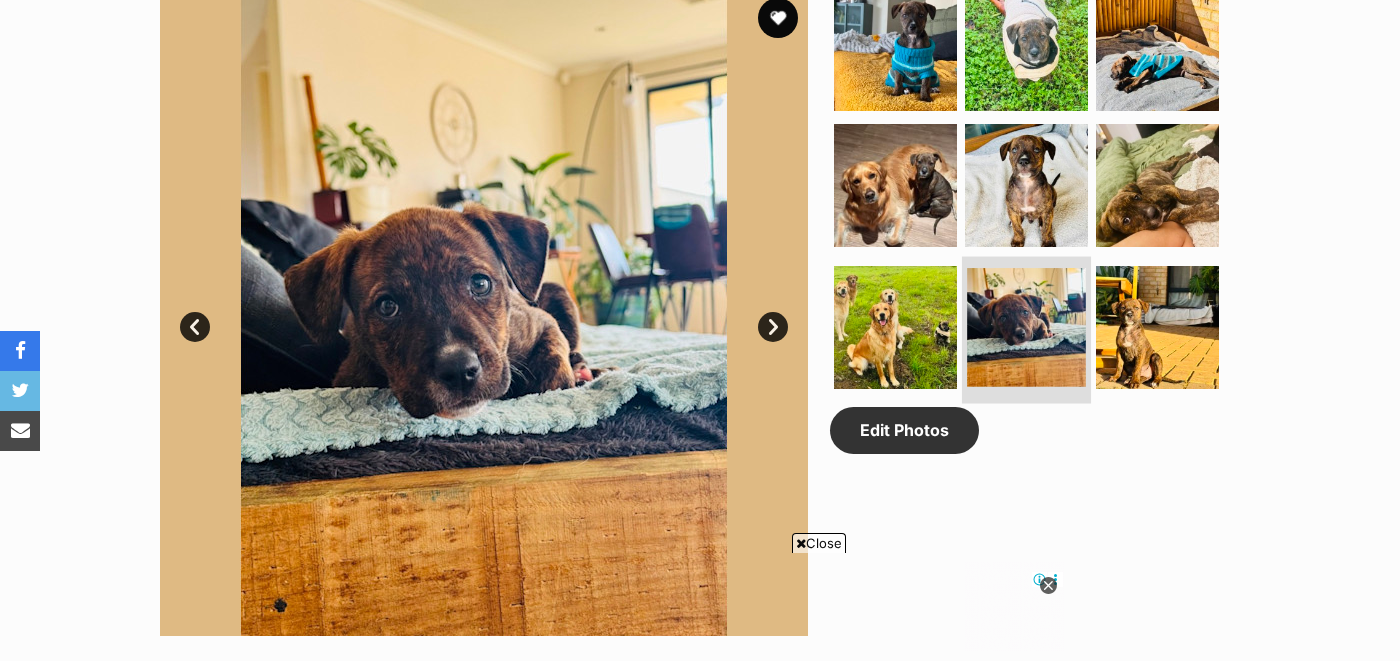 scroll, scrollTop: 0, scrollLeft: 0, axis: both 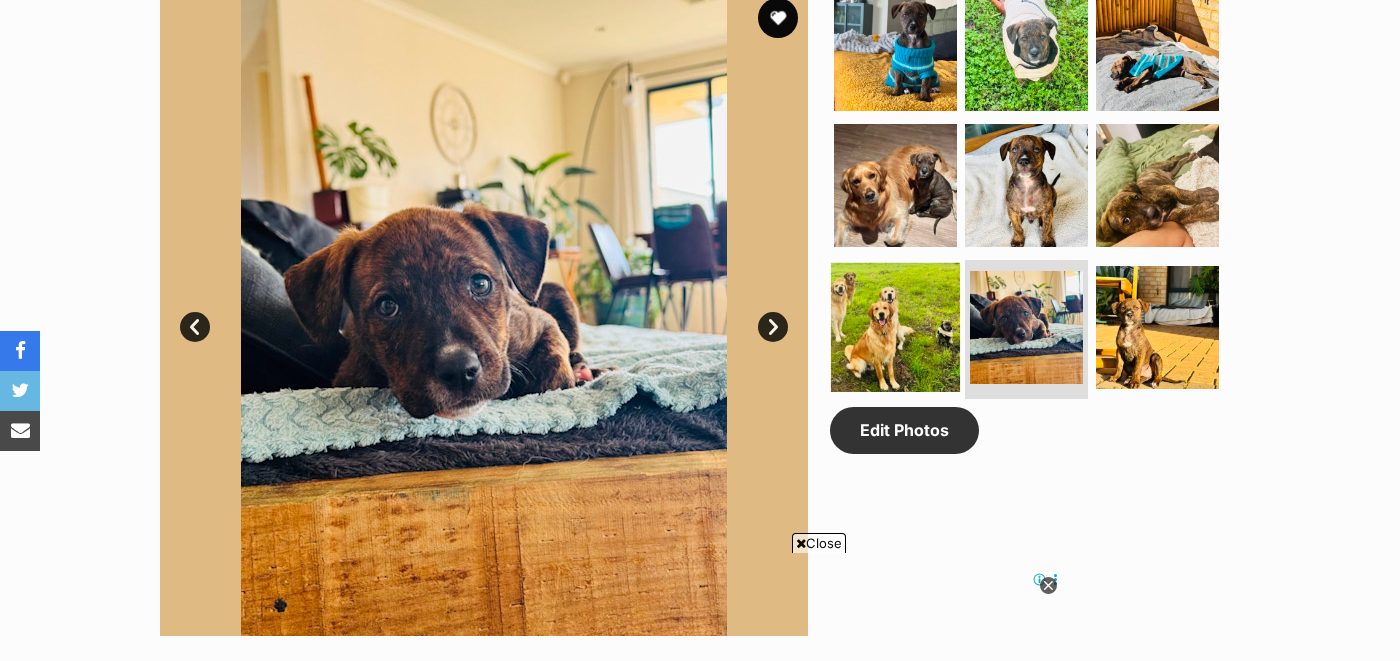 click at bounding box center (895, 326) 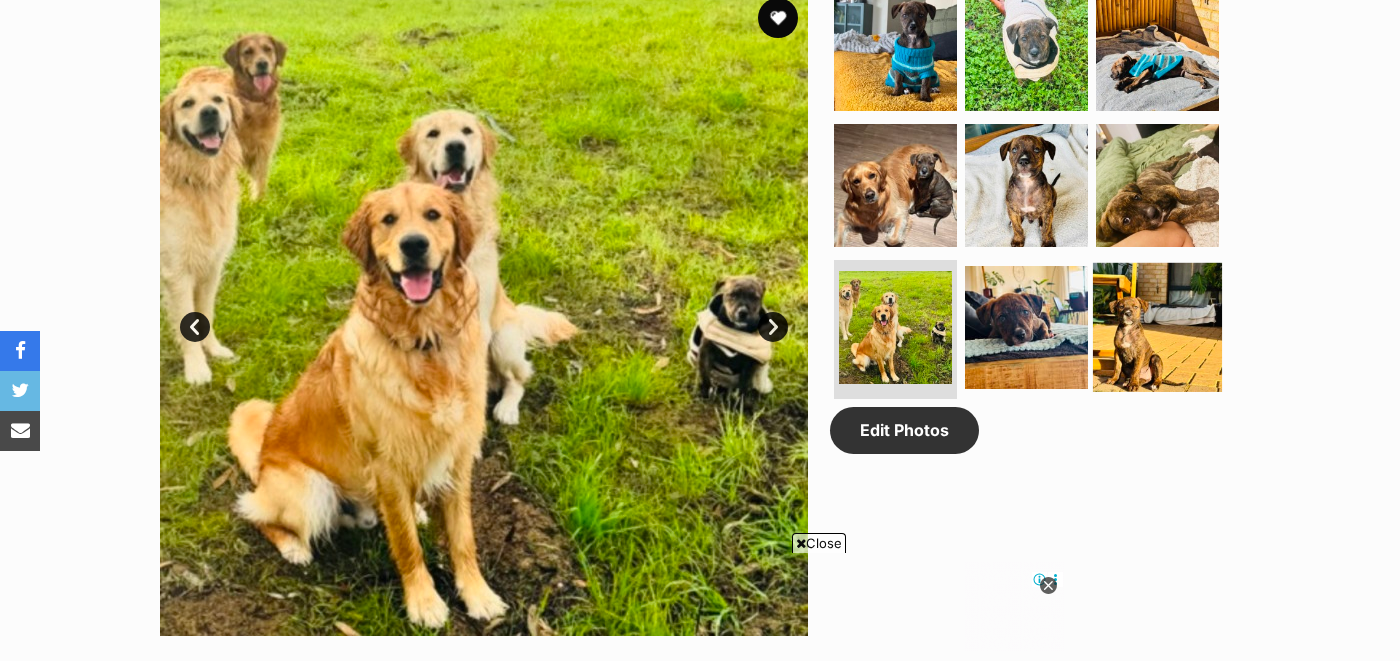click at bounding box center [1157, 326] 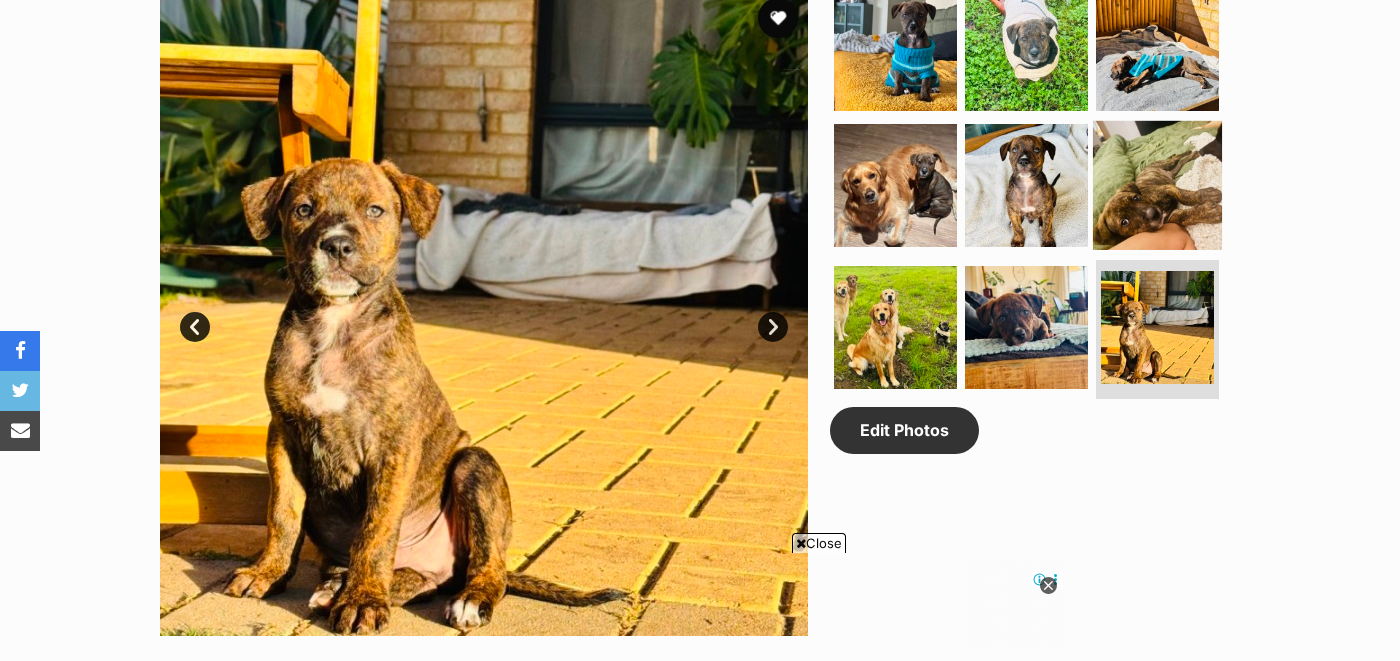 click at bounding box center [1157, 185] 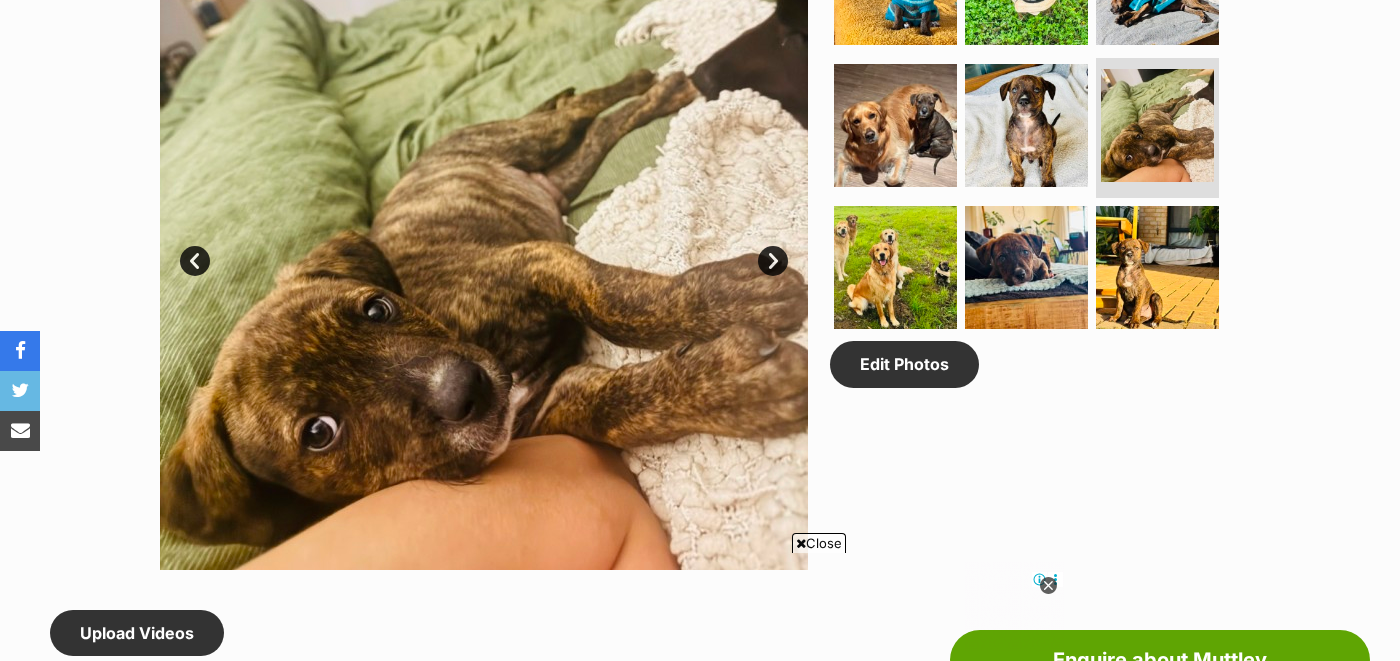 scroll, scrollTop: 1151, scrollLeft: 0, axis: vertical 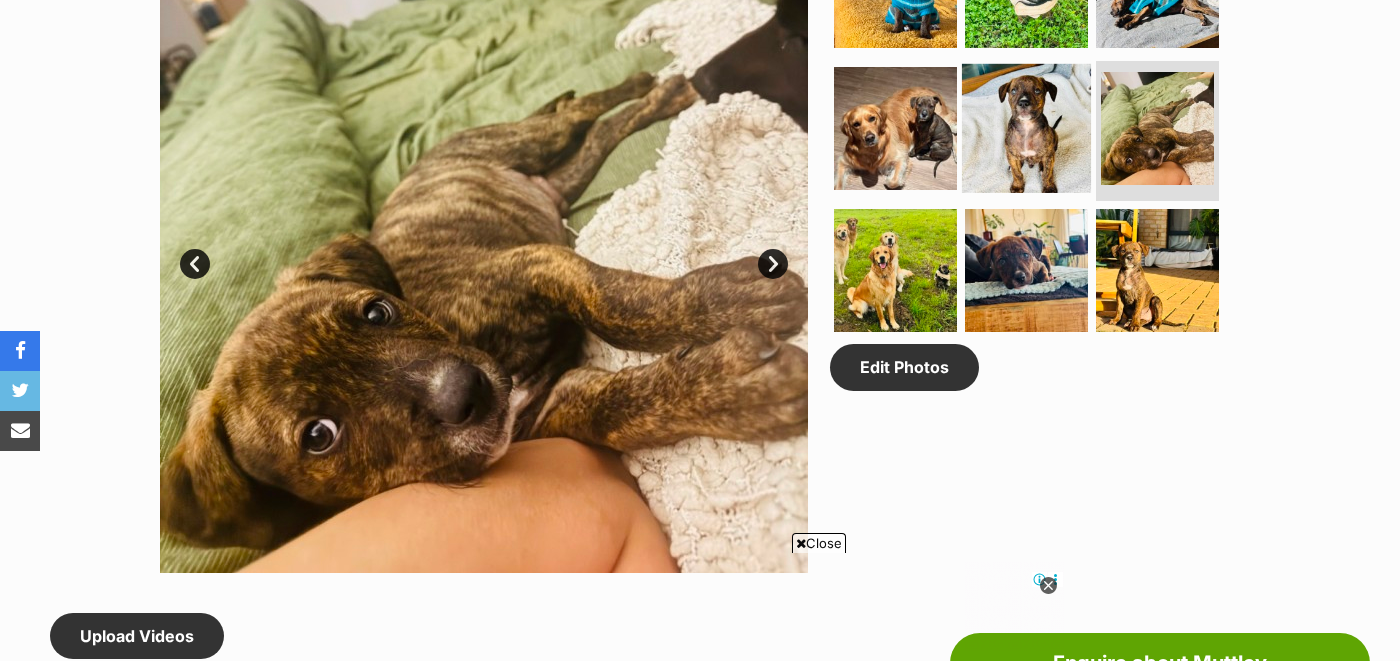 click at bounding box center [1026, 128] 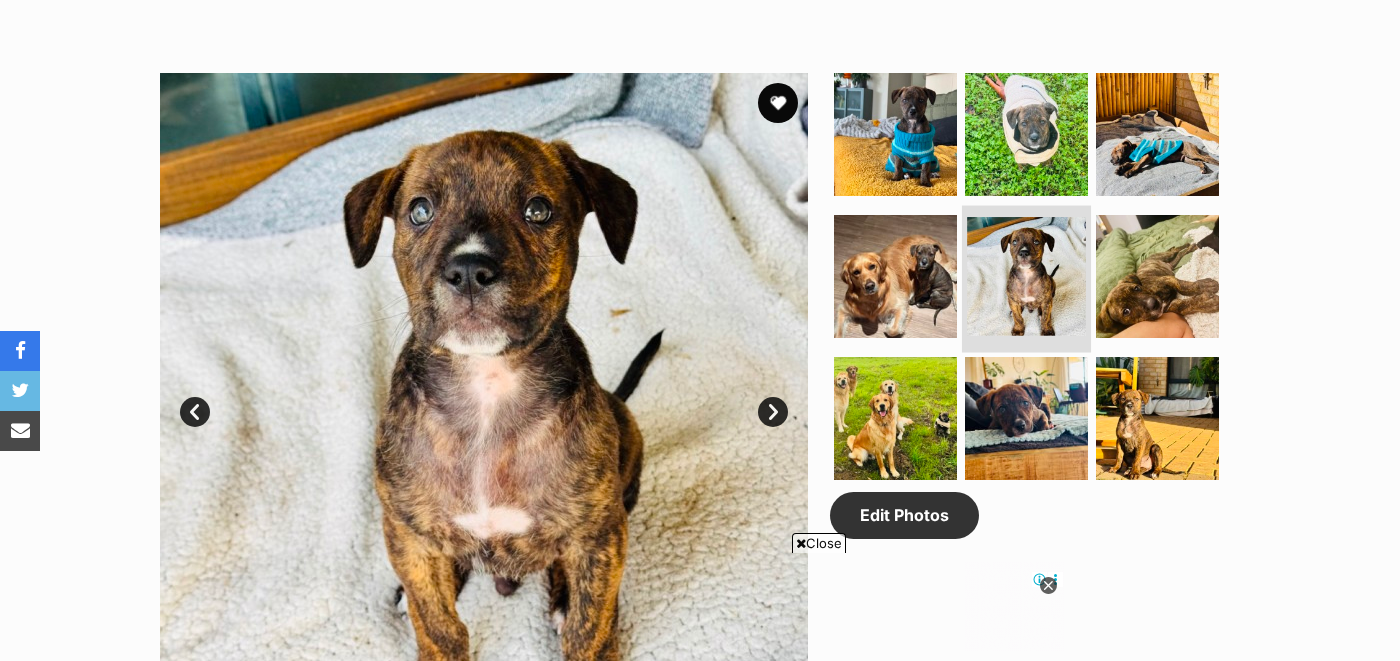 scroll, scrollTop: 1001, scrollLeft: 0, axis: vertical 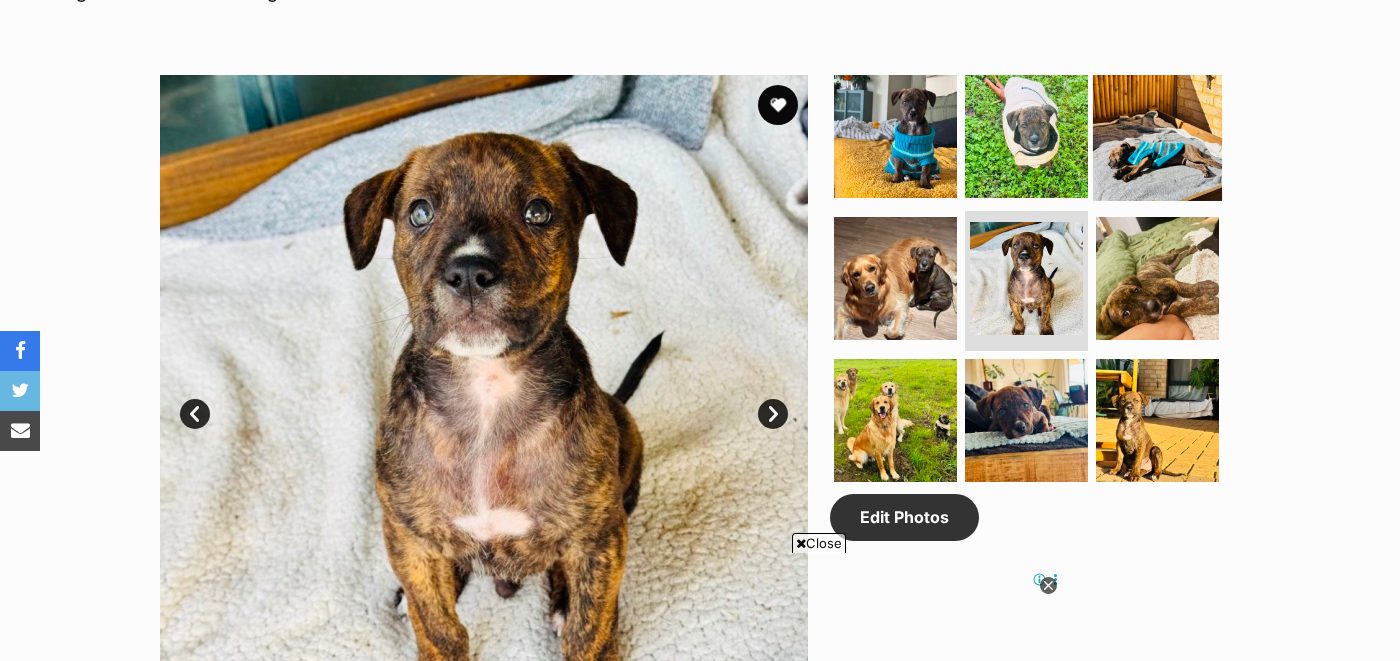 click at bounding box center [1157, 136] 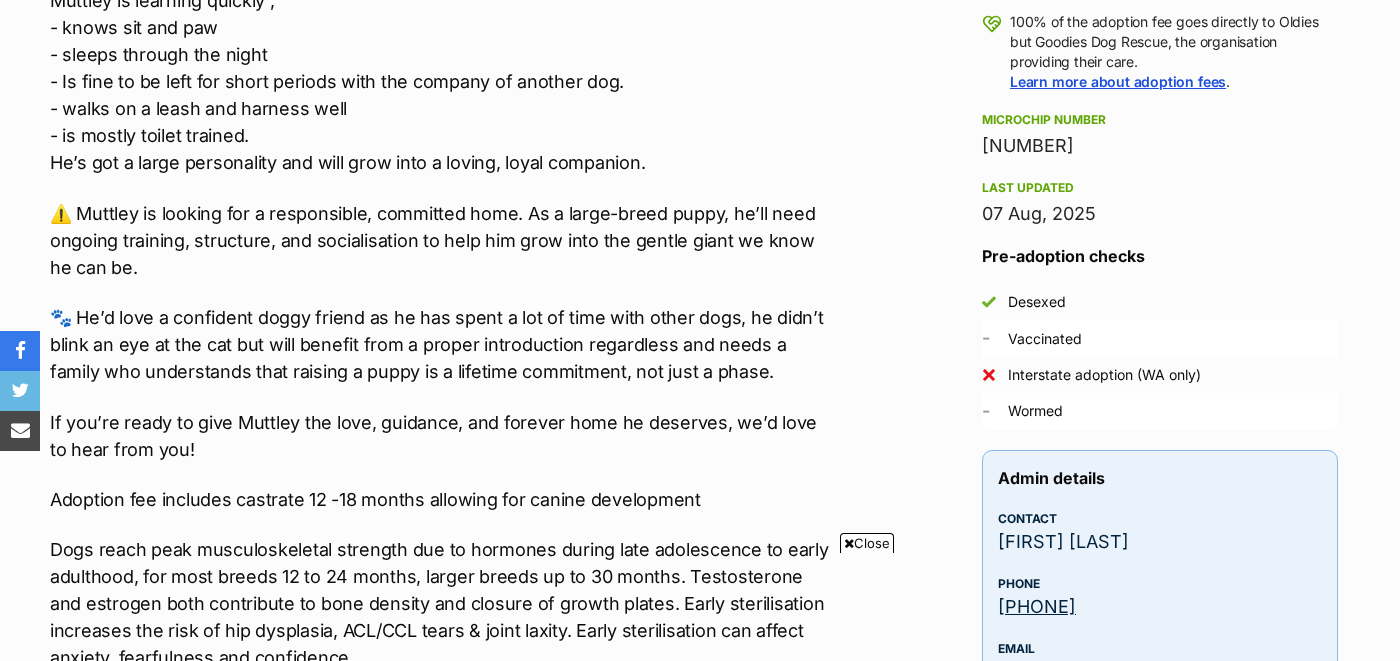 scroll, scrollTop: 2175, scrollLeft: 0, axis: vertical 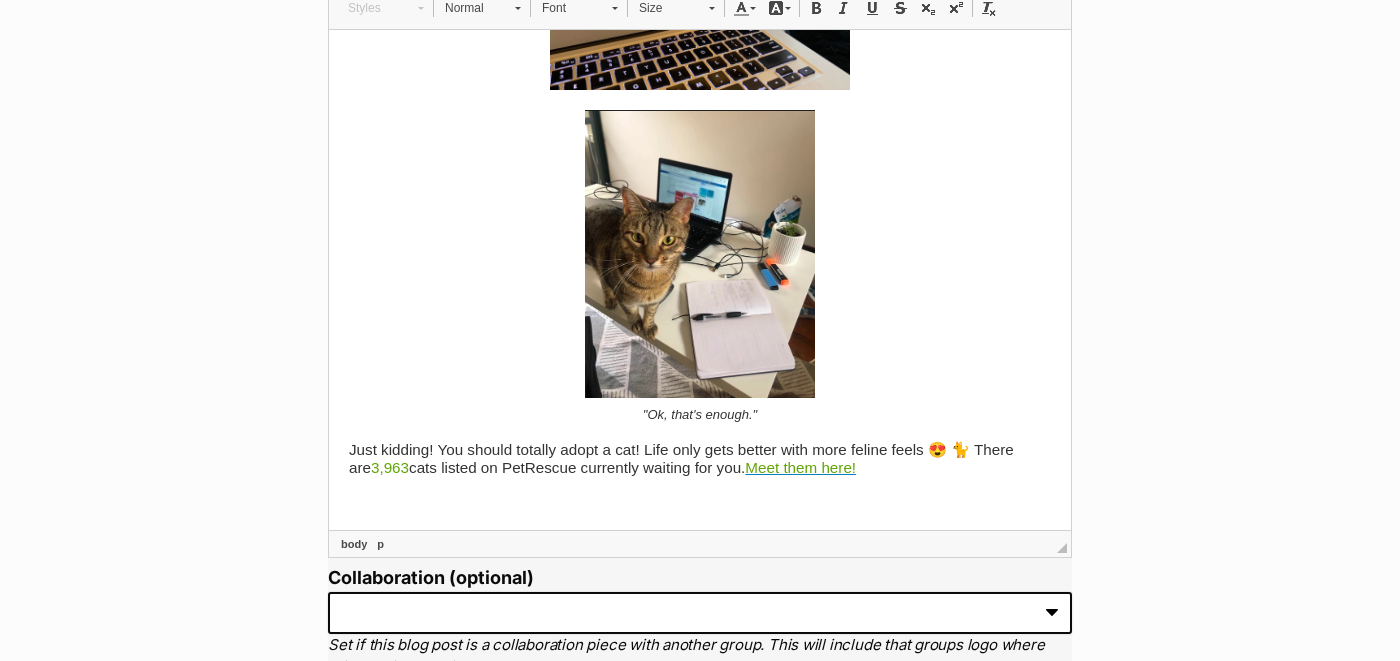 click on "Just kidding! You should totally adopt a cat! Life only gets better with more feline feels 😍 🐈 There are  3,963  cats listed on PetRescue currently waiting for you.  Meet them here!" at bounding box center (700, 459) 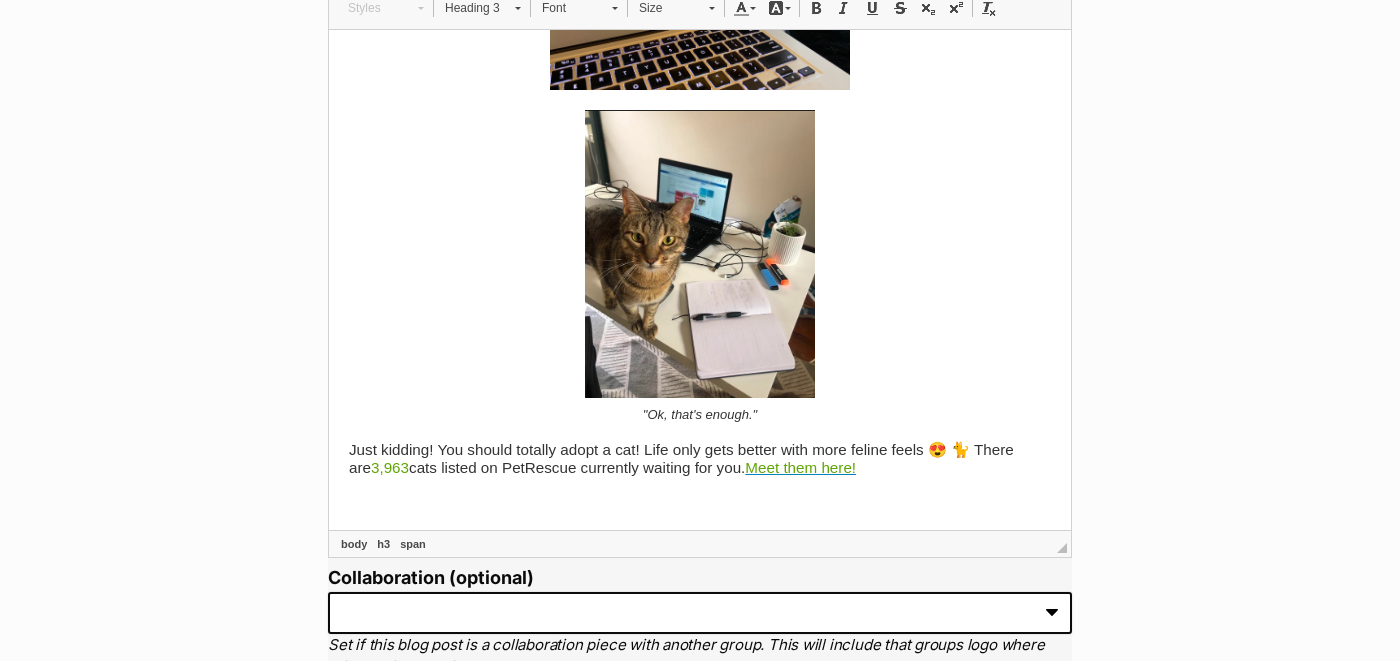 type 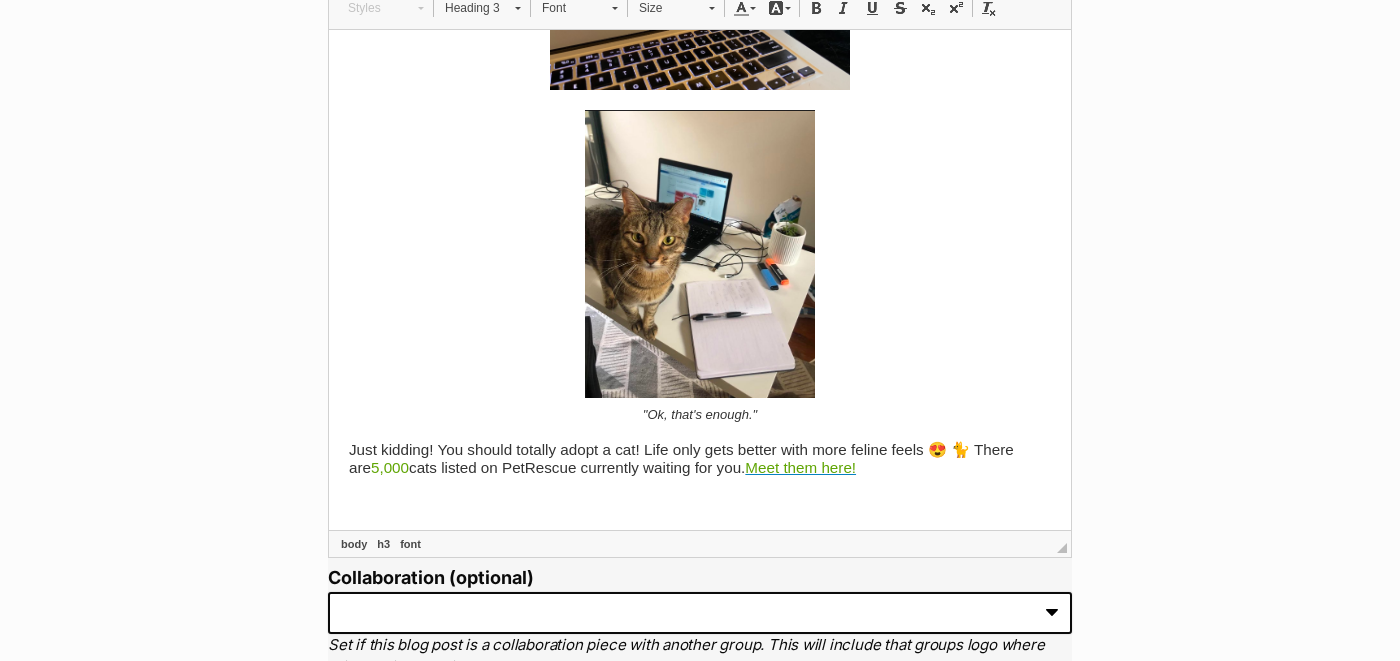 click on "Just kidding! You should totally adopt a cat! Life only gets better with more feline feels 😍 🐈 There are  5,000  cats listed on PetRescue currently waiting for you.  Meet them here!" at bounding box center (700, 459) 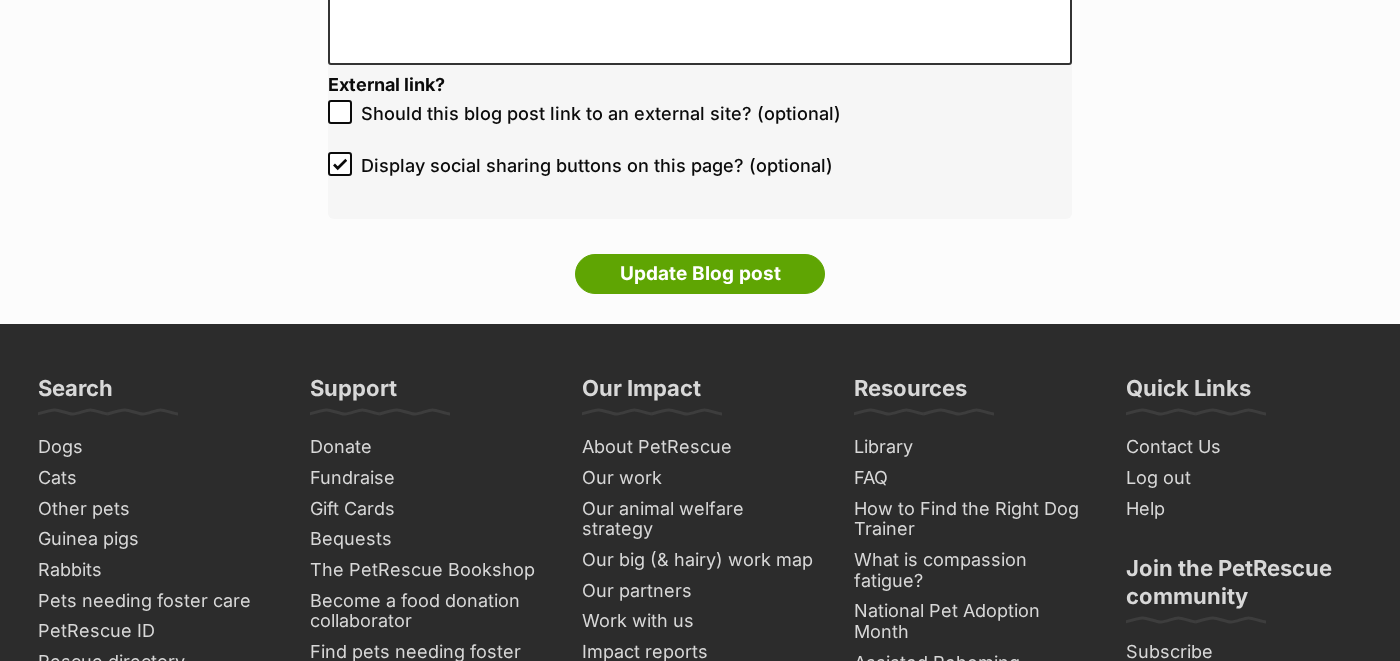 scroll, scrollTop: 4784, scrollLeft: 0, axis: vertical 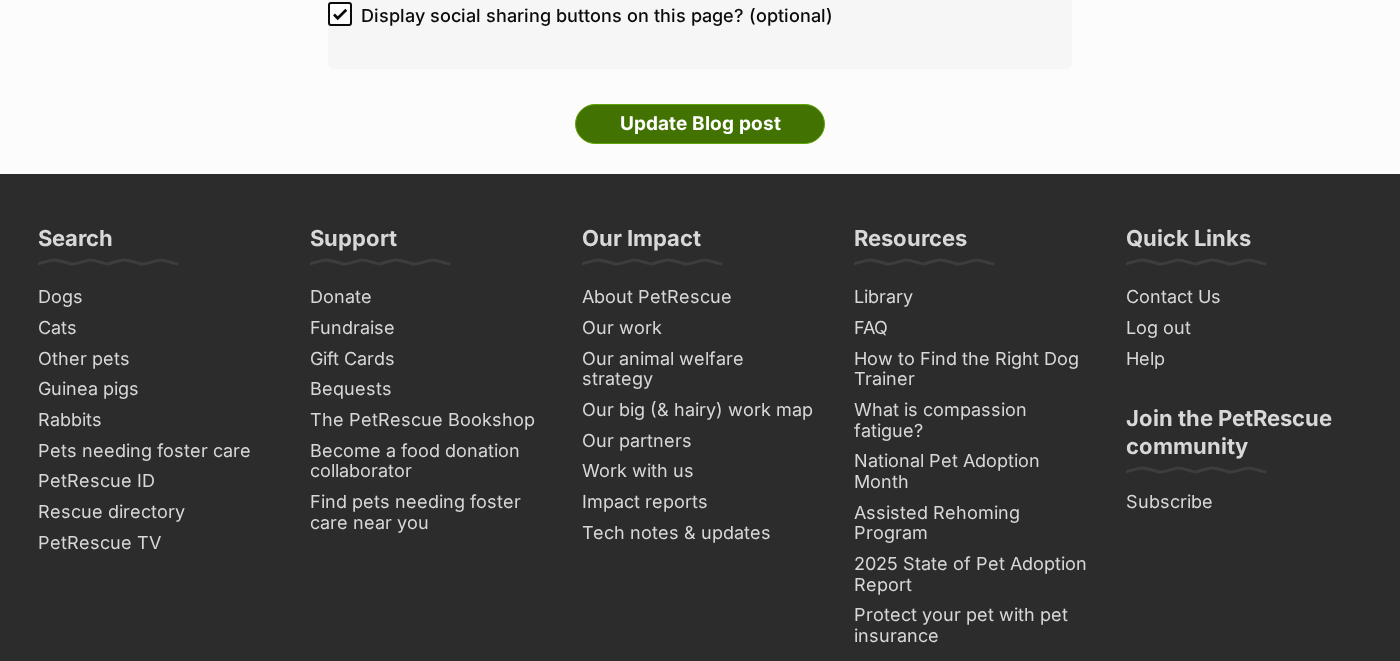 click on "Update Blog post" at bounding box center (700, 124) 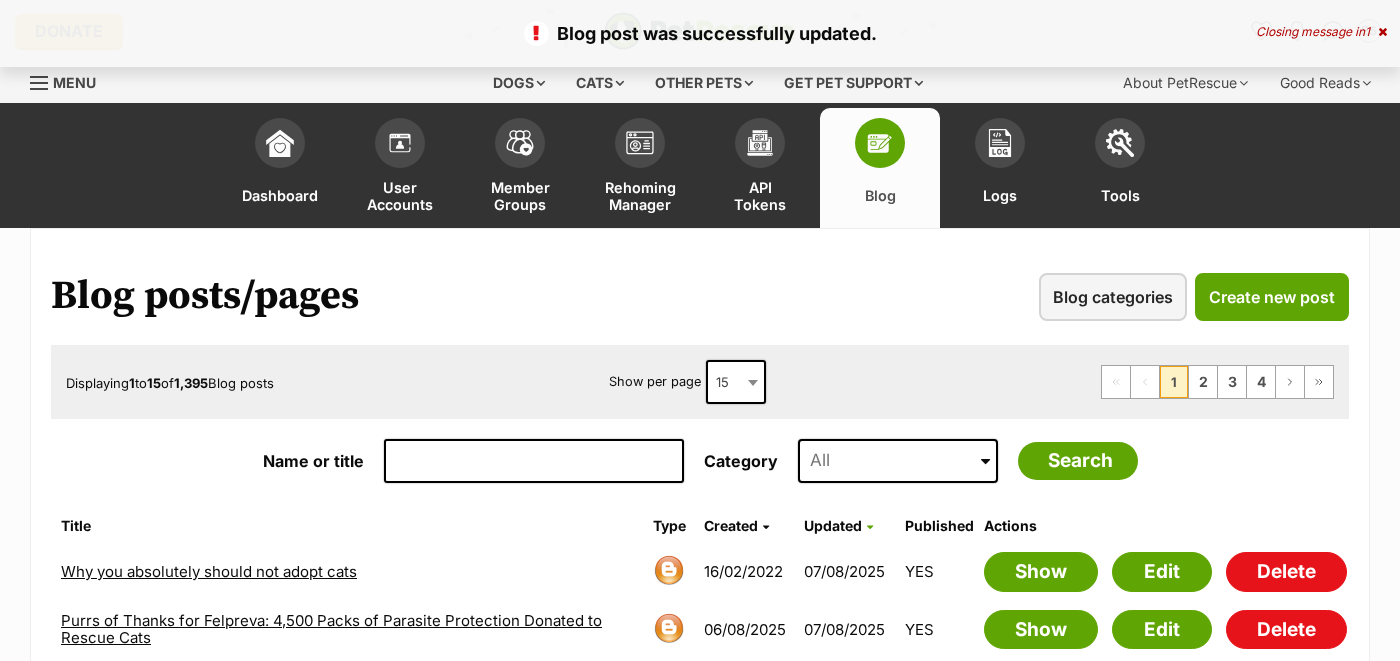 scroll, scrollTop: 0, scrollLeft: 0, axis: both 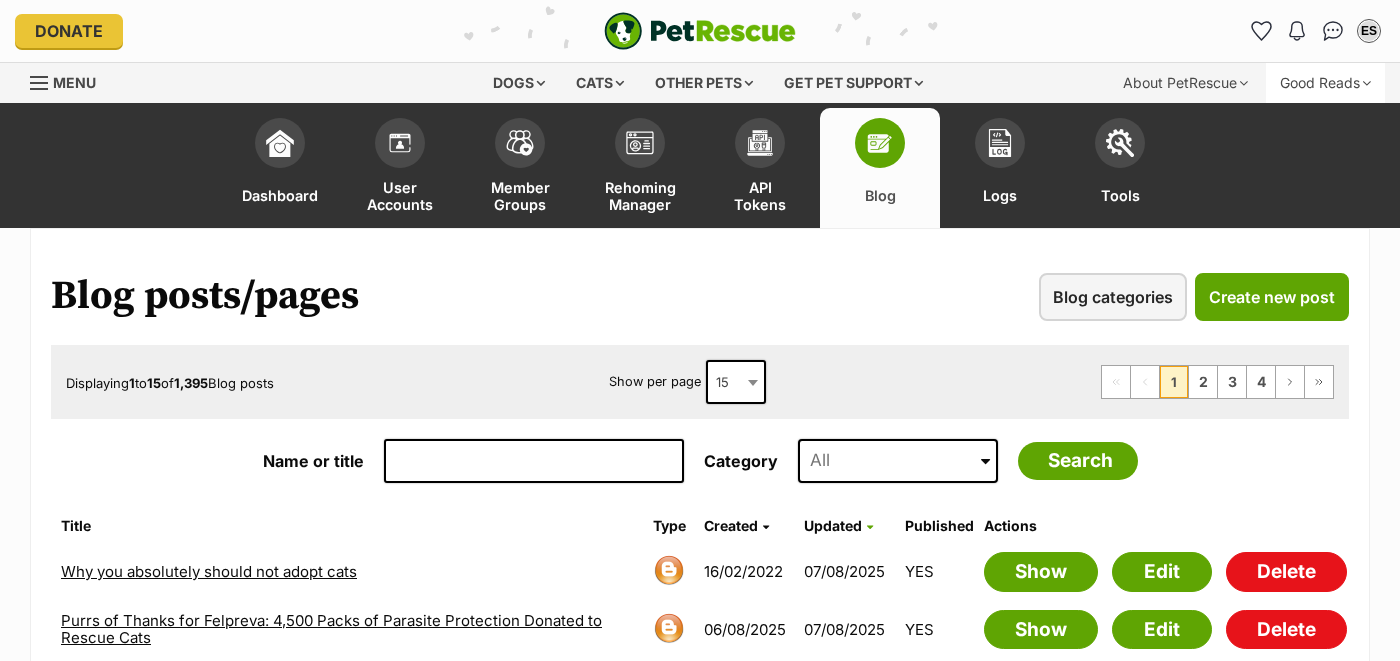 click on "Good Reads" at bounding box center (1325, 83) 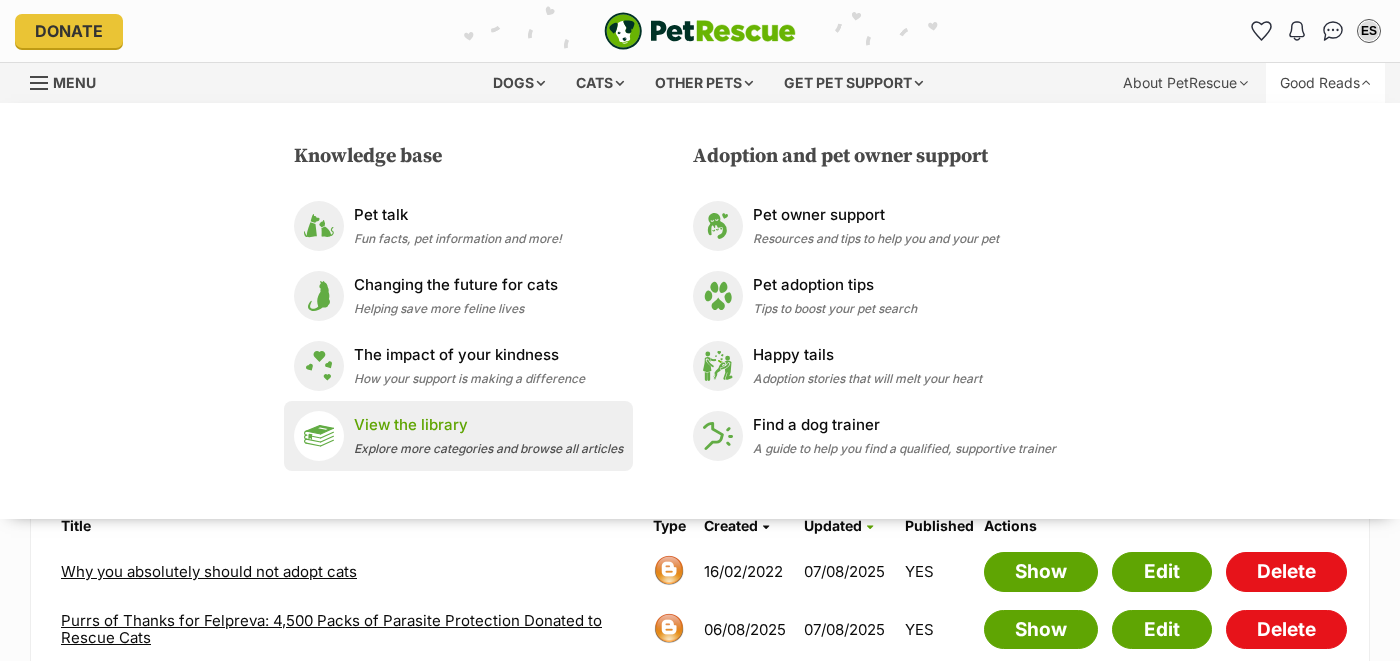 click on "View the library" at bounding box center (488, 425) 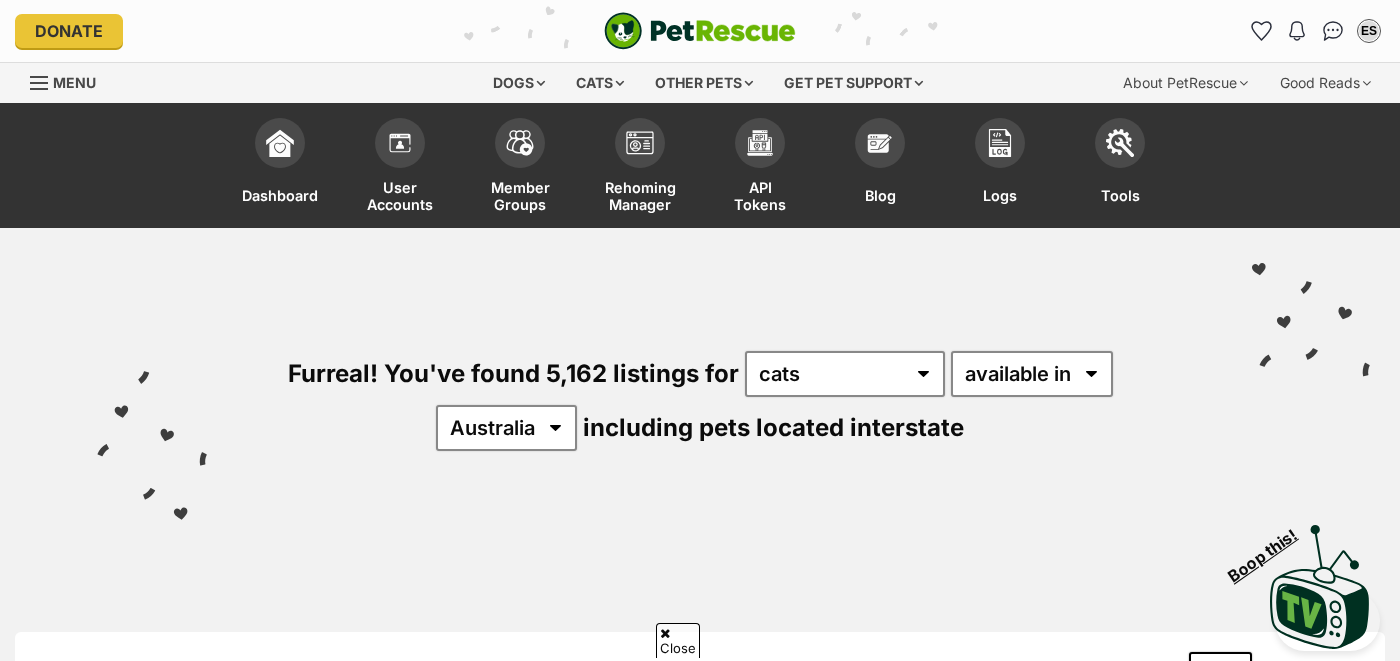 scroll, scrollTop: 2101, scrollLeft: 0, axis: vertical 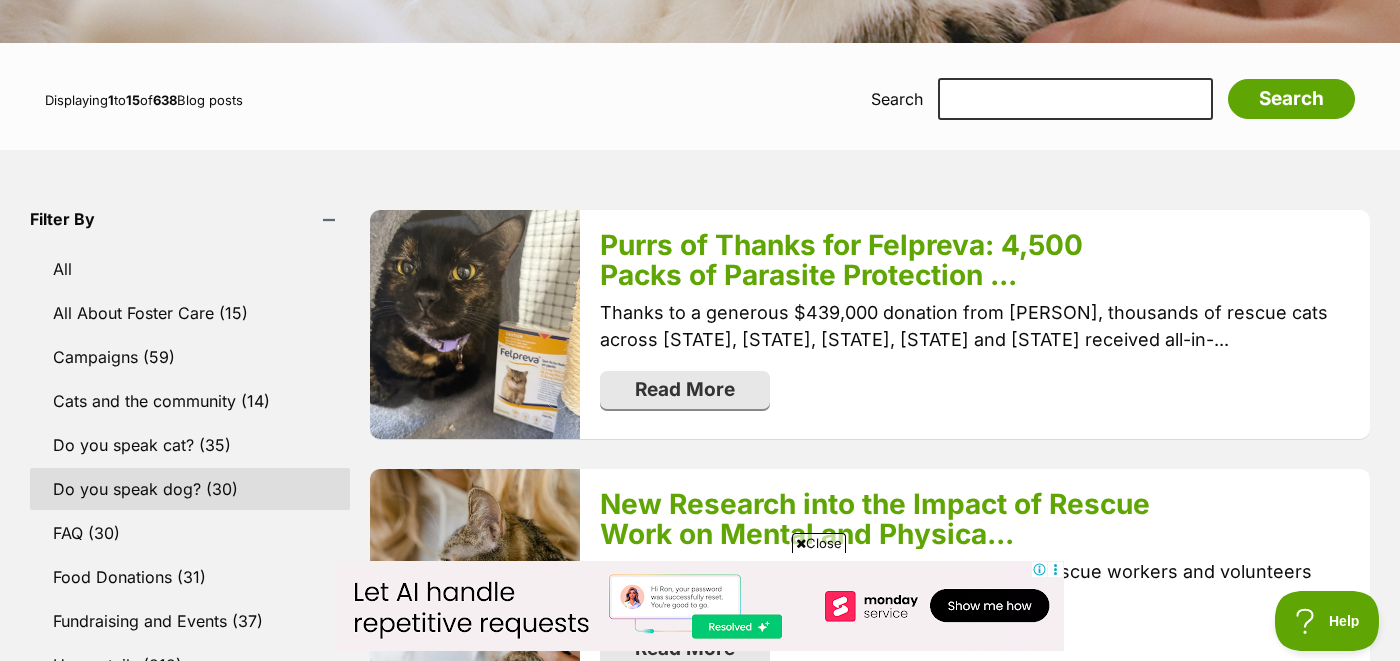 click on "Do you speak dog? (30)" at bounding box center [190, 489] 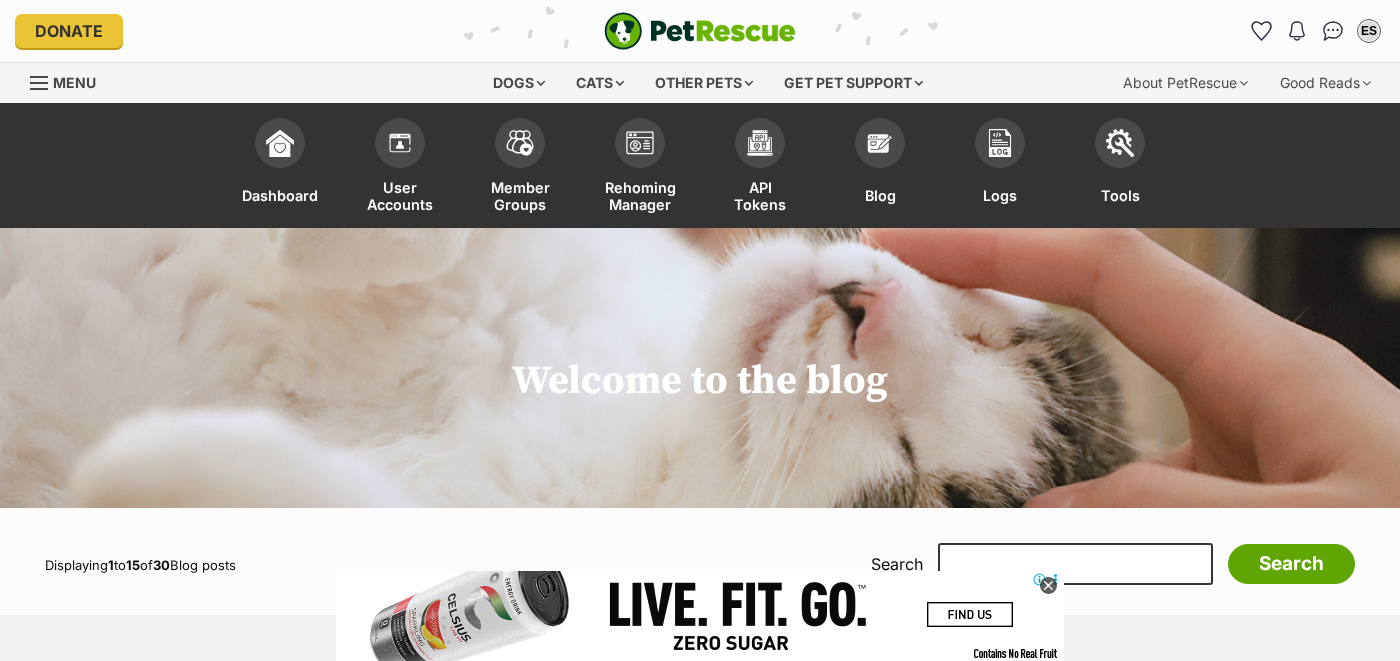 scroll, scrollTop: 0, scrollLeft: 0, axis: both 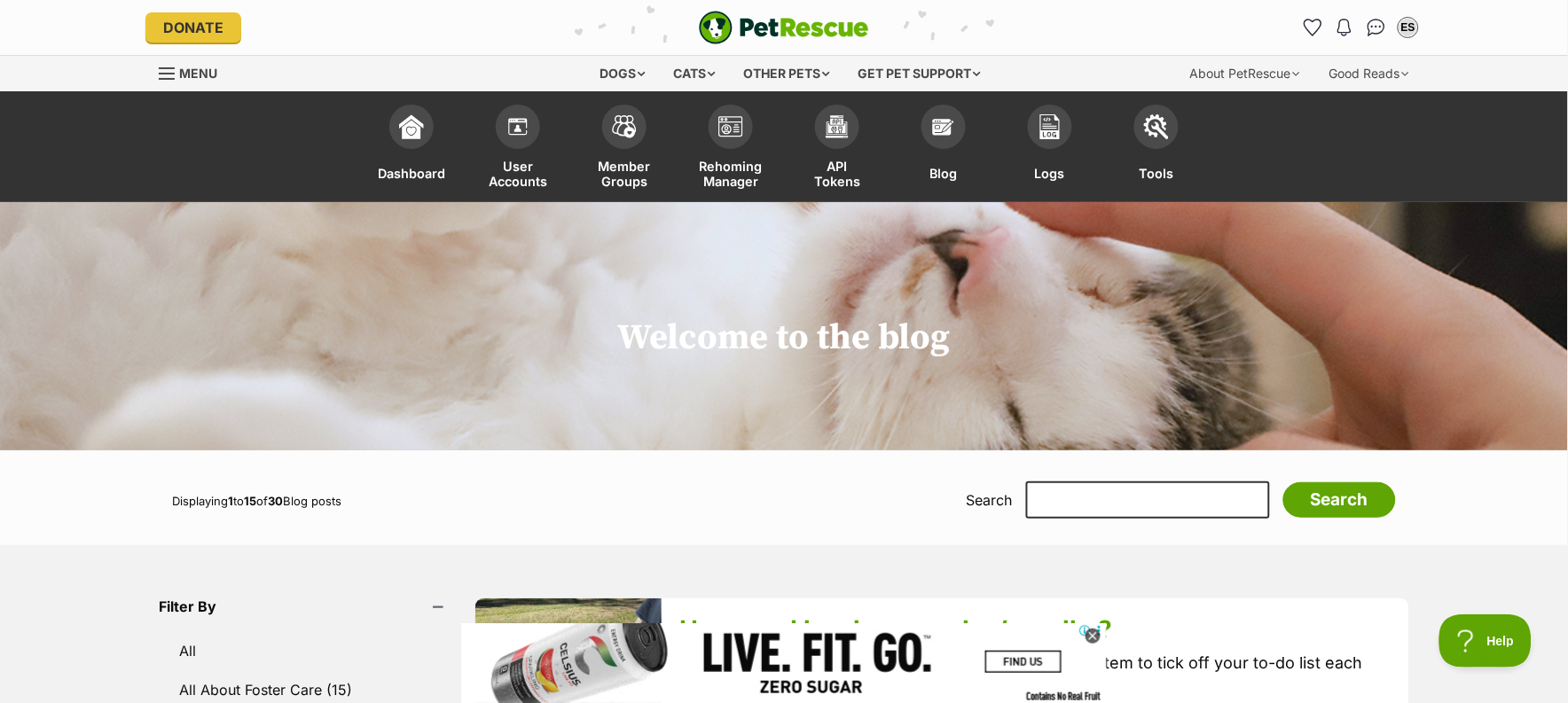 click 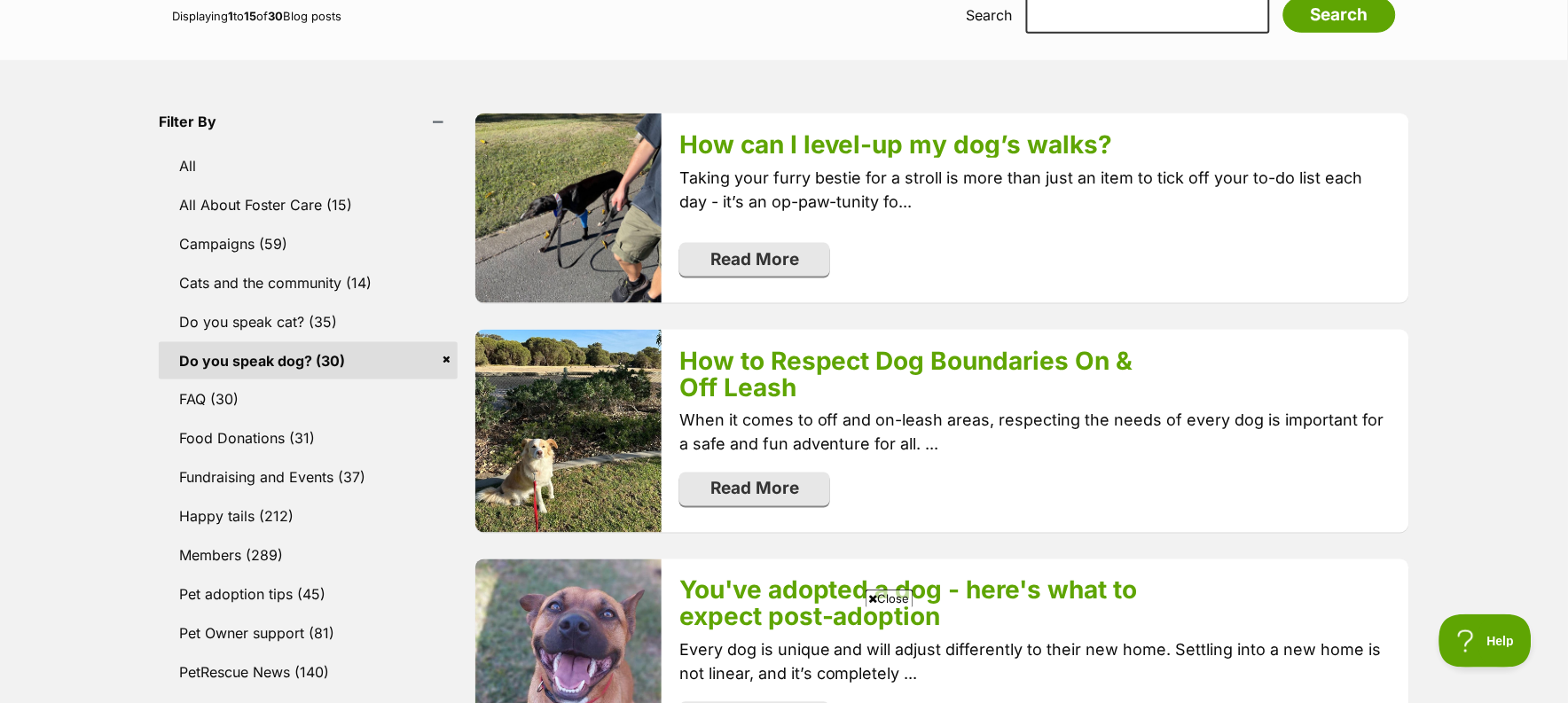scroll, scrollTop: 0, scrollLeft: 0, axis: both 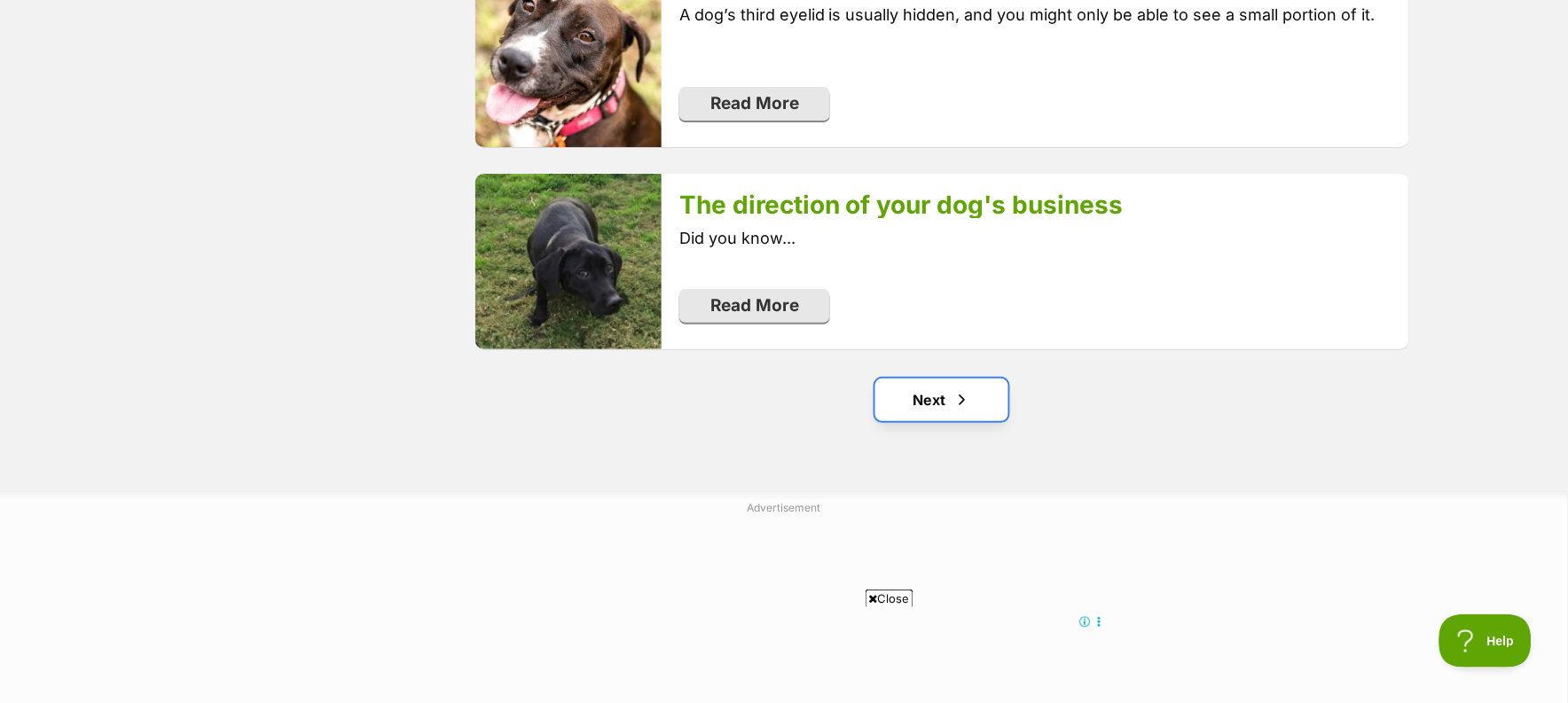 click on "Next" at bounding box center [942, 400] 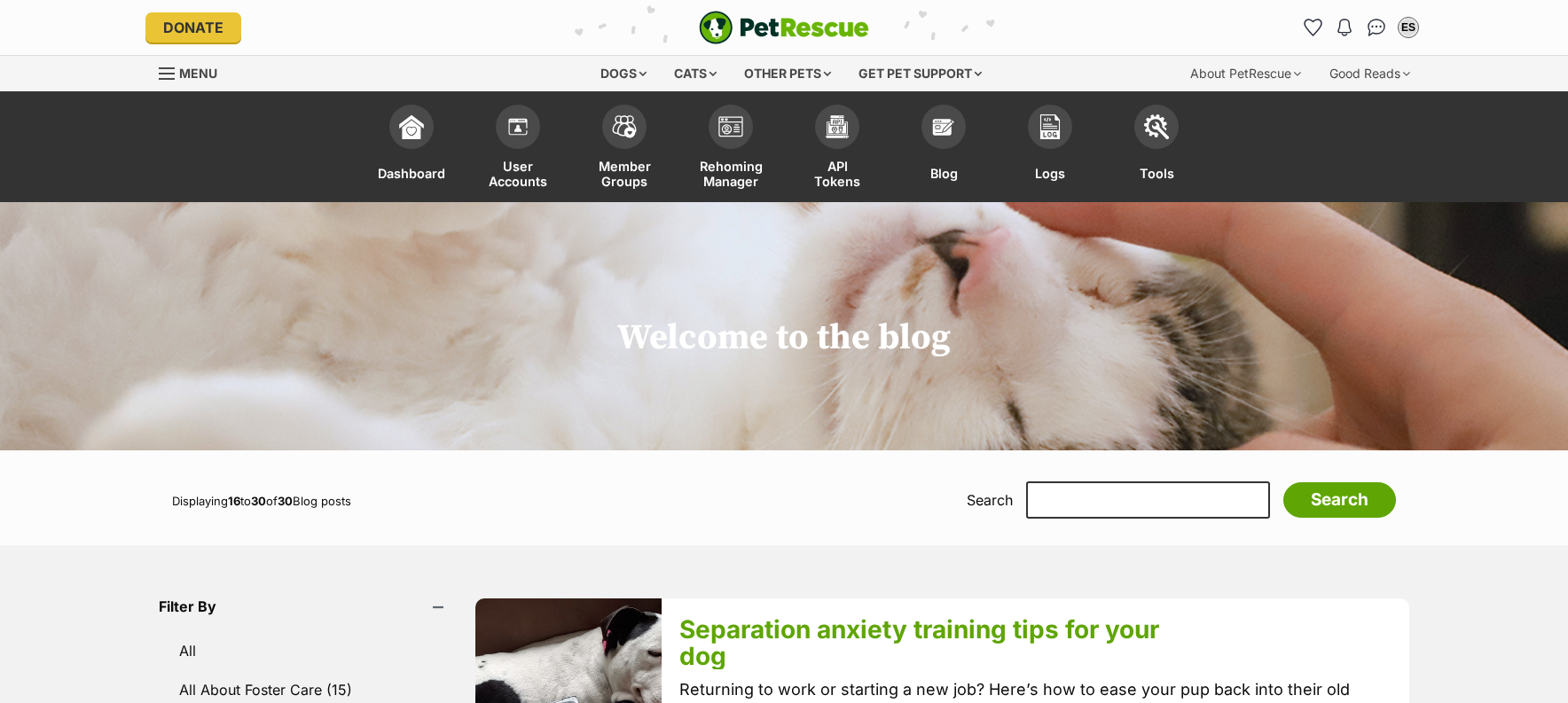 scroll, scrollTop: 0, scrollLeft: 0, axis: both 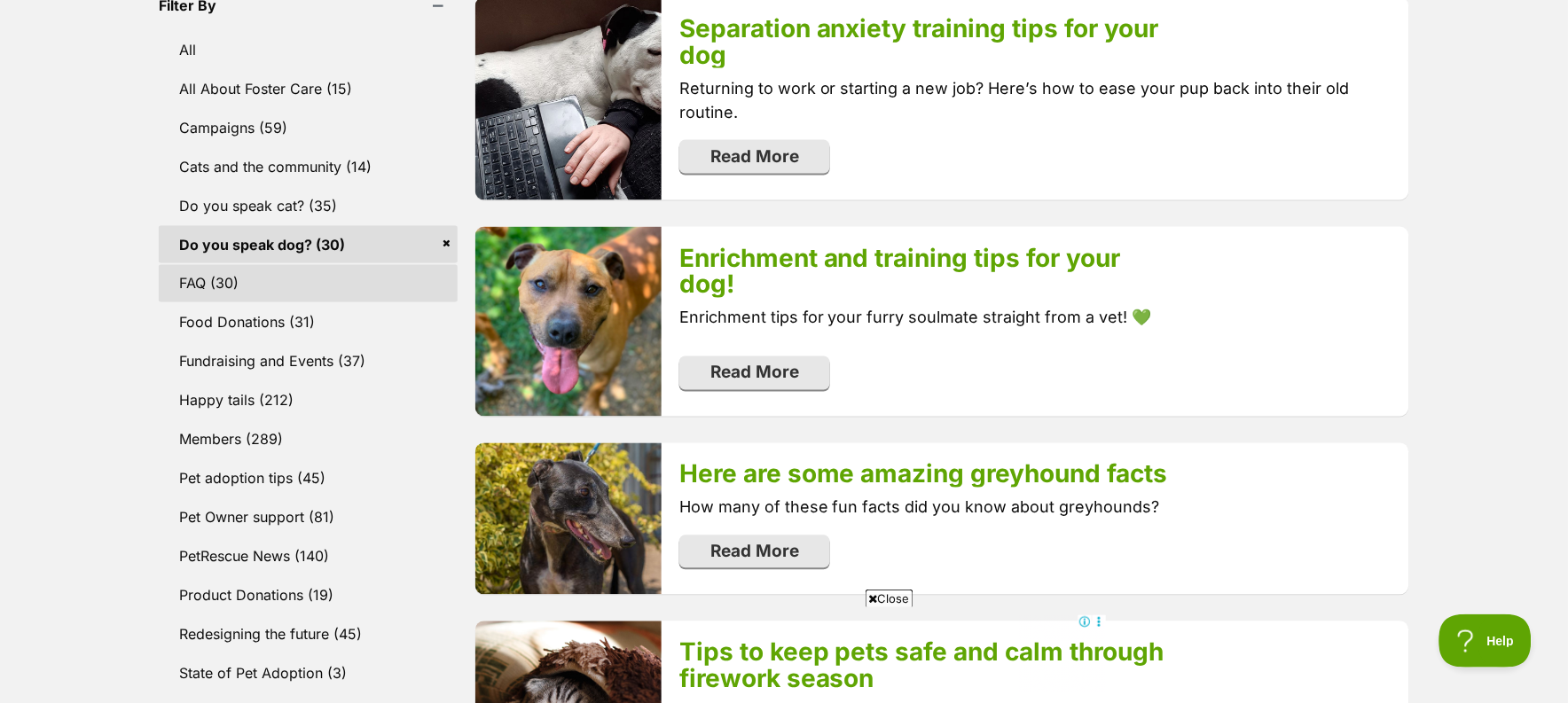 click on "FAQ (30)" at bounding box center (308, 284) 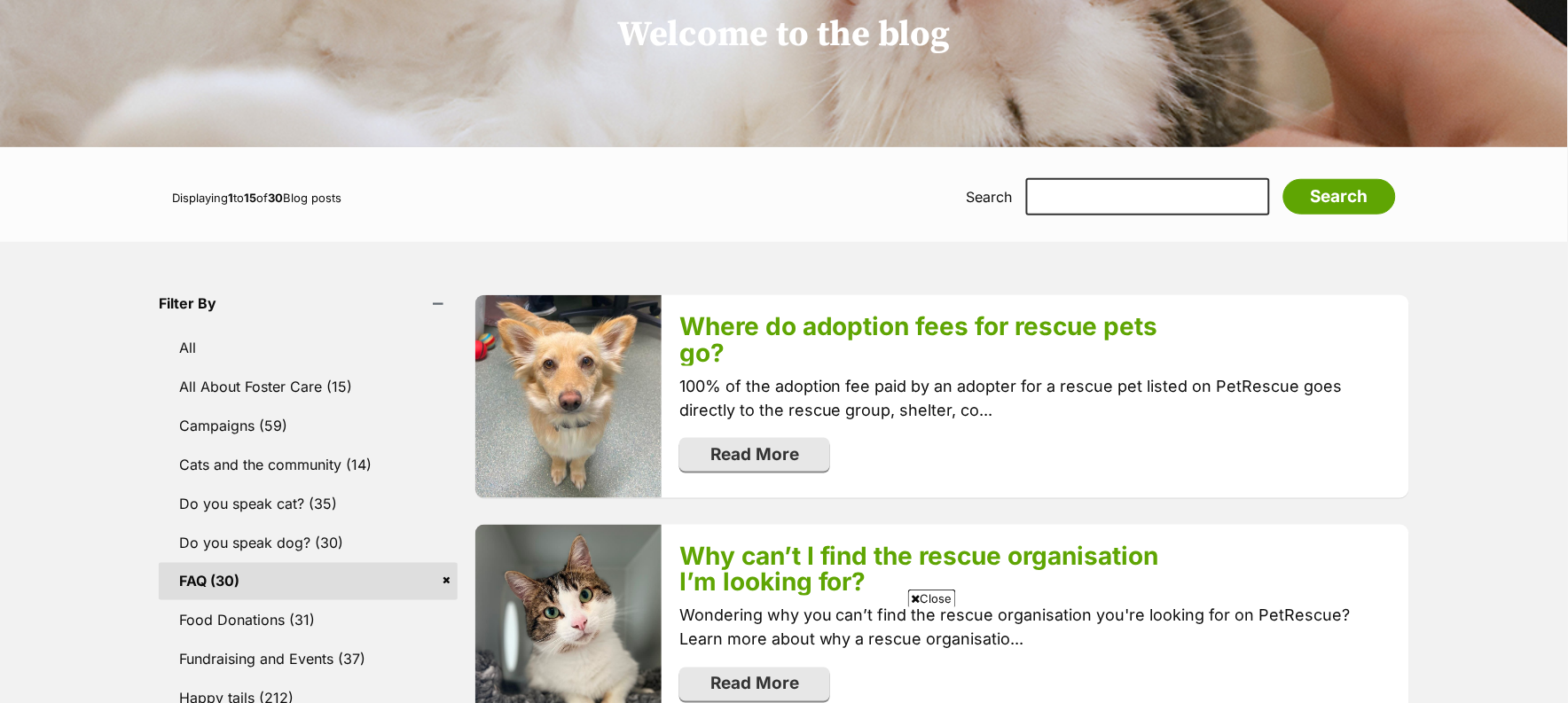 scroll, scrollTop: 340, scrollLeft: 0, axis: vertical 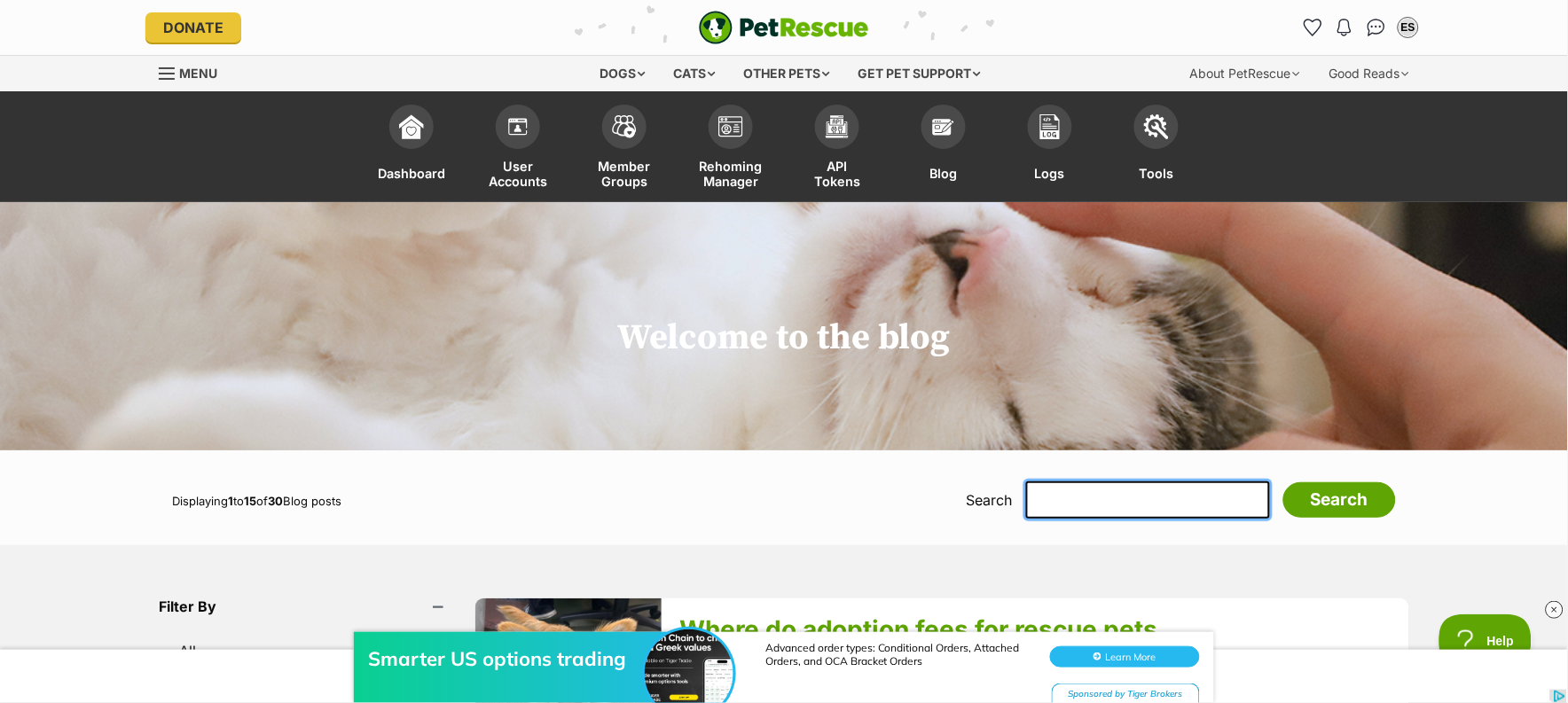click at bounding box center [1148, 500] 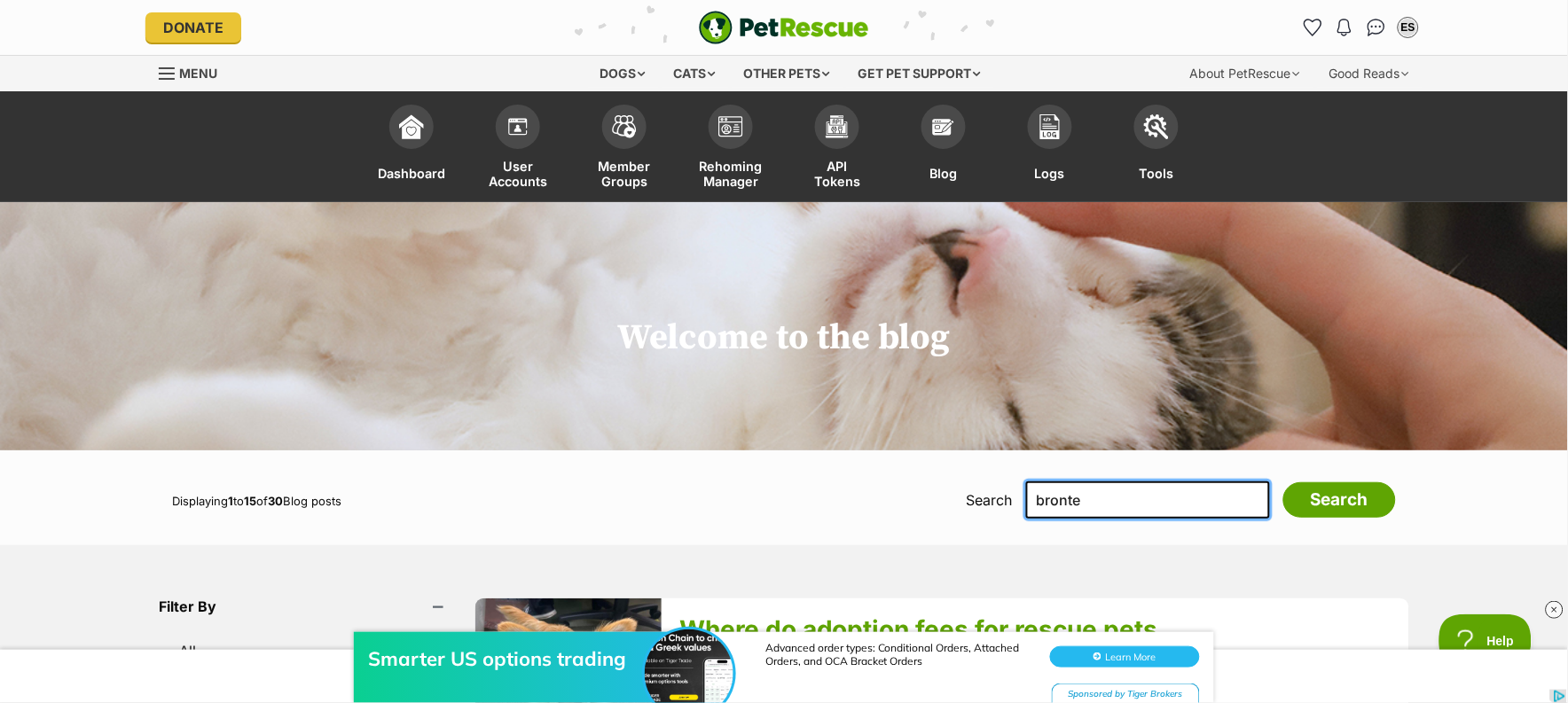 type on "bronte" 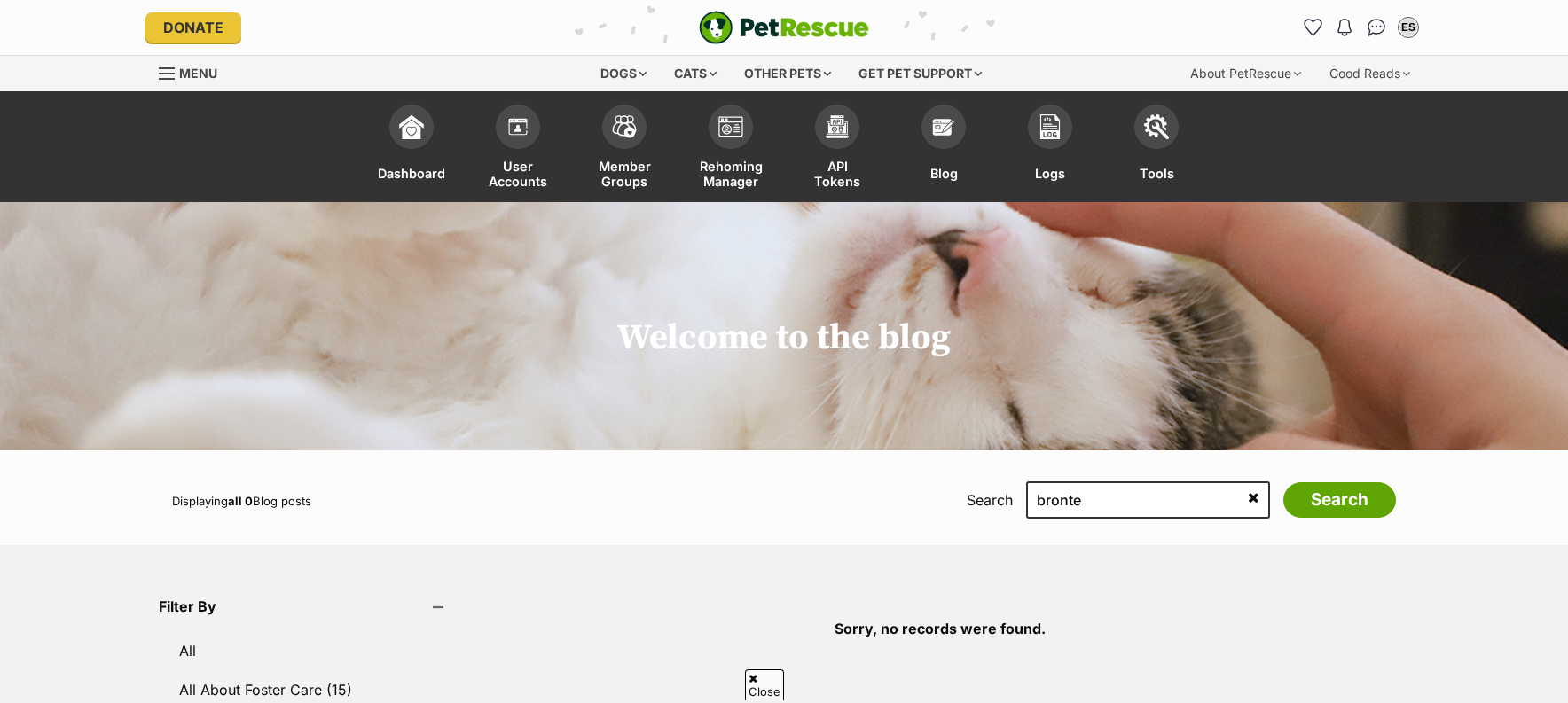 click on "Happy tails (212)" at bounding box center (308, 1002) 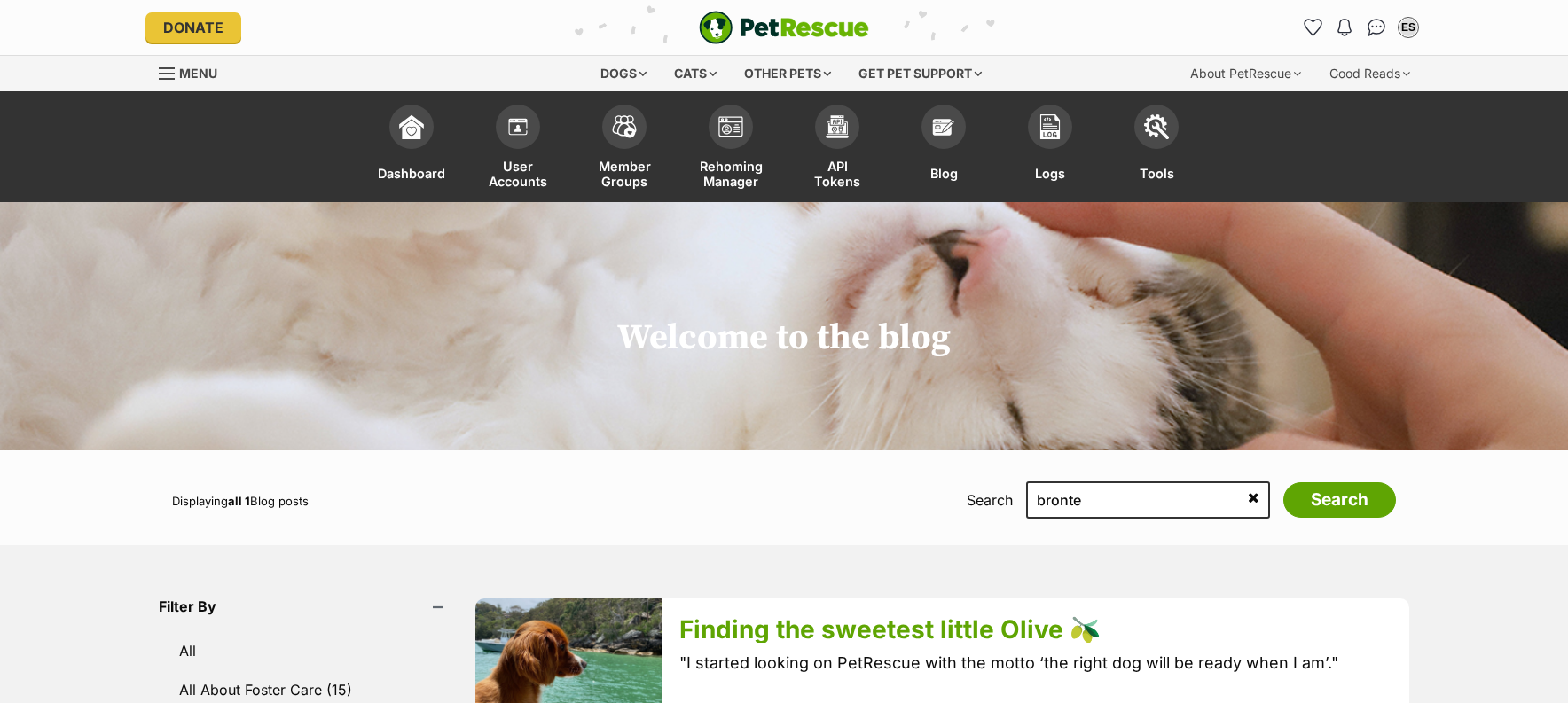 scroll, scrollTop: 0, scrollLeft: 0, axis: both 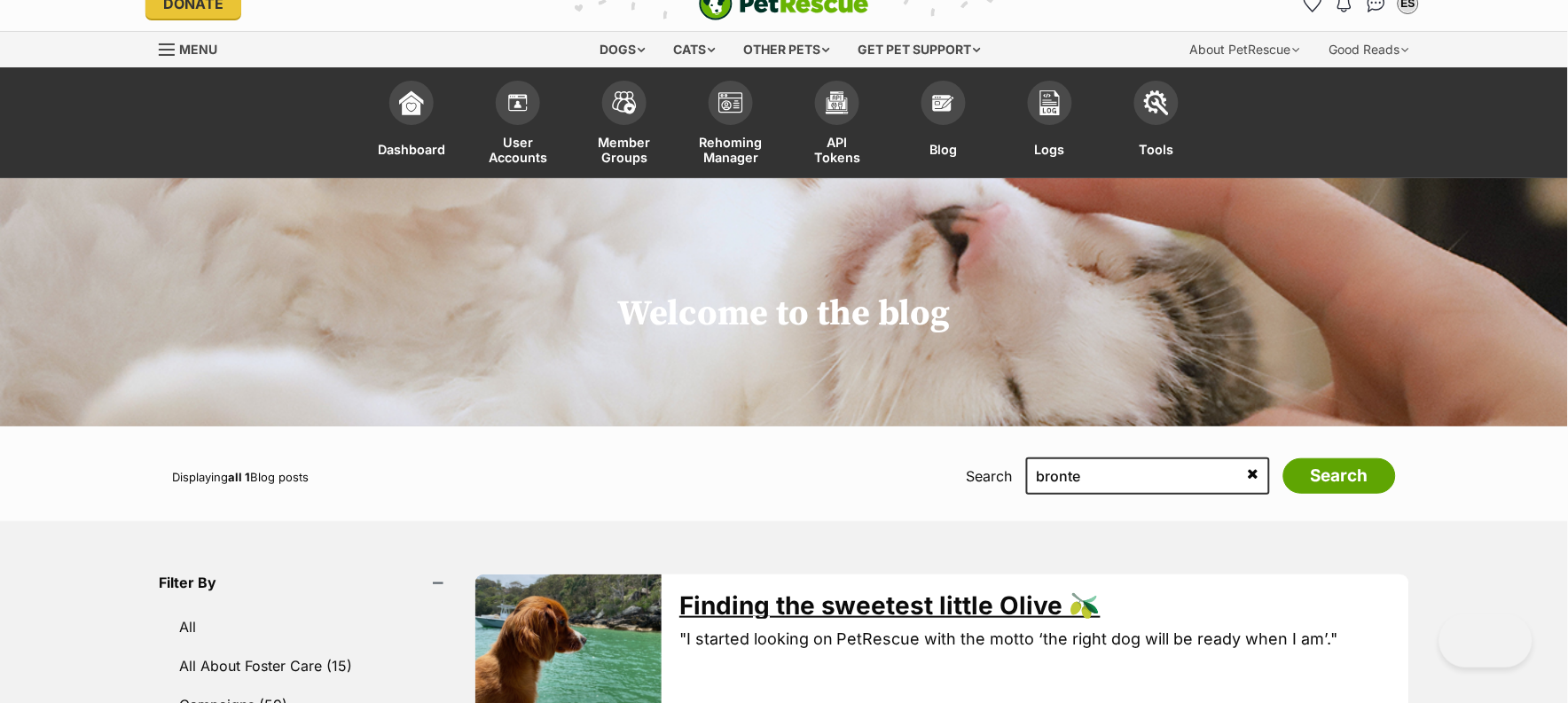 click on "Finding the sweetest little Olive 🫒" at bounding box center [890, 605] 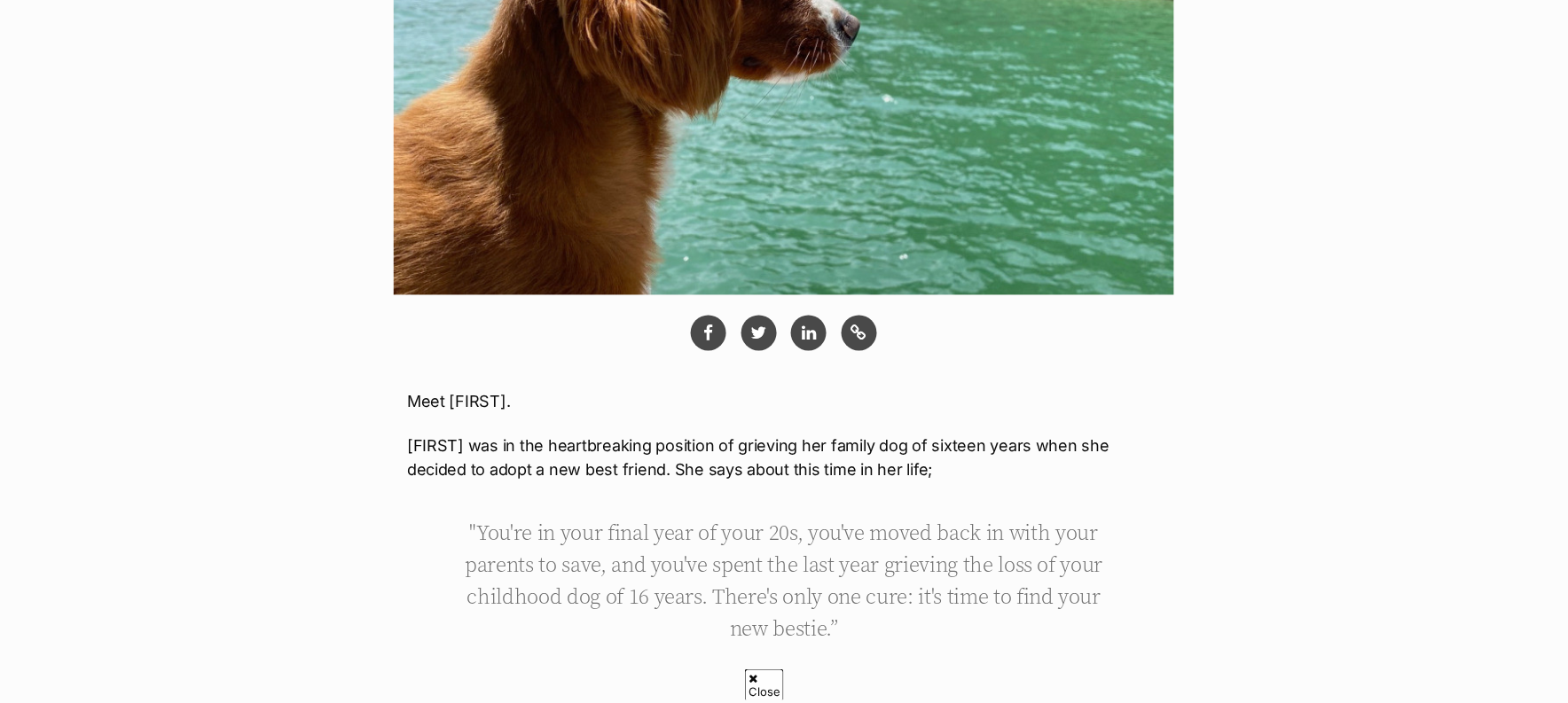 scroll, scrollTop: 683, scrollLeft: 0, axis: vertical 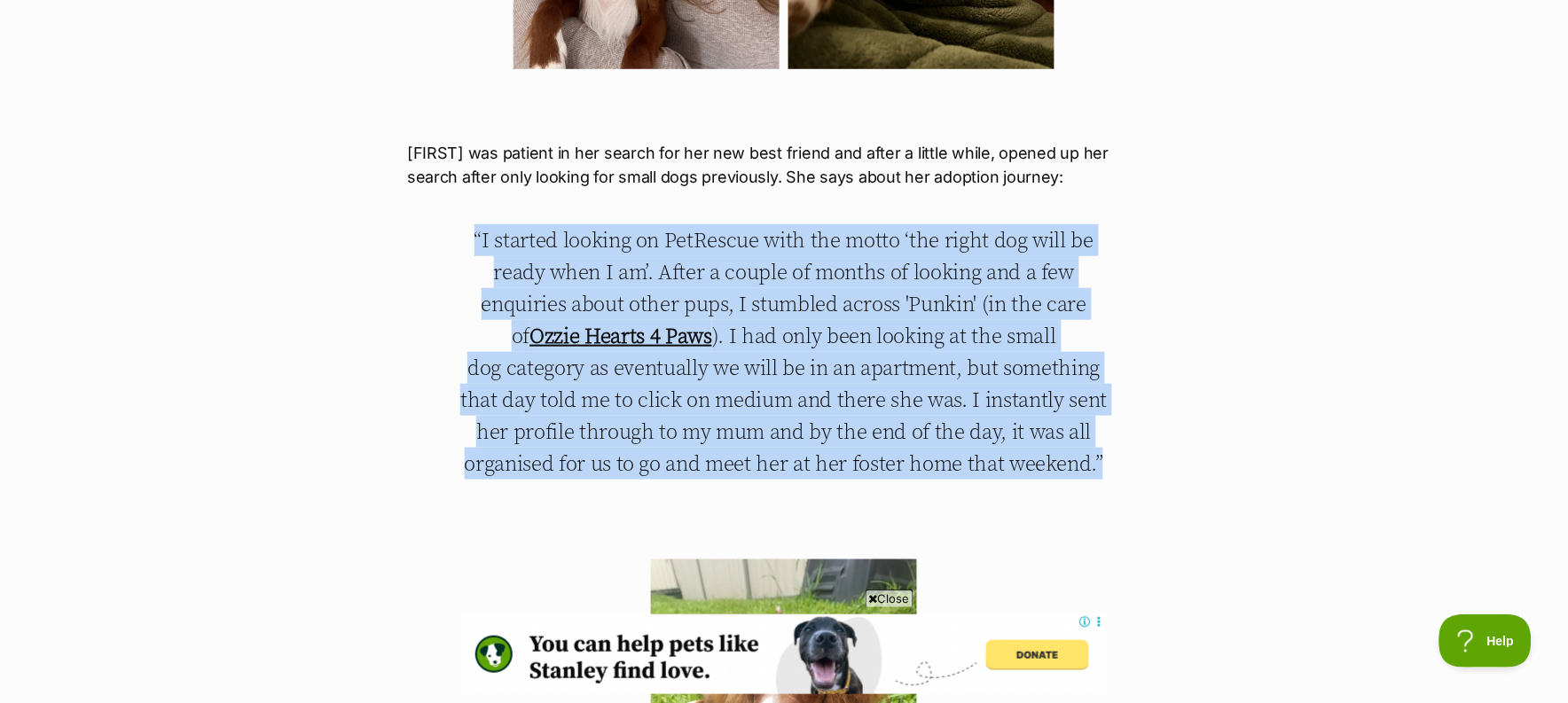 drag, startPoint x: 476, startPoint y: 236, endPoint x: 1114, endPoint y: 461, distance: 676.5124 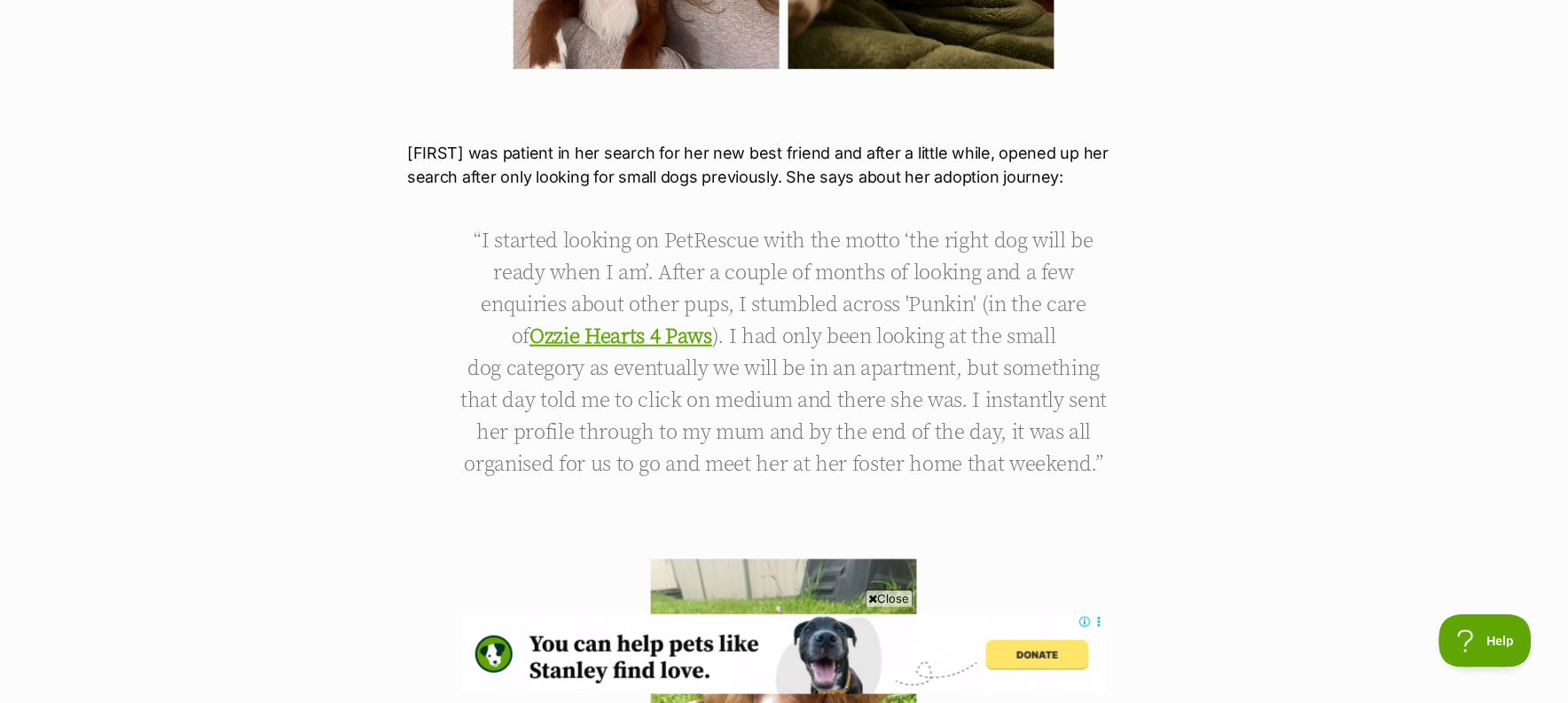 click on "Meet [FIRST].
[FIRST] was in the heartbreaking position of grieving her family dog of sixteen years when she decided to adopt a new best friend. She says about this time in her life;
"You're in your final year of your 20s, you've moved back in with your parents to save, and you've spent the last year grieving the loss of your childhood dog of 16 years. There's only one cure: it's time to find your new bestie.”
Have you had to say goodbye to a beloved pet? The PetRescue team extends our condolences and we hope  this article  can bring you some comfort during this time.
adoption assistance  and  pet guardian resources .
[FIRST] was patient in her search for her new best friend and after a little while, opened up her search after only looking for small dogs previously. She says about her adoption journey:
Ozzie Hearts 4 Paws
Olive (then Punkin)’s profile photo" at bounding box center [784, 1386] 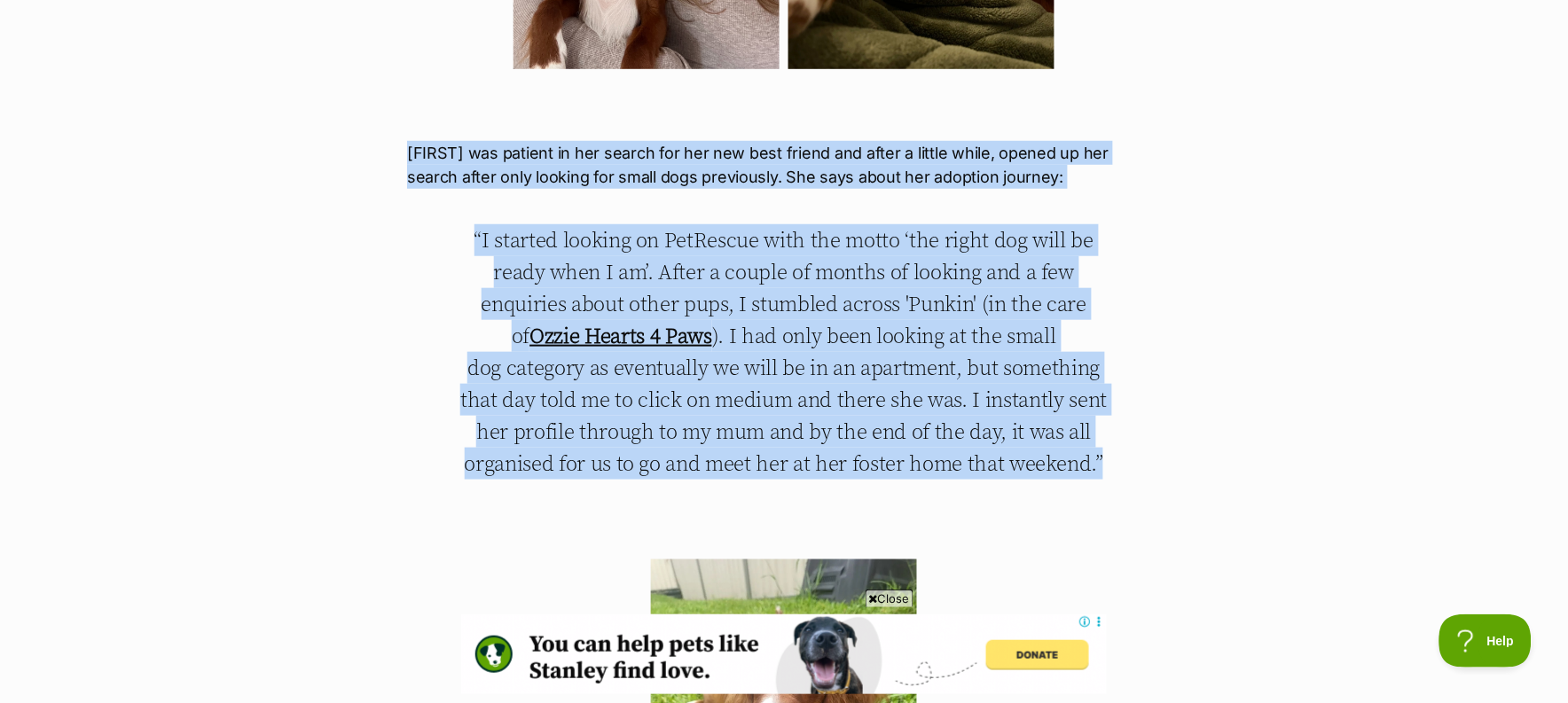 drag, startPoint x: 407, startPoint y: 148, endPoint x: 1136, endPoint y: 459, distance: 792.56672 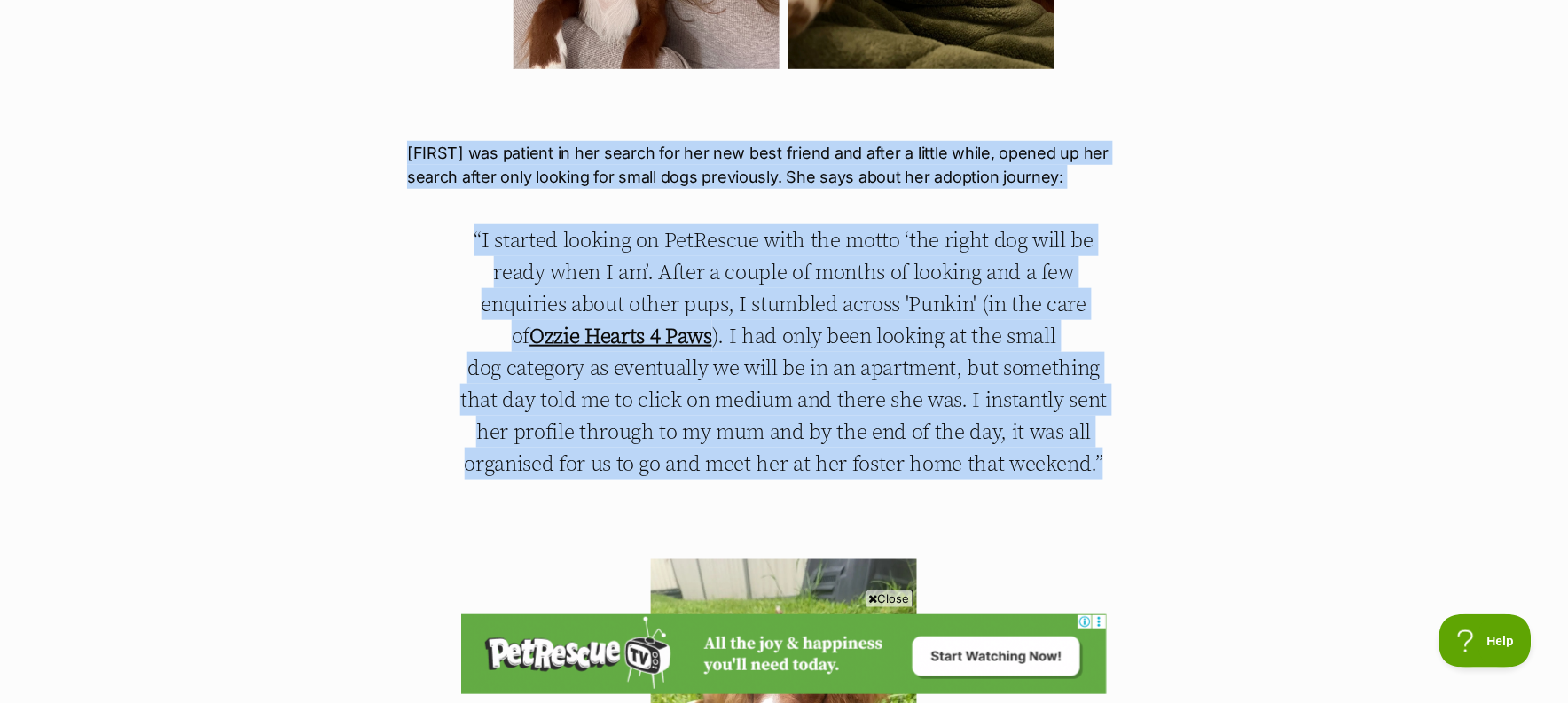 scroll, scrollTop: 0, scrollLeft: 0, axis: both 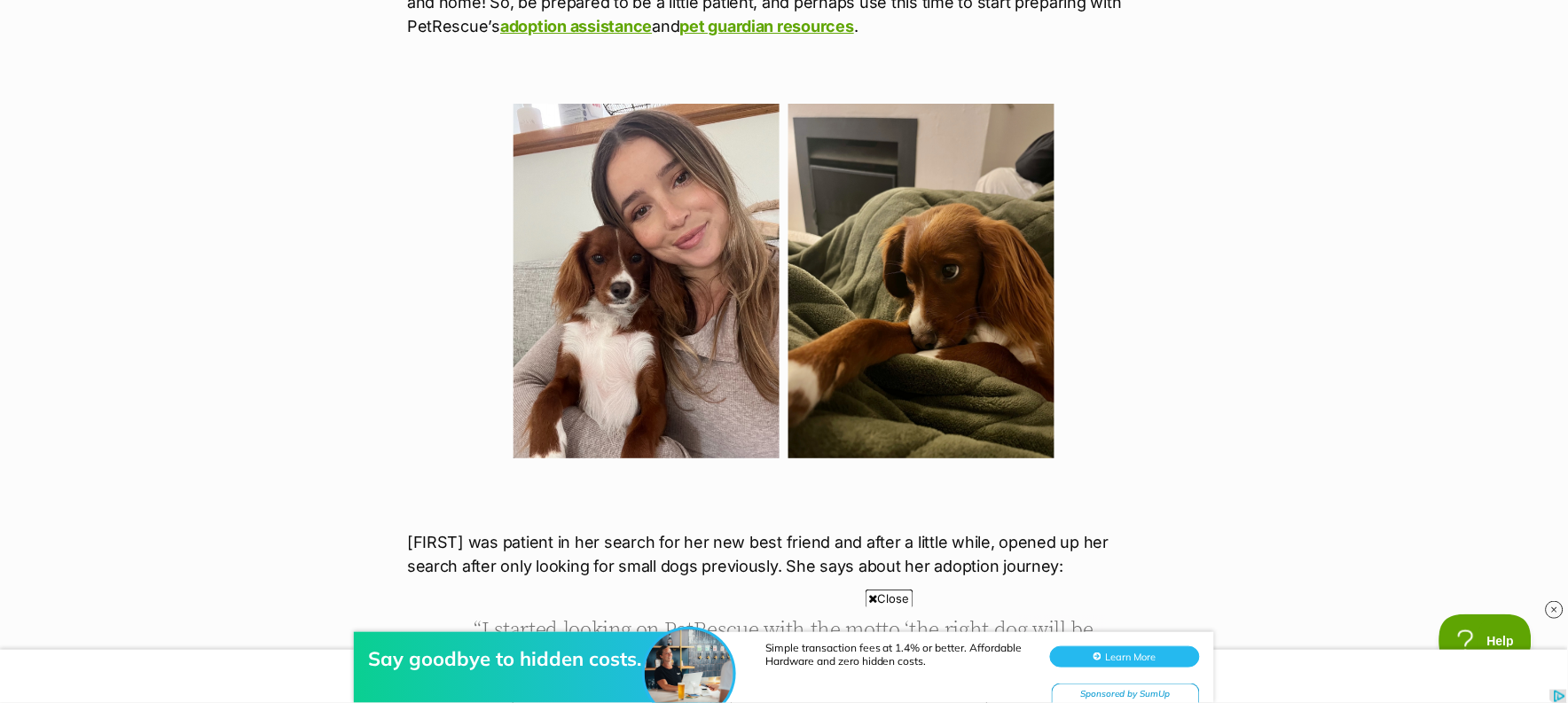 click on "What's happening
at PetRescue
Last updated:
13 Jan, 2025
Published on:
14 Nov, 2024
Finding the sweetest little Olive 🫒
Happy tails
https://www.petrescue.com.au/library/articles/finding-the-sweetest-little-olive
Meet Bronte.
Bronte was in the heartbreaking position of grieving her family dog of sixteen years when she decided to adopt a new best friend. She says about this time in her life;
"You're in your final year of your 20s, you've moved back in with your parents to save, and you've spent the last year grieving the loss of your childhood dog of 16 years. There's only one cure: it's time to find your new bestie.”
Have you had to say goodbye to a beloved pet? The PetRescue team extends our condolences and we hope  this article  can bring you some comfort during this time.
adoption assistance  and  pet guardian resources .
Ozzie Hearts 4 Paws" at bounding box center [784, 1629] 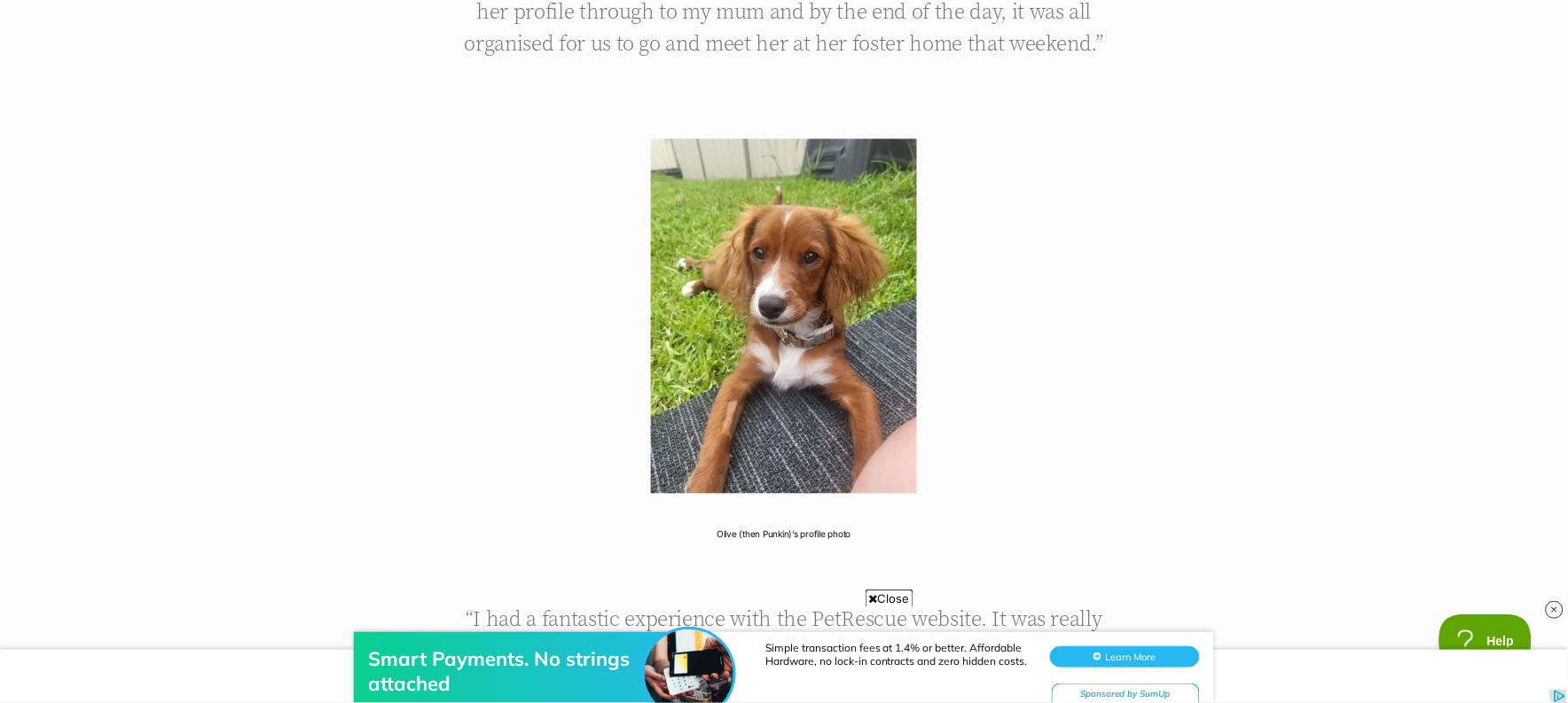 scroll, scrollTop: 0, scrollLeft: 0, axis: both 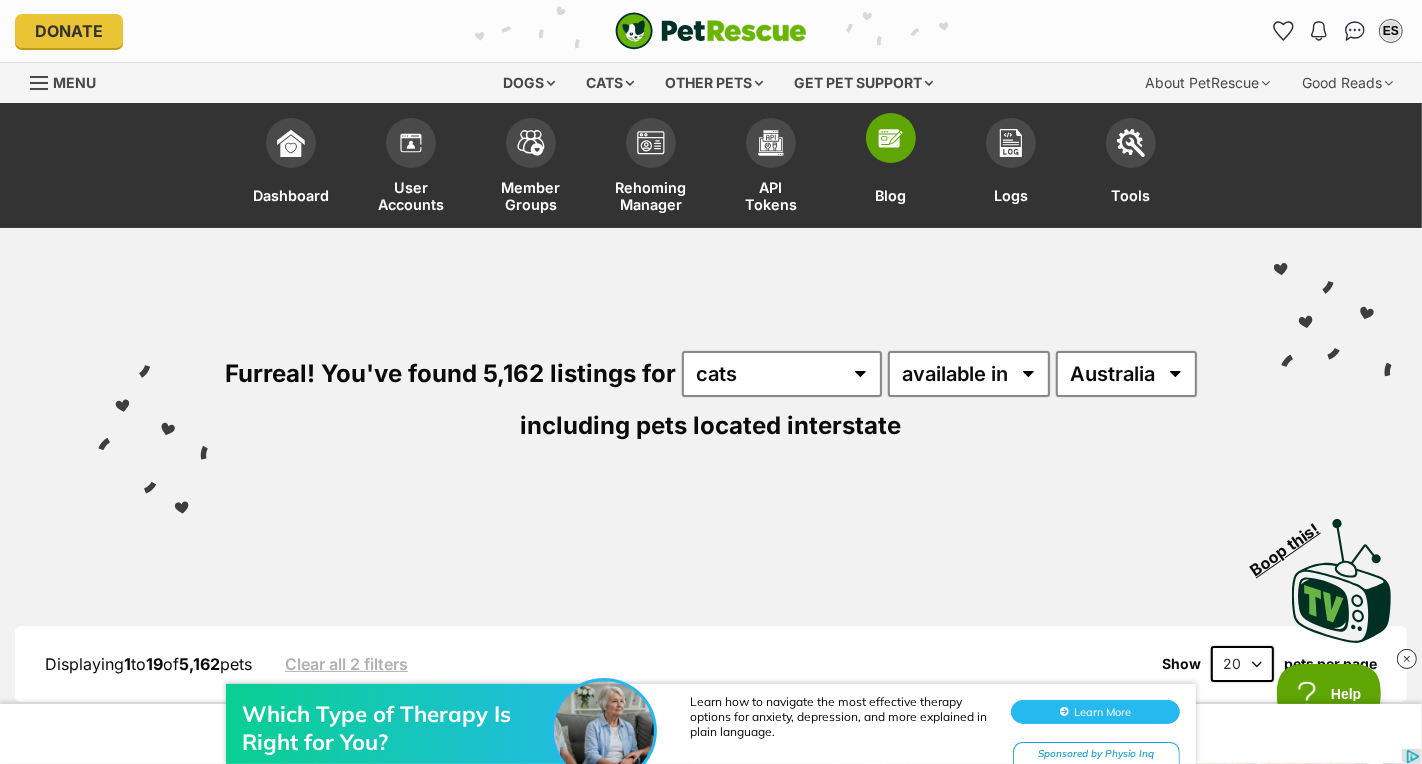 click at bounding box center (891, 138) 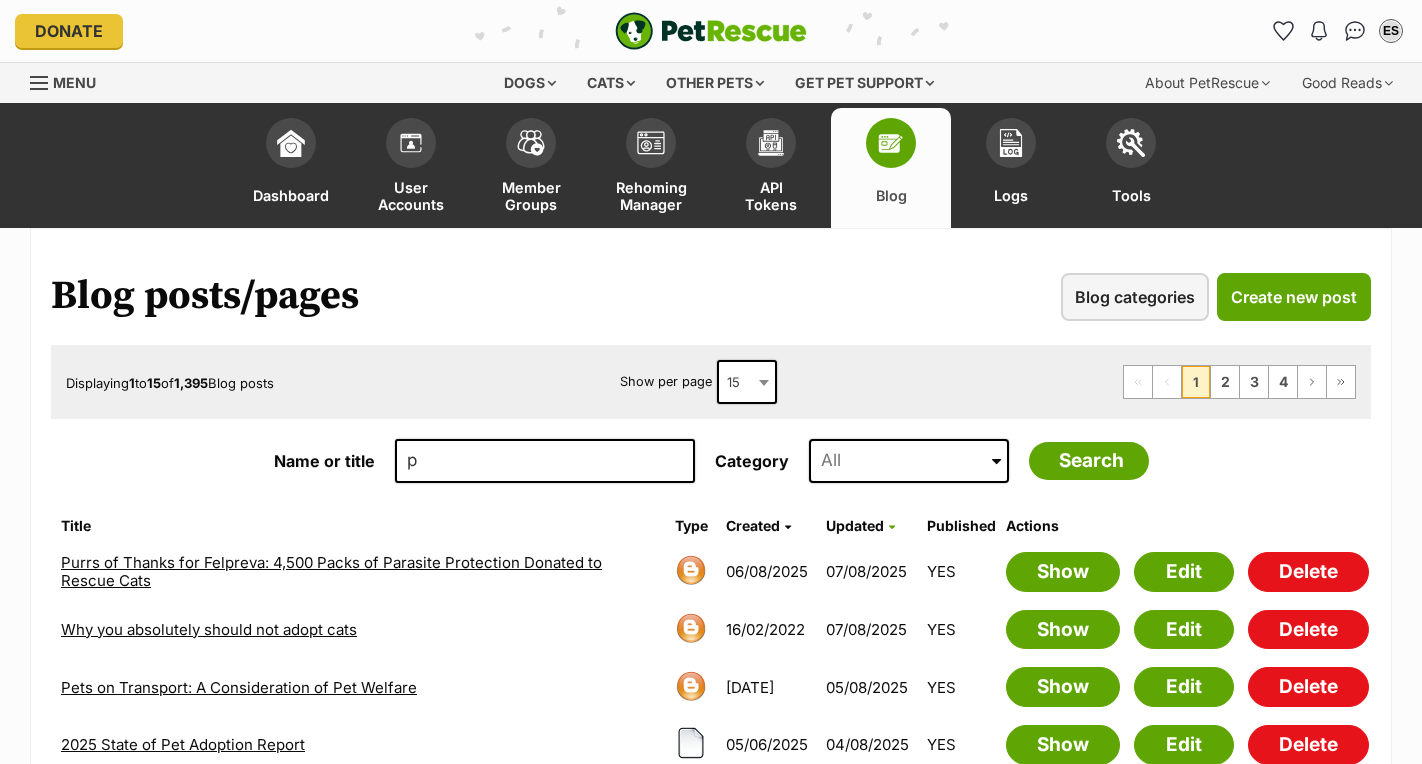 scroll, scrollTop: 0, scrollLeft: 0, axis: both 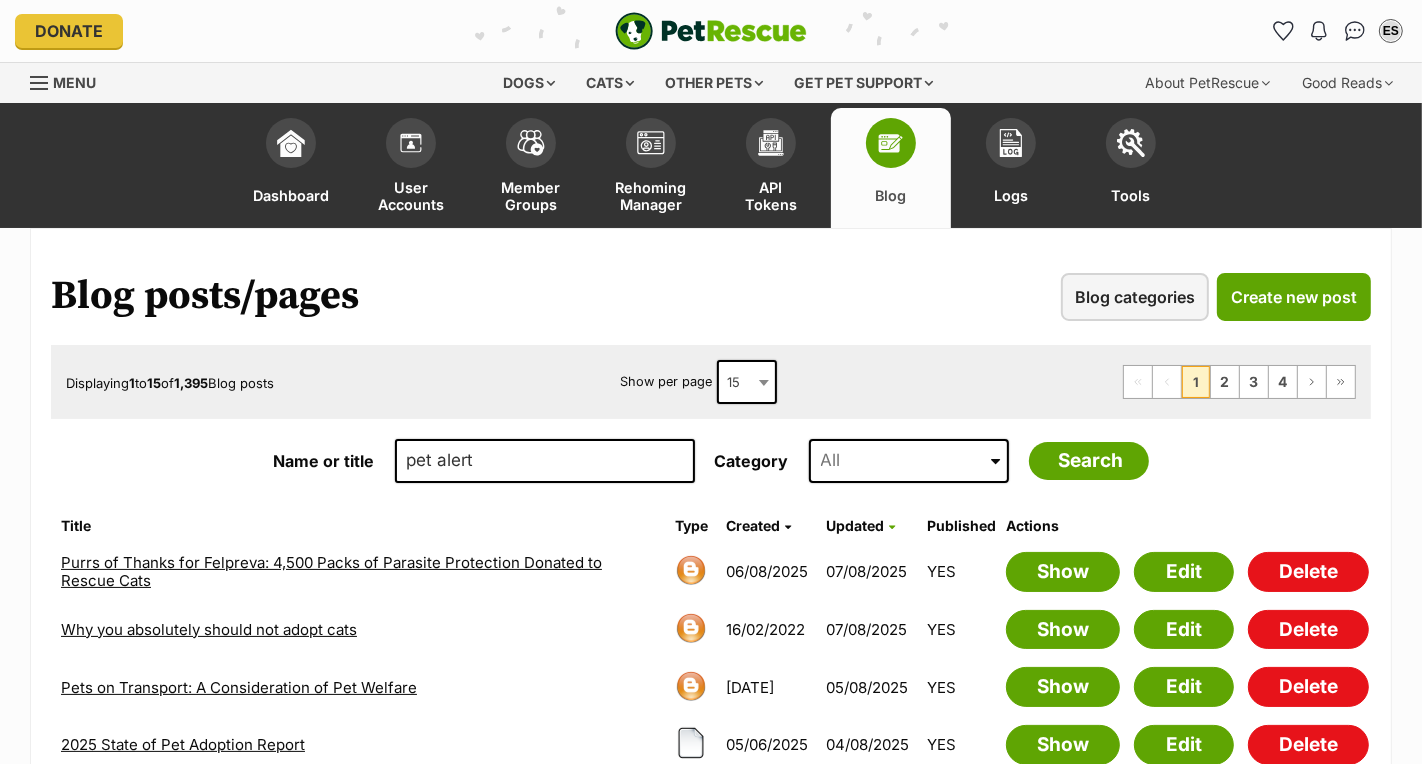type on "pet alert" 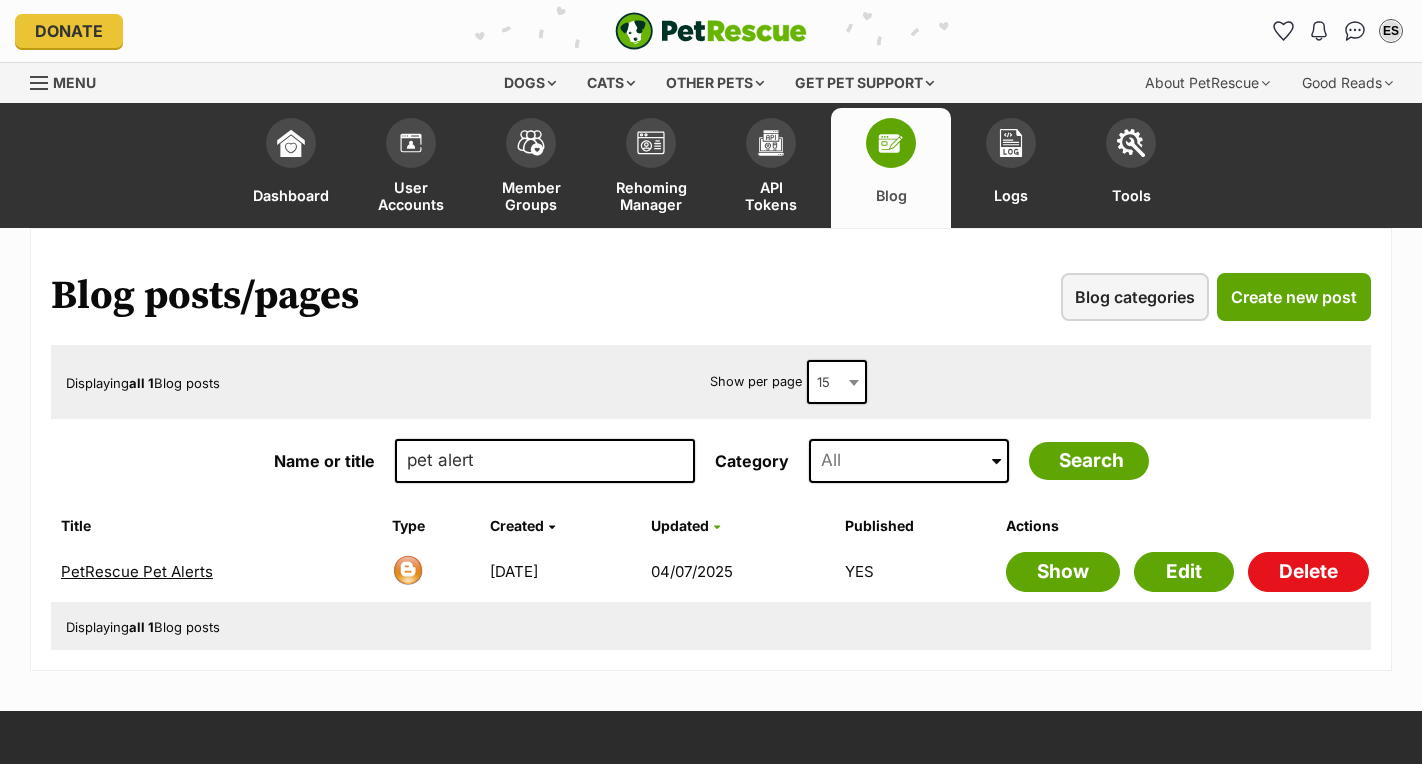 scroll, scrollTop: 0, scrollLeft: 0, axis: both 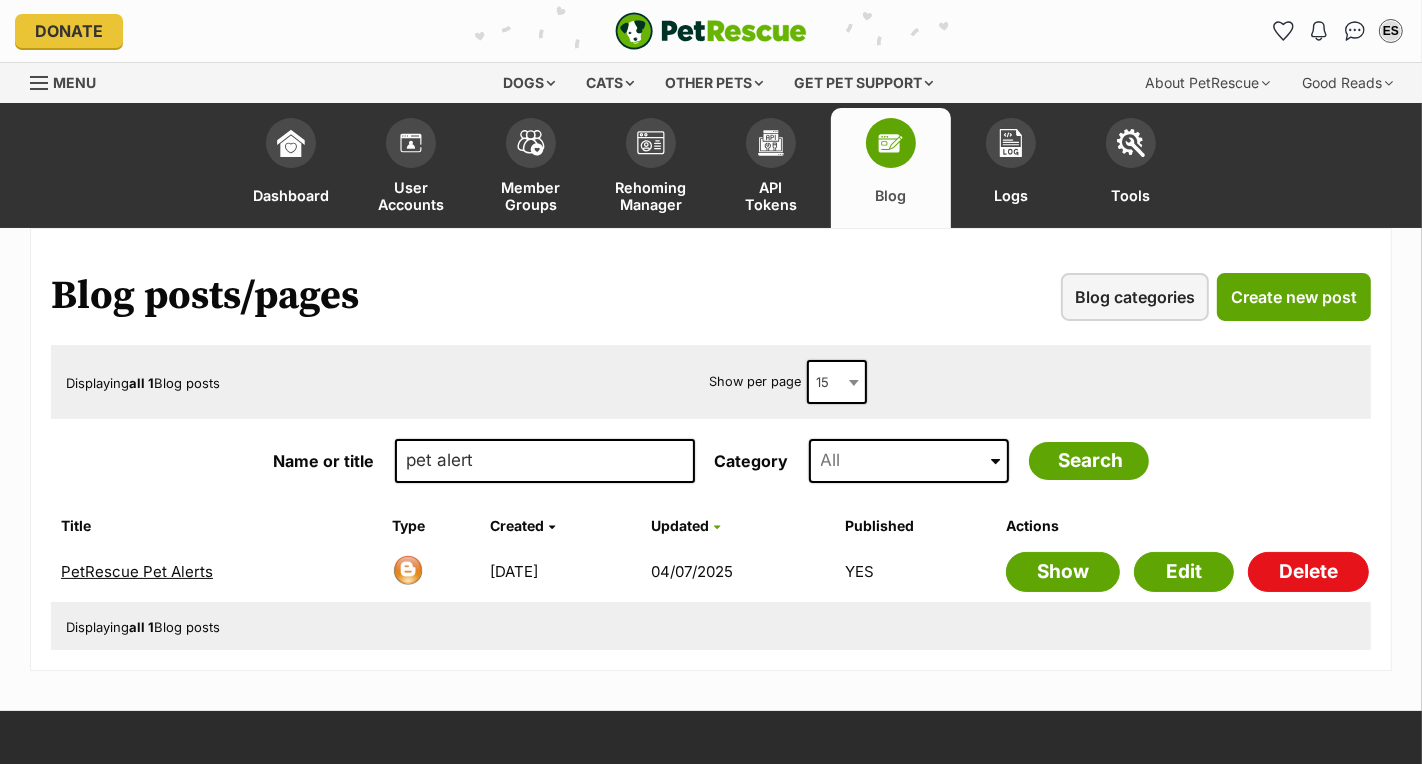 click on "PetRescue Pet Alerts" at bounding box center (137, 571) 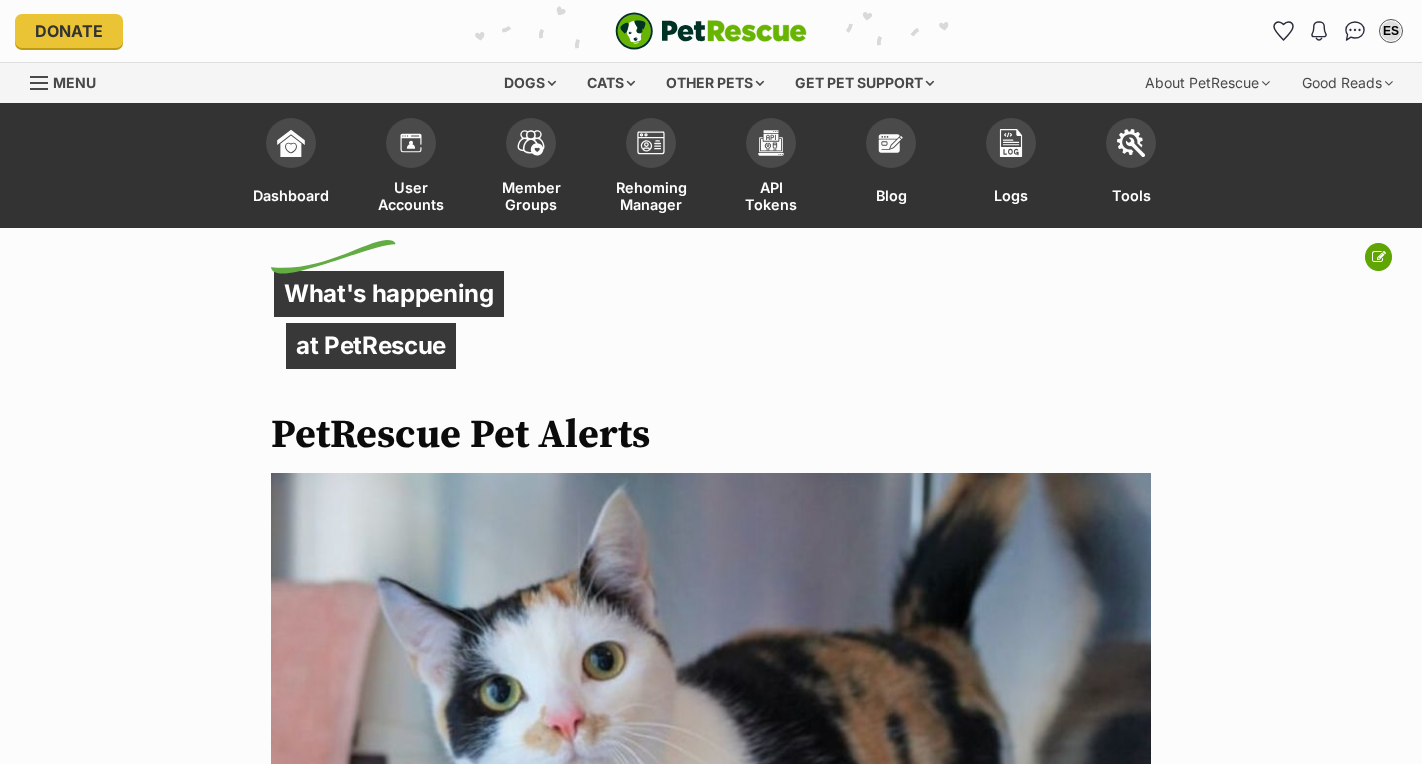scroll, scrollTop: 0, scrollLeft: 0, axis: both 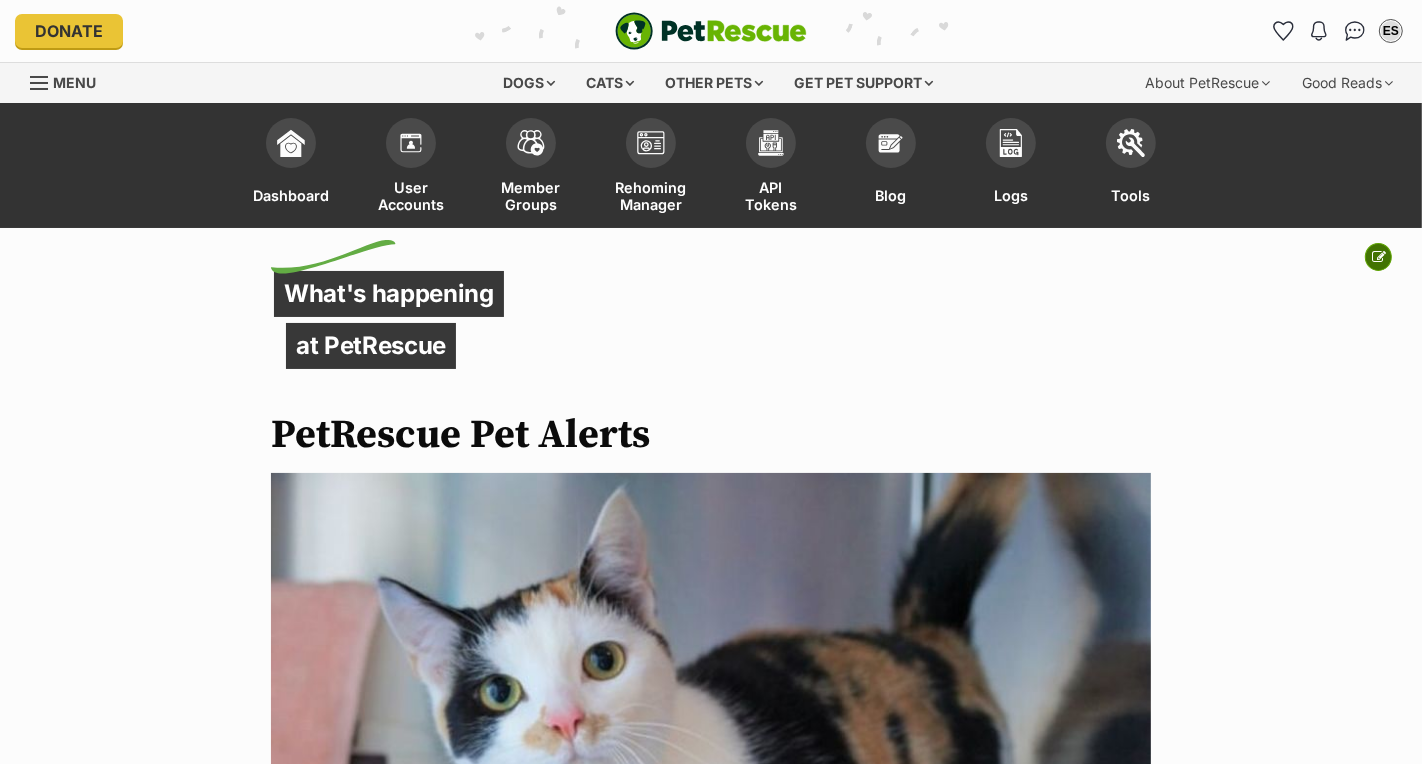 click at bounding box center (1379, 257) 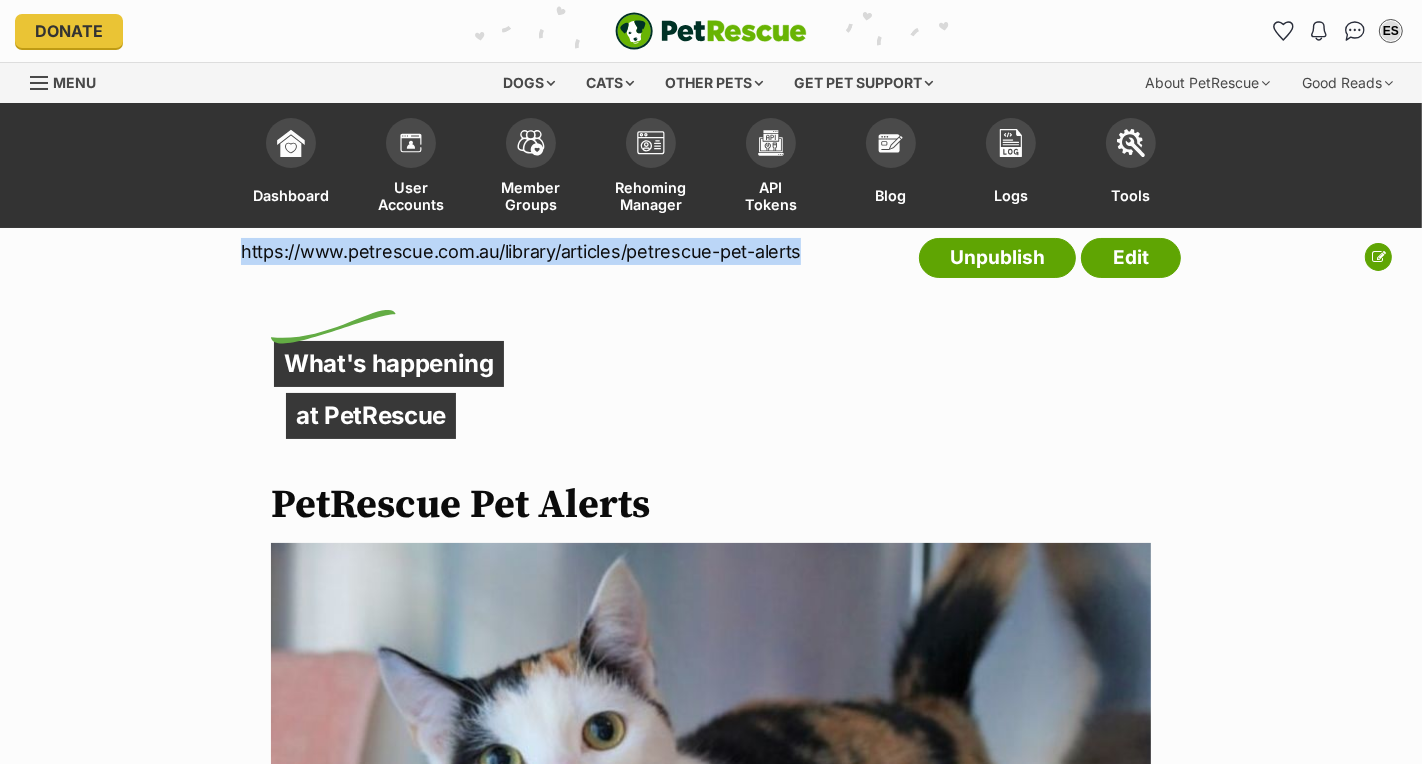 drag, startPoint x: 243, startPoint y: 249, endPoint x: 663, endPoint y: 268, distance: 420.42953 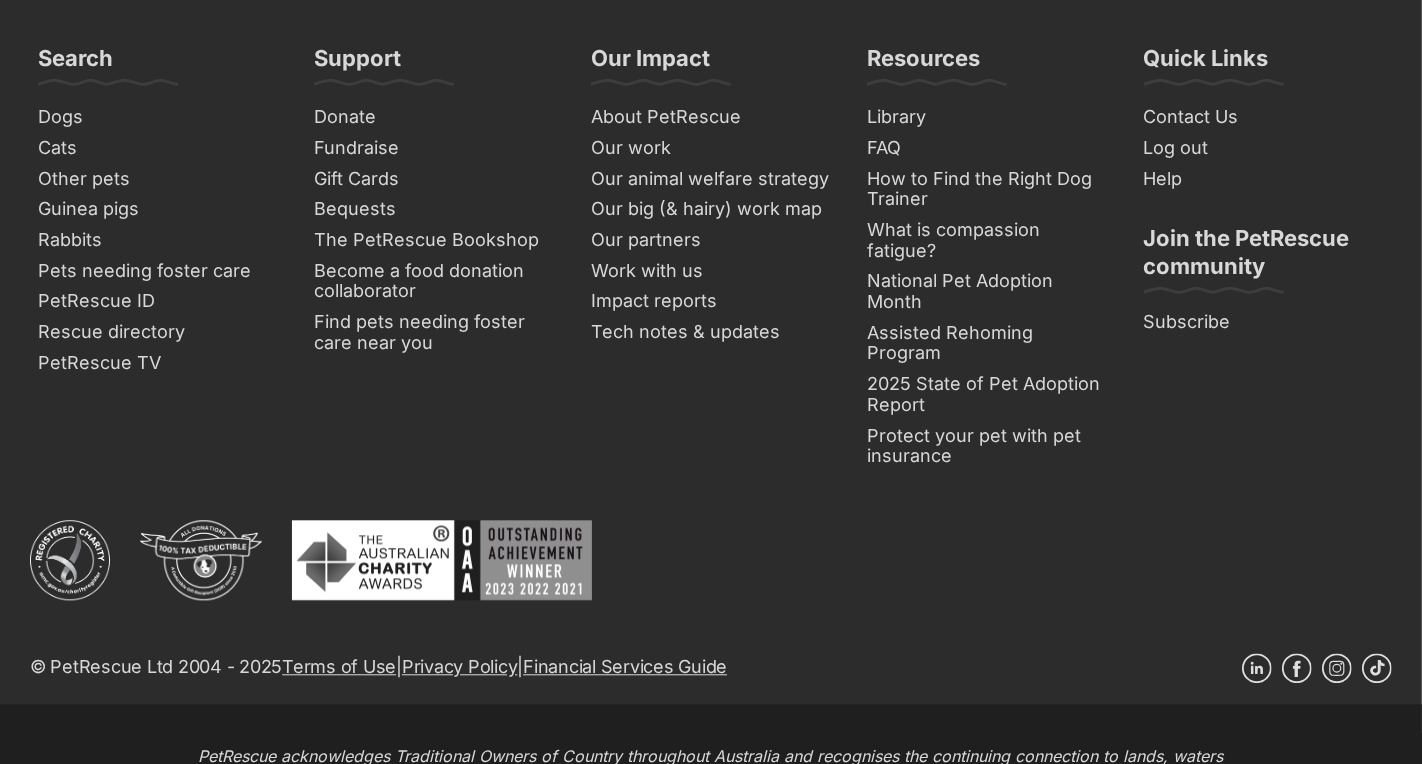scroll, scrollTop: 3946, scrollLeft: 0, axis: vertical 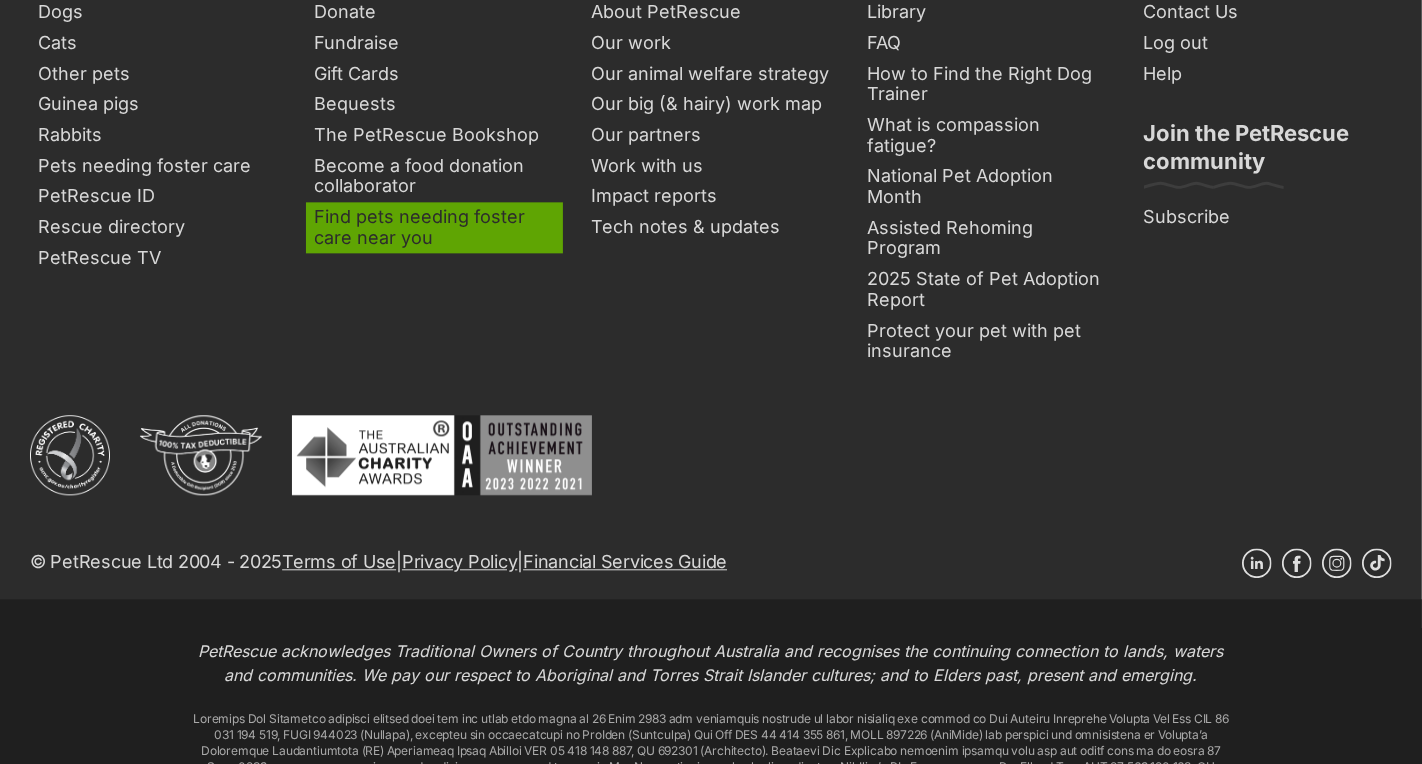 click on "Find pets needing foster care near you" at bounding box center [434, 227] 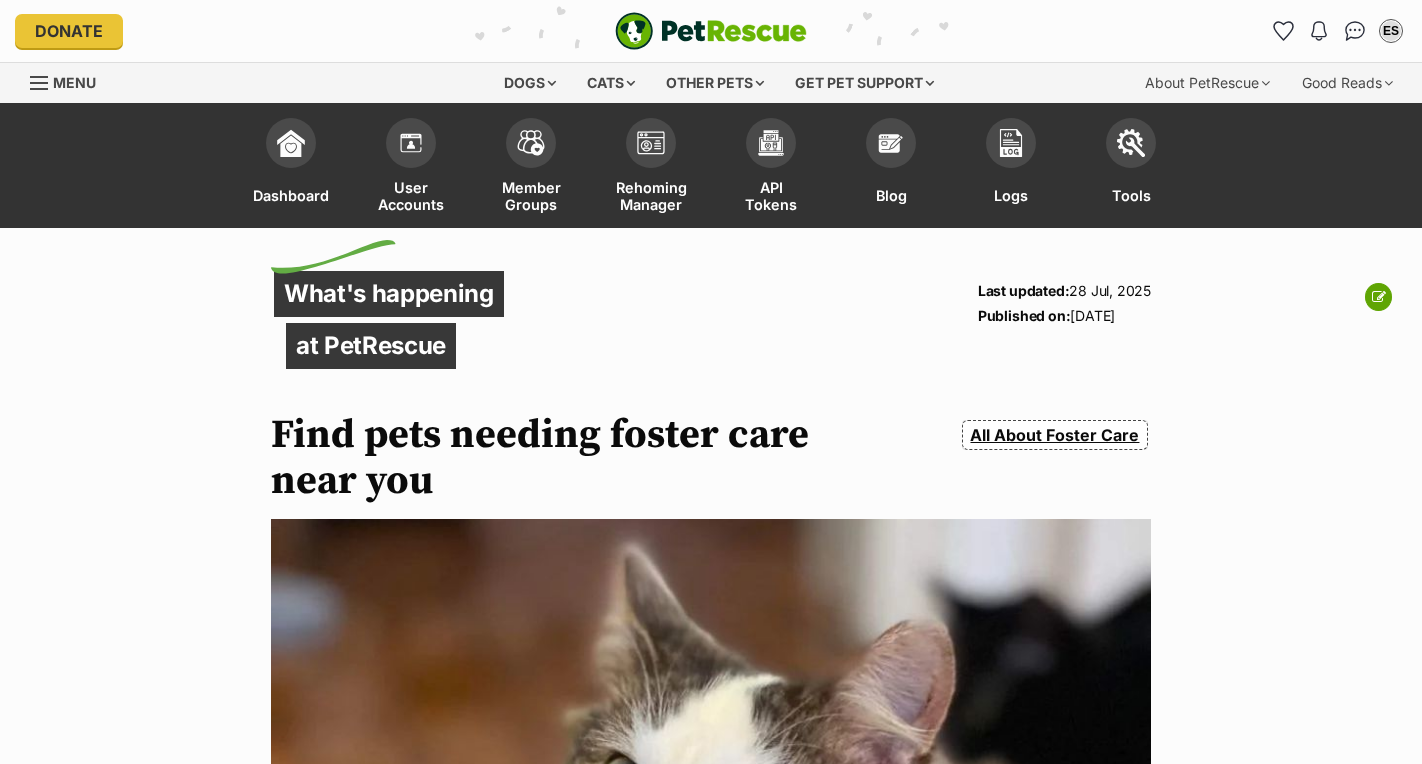 scroll, scrollTop: 0, scrollLeft: 0, axis: both 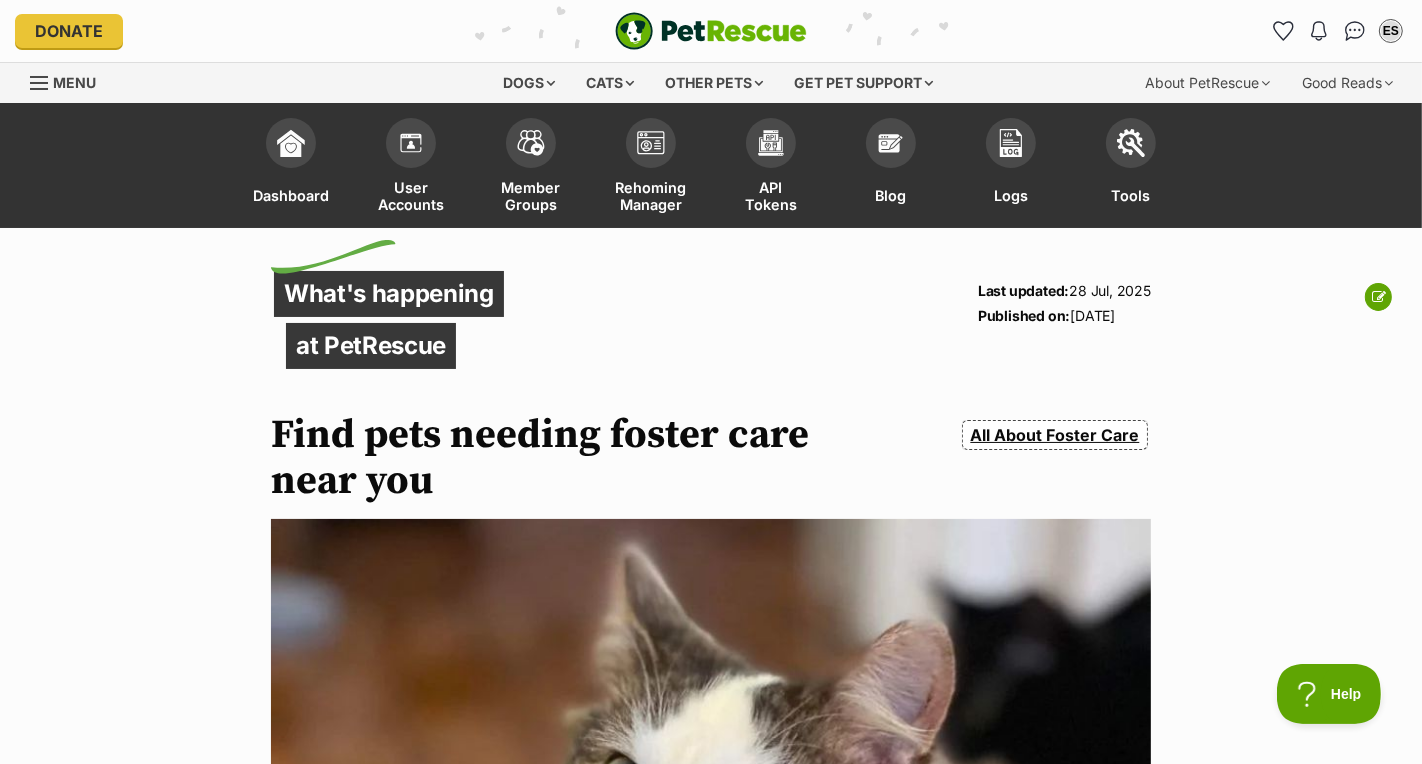 click at bounding box center (40, 83) 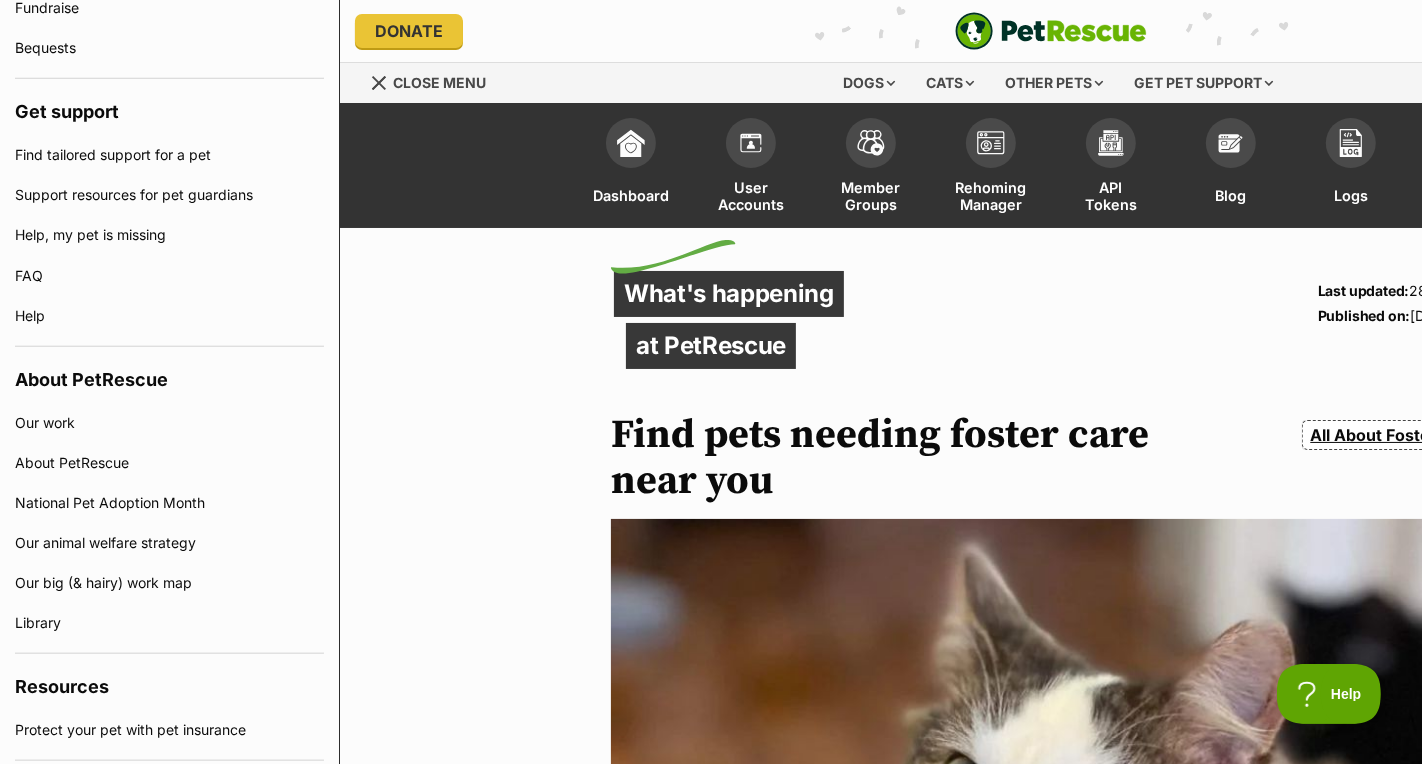 scroll, scrollTop: 1596, scrollLeft: 0, axis: vertical 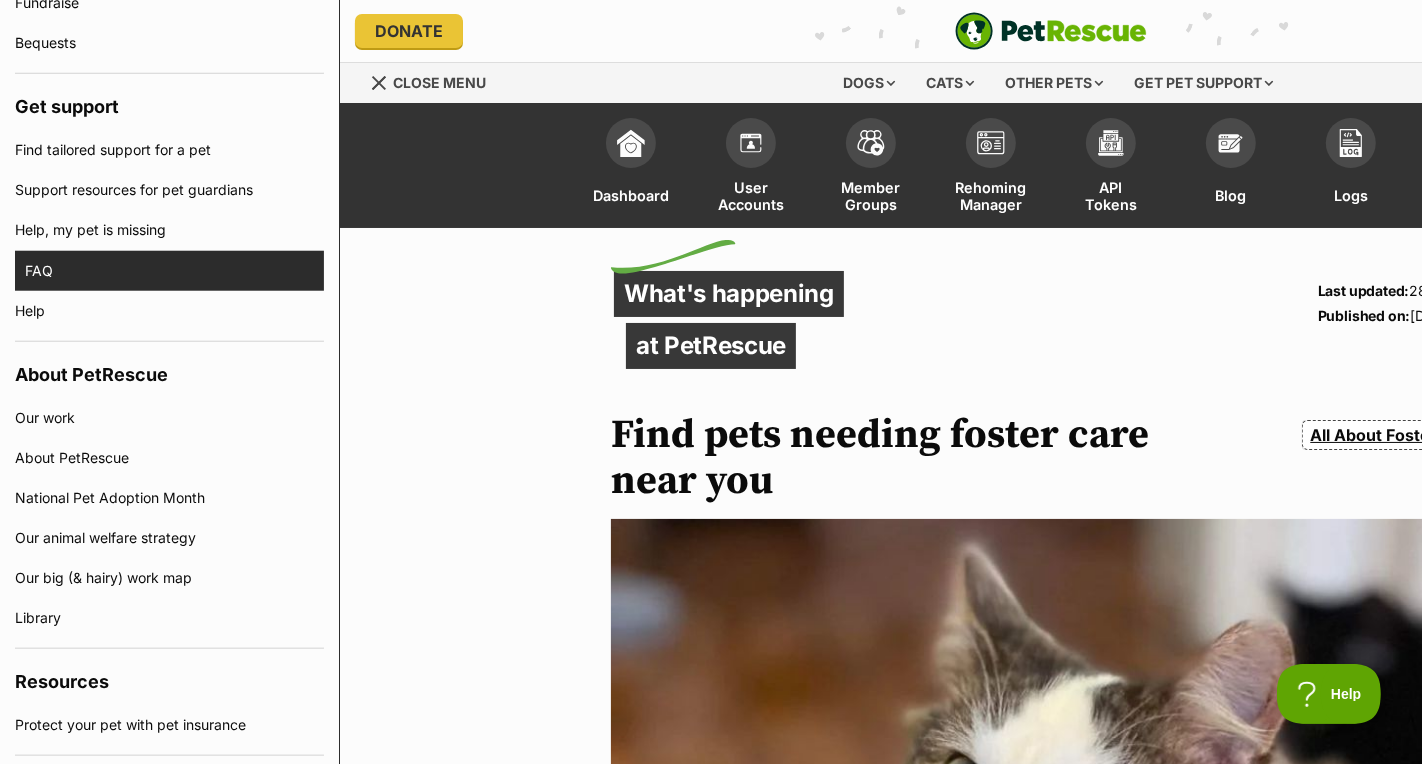click on "FAQ" at bounding box center (174, 271) 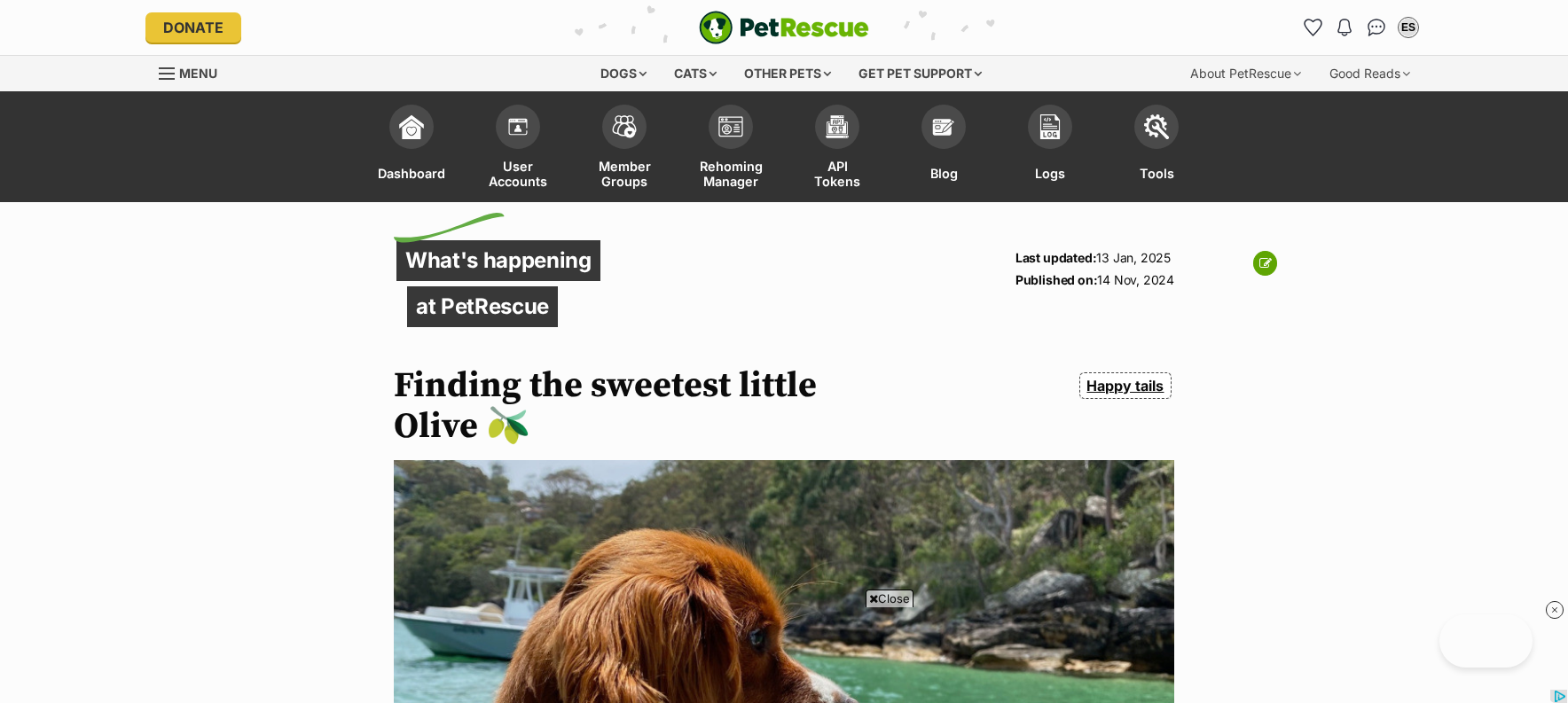 scroll, scrollTop: 2460, scrollLeft: 0, axis: vertical 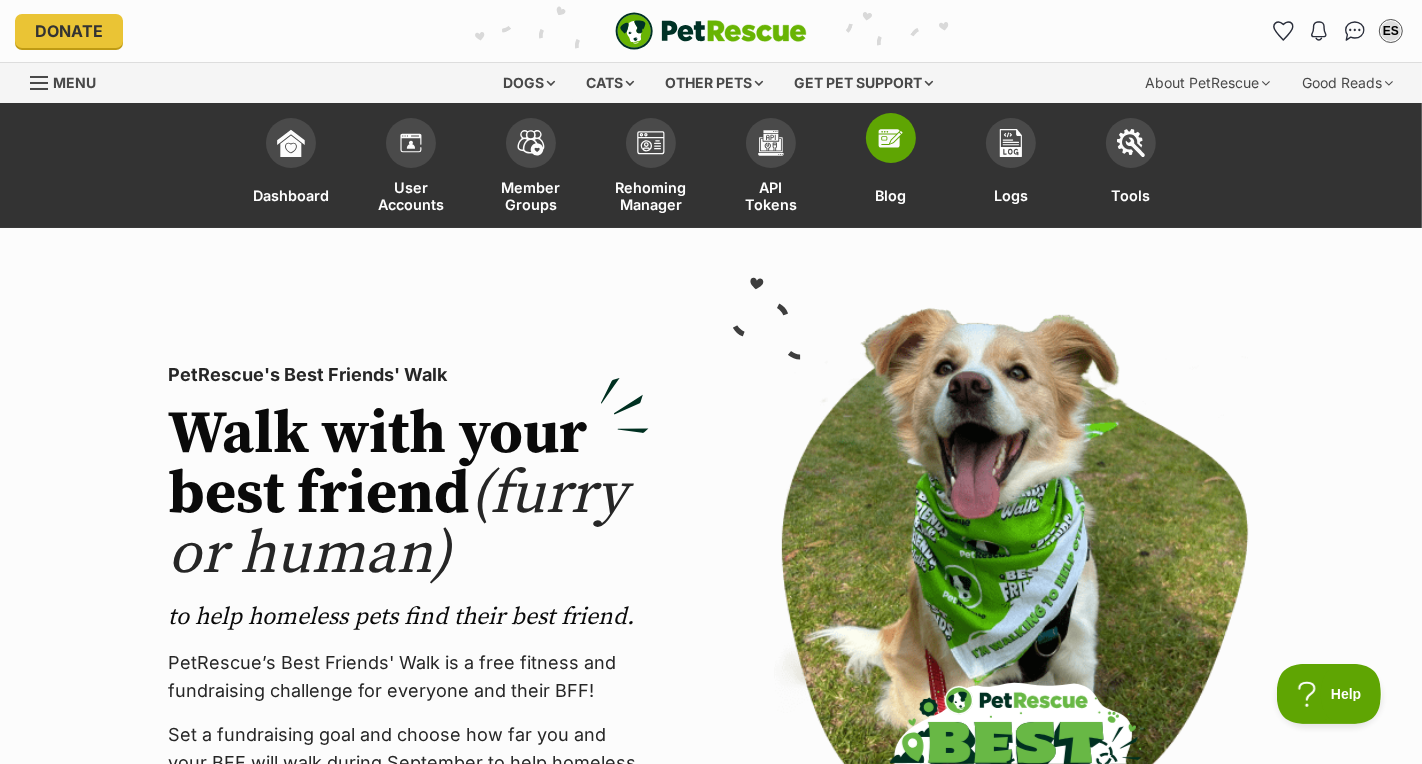 click at bounding box center [891, 138] 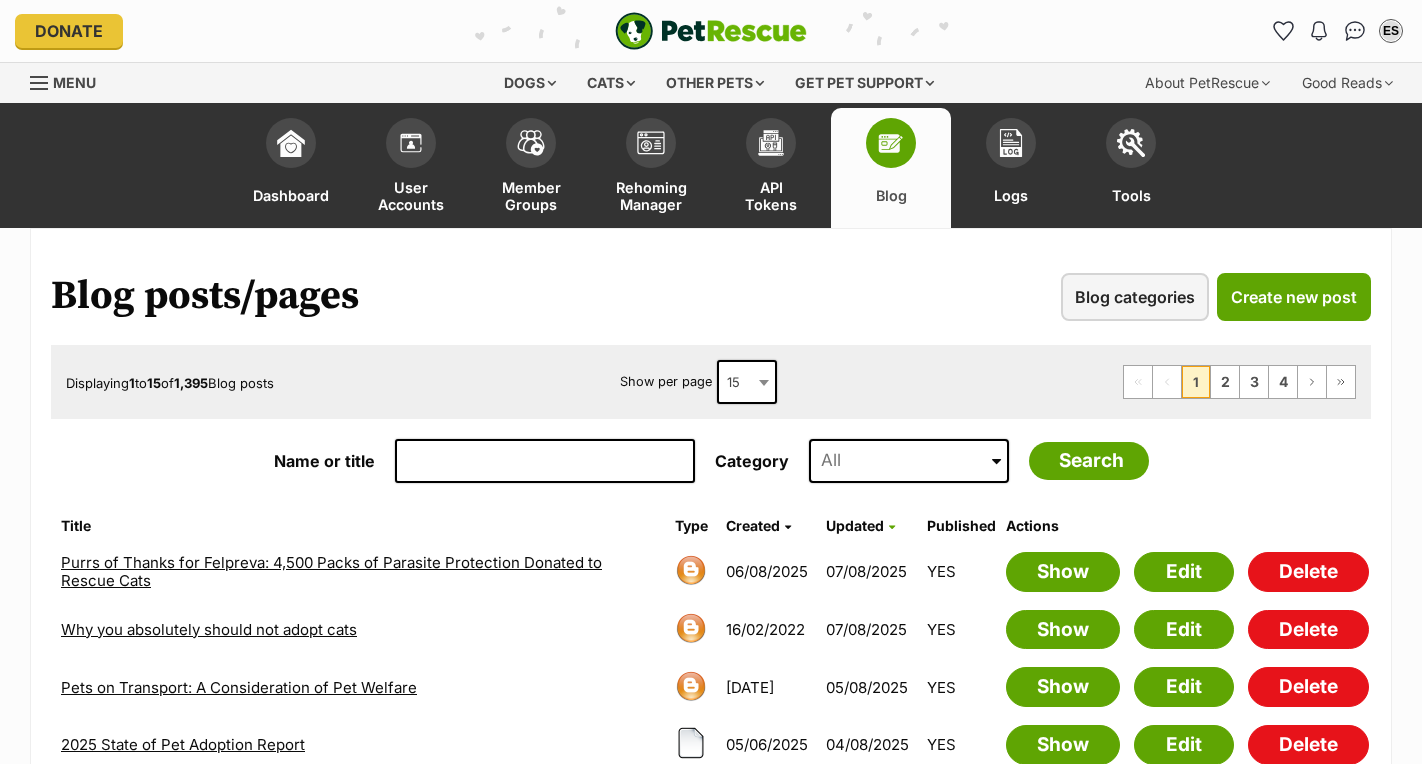 scroll, scrollTop: 0, scrollLeft: 0, axis: both 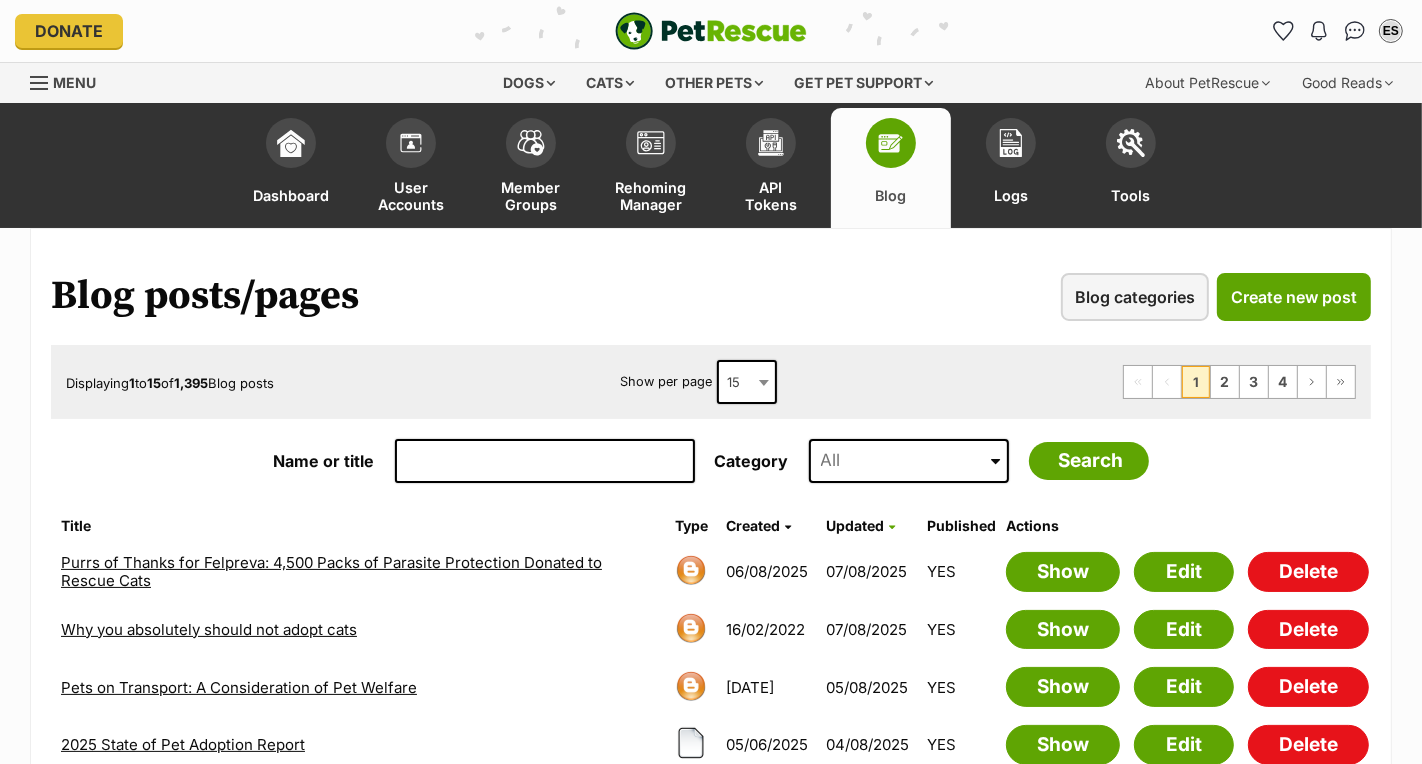 click on "Name or title" at bounding box center (545, 461) 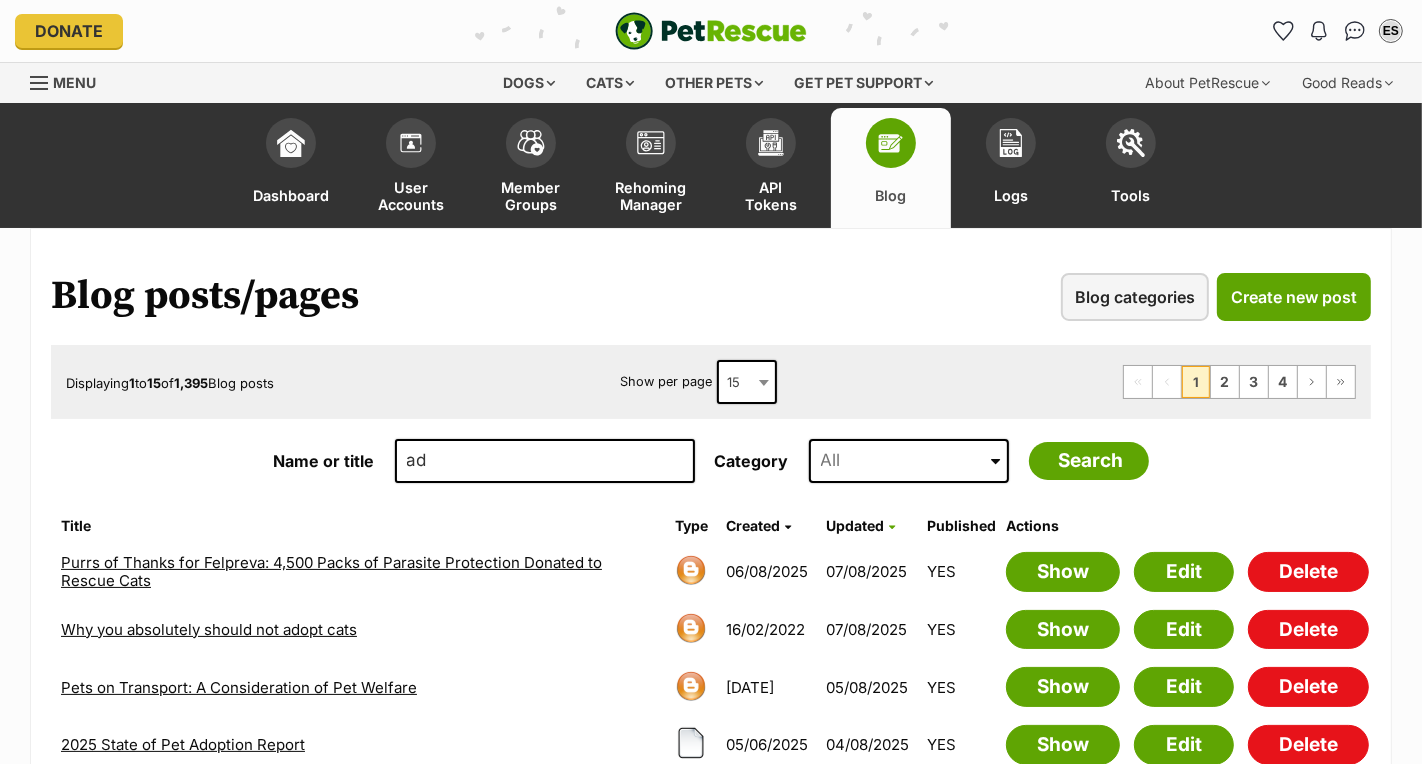 type on "a" 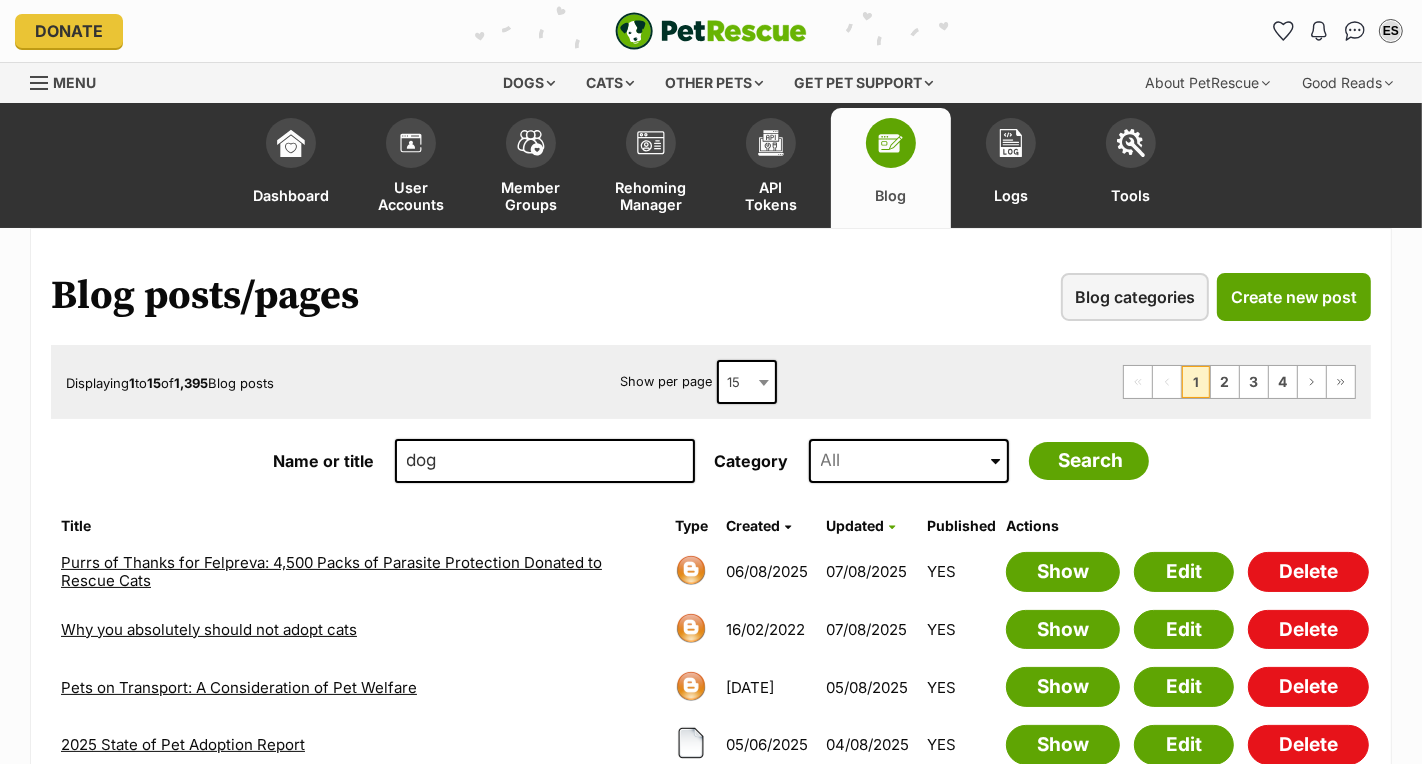 type on "dog" 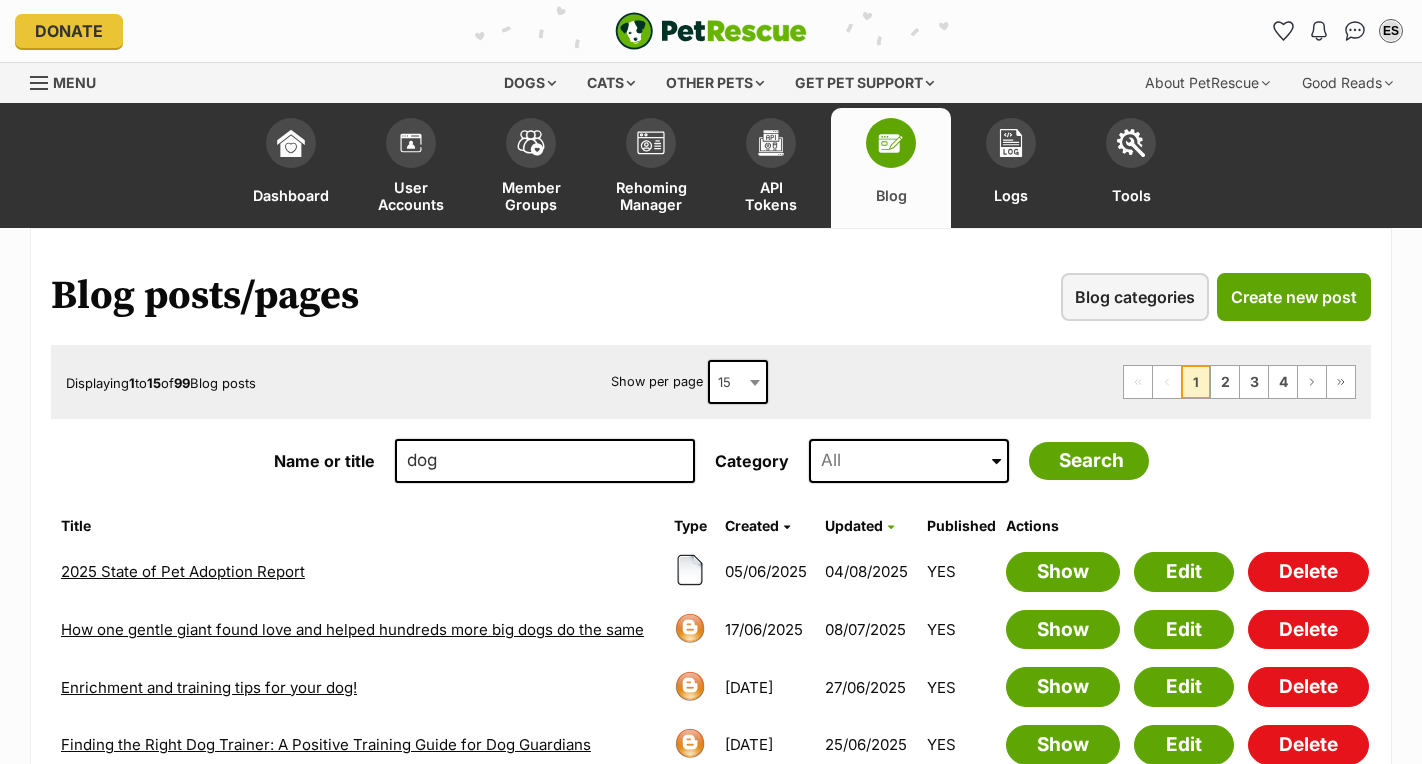 scroll, scrollTop: 43, scrollLeft: 0, axis: vertical 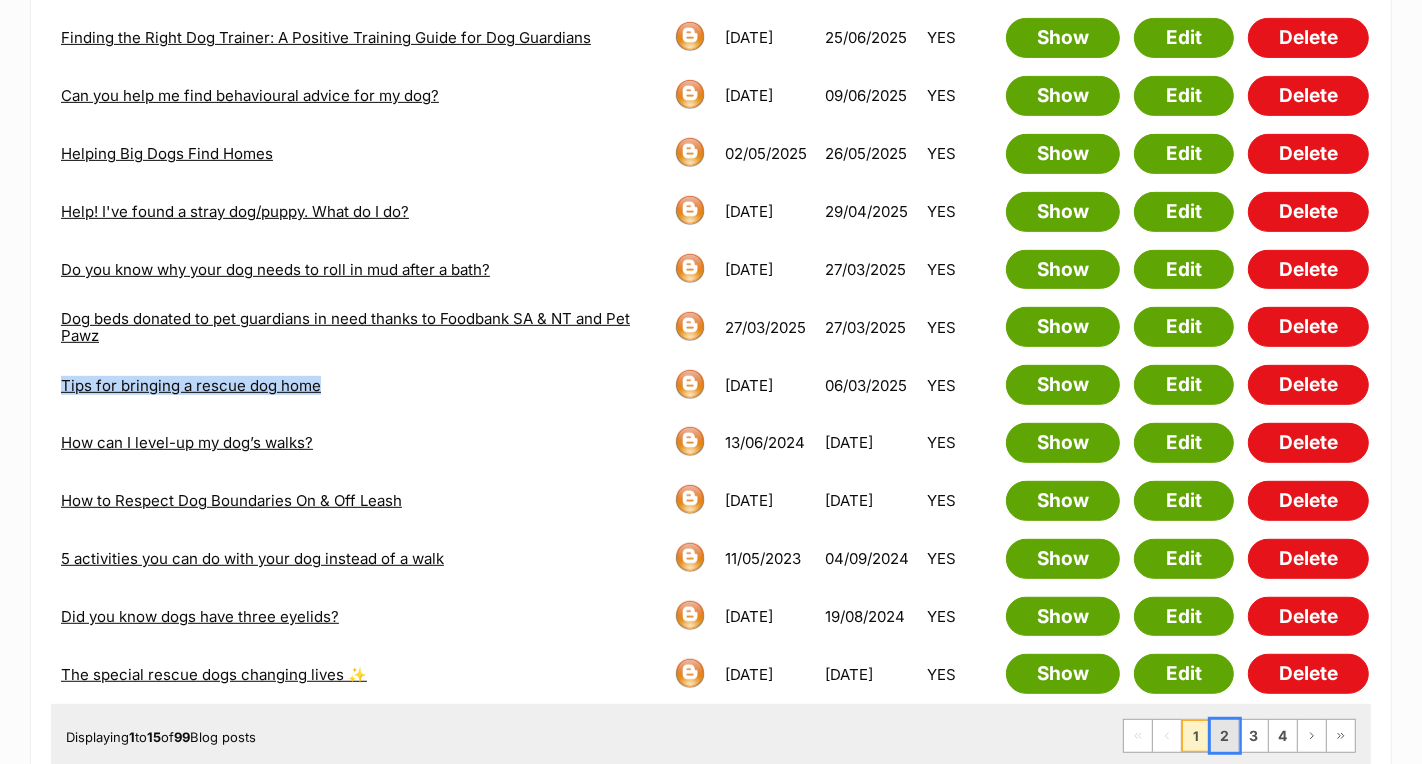 click on "2" at bounding box center [1225, 736] 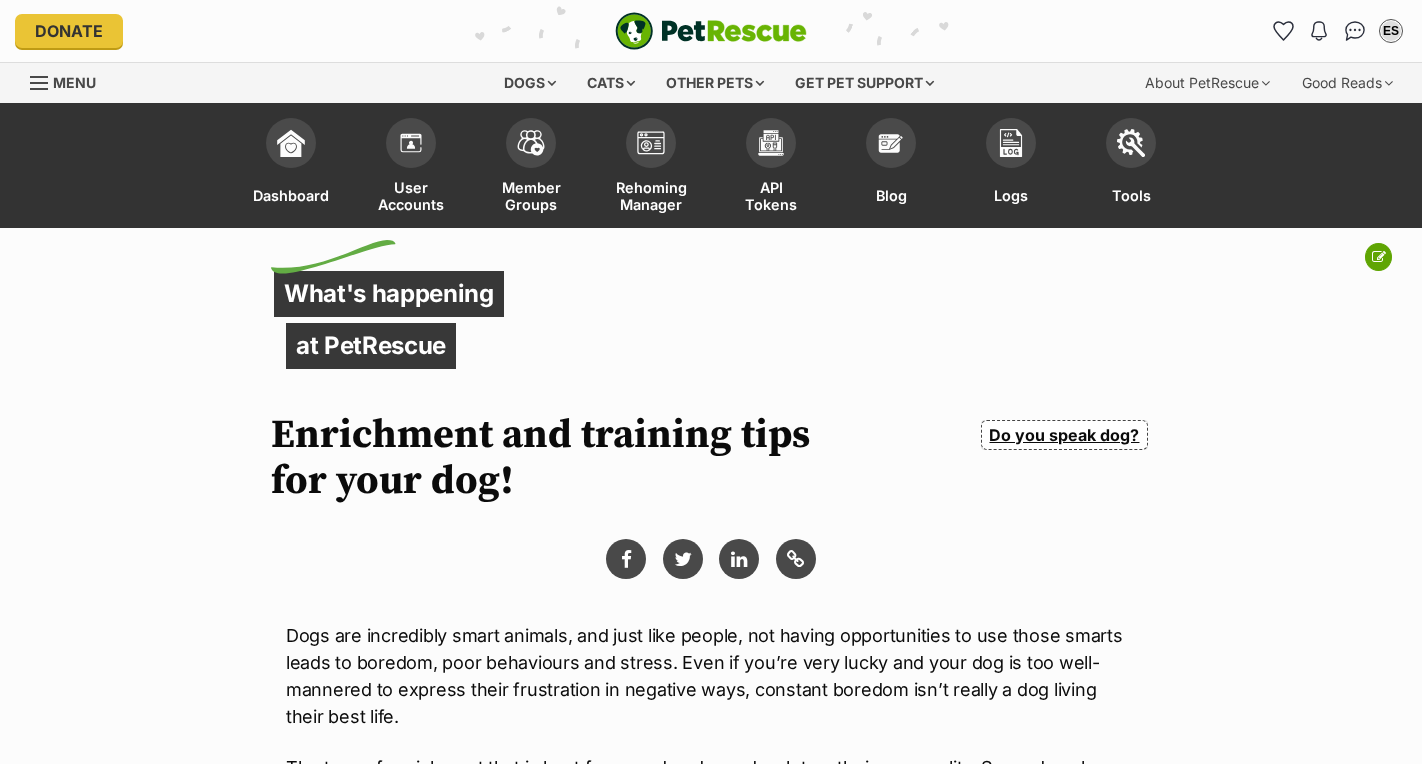 scroll, scrollTop: 0, scrollLeft: 0, axis: both 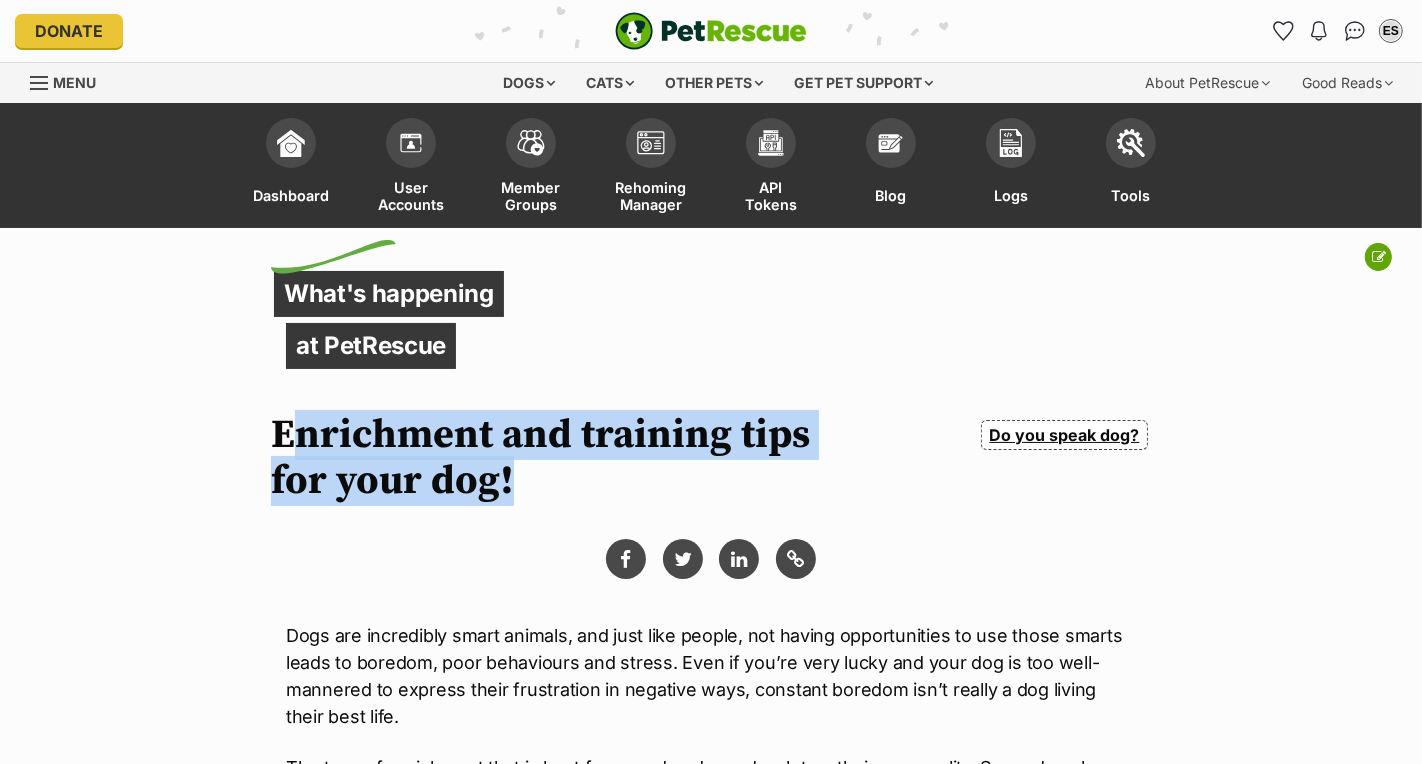 drag, startPoint x: 275, startPoint y: 431, endPoint x: 496, endPoint y: 486, distance: 227.74107 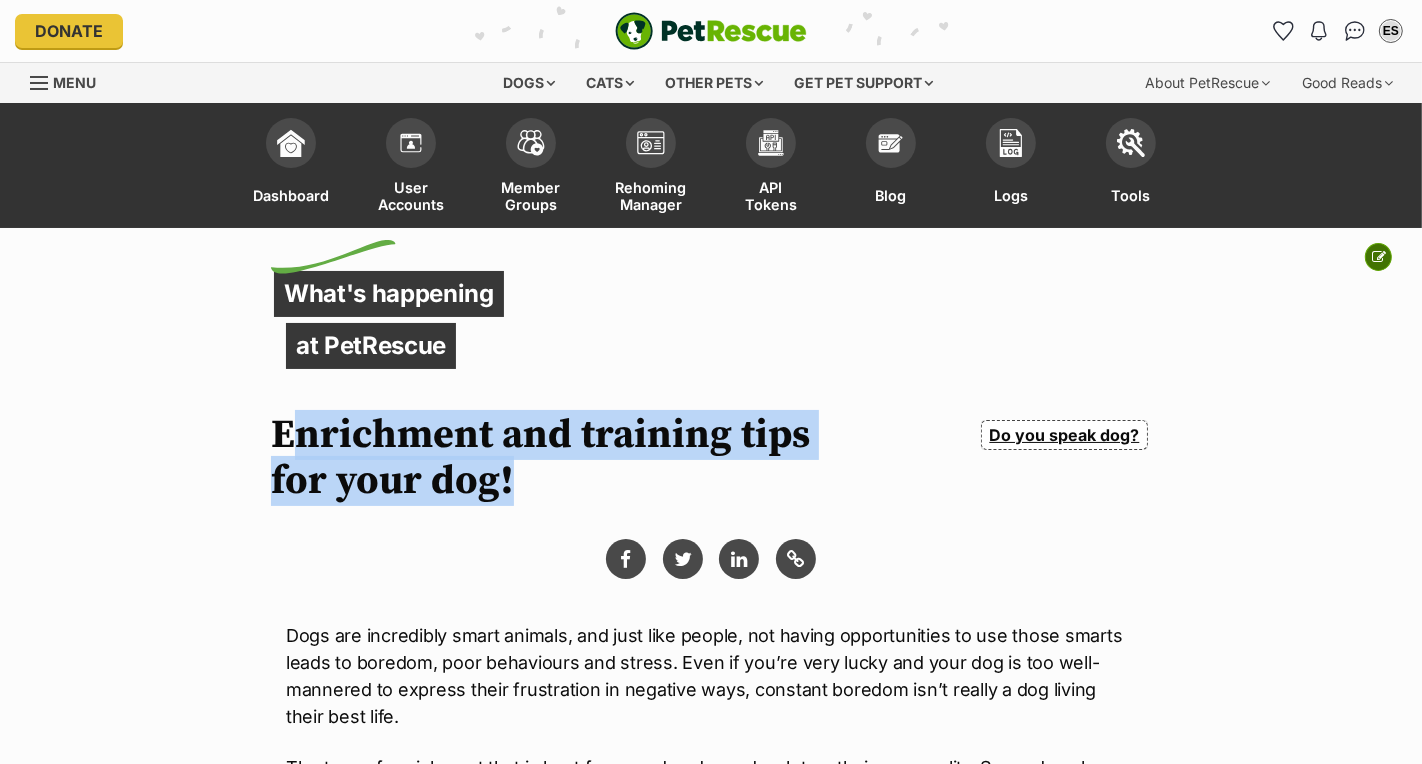 click at bounding box center [1379, 257] 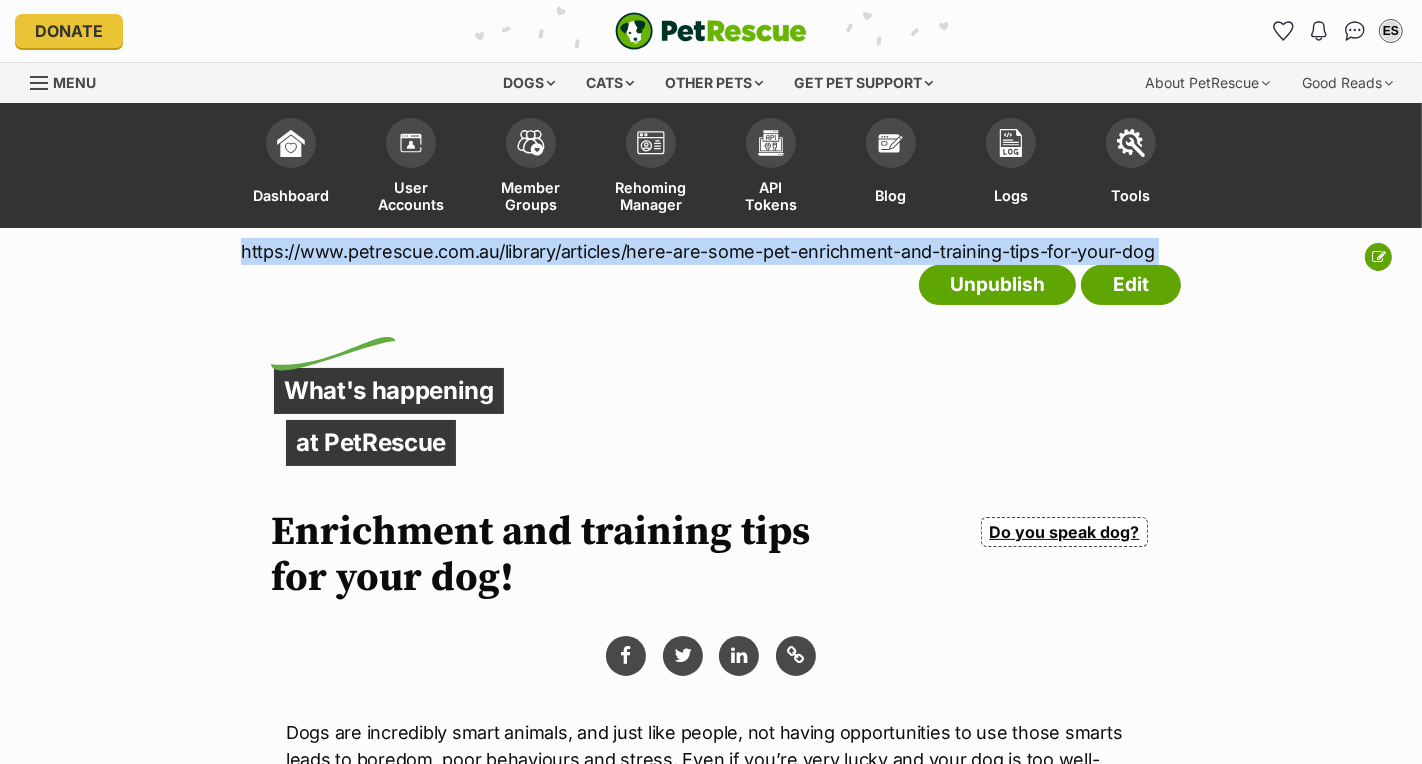 drag, startPoint x: 241, startPoint y: 249, endPoint x: 779, endPoint y: 269, distance: 538.37164 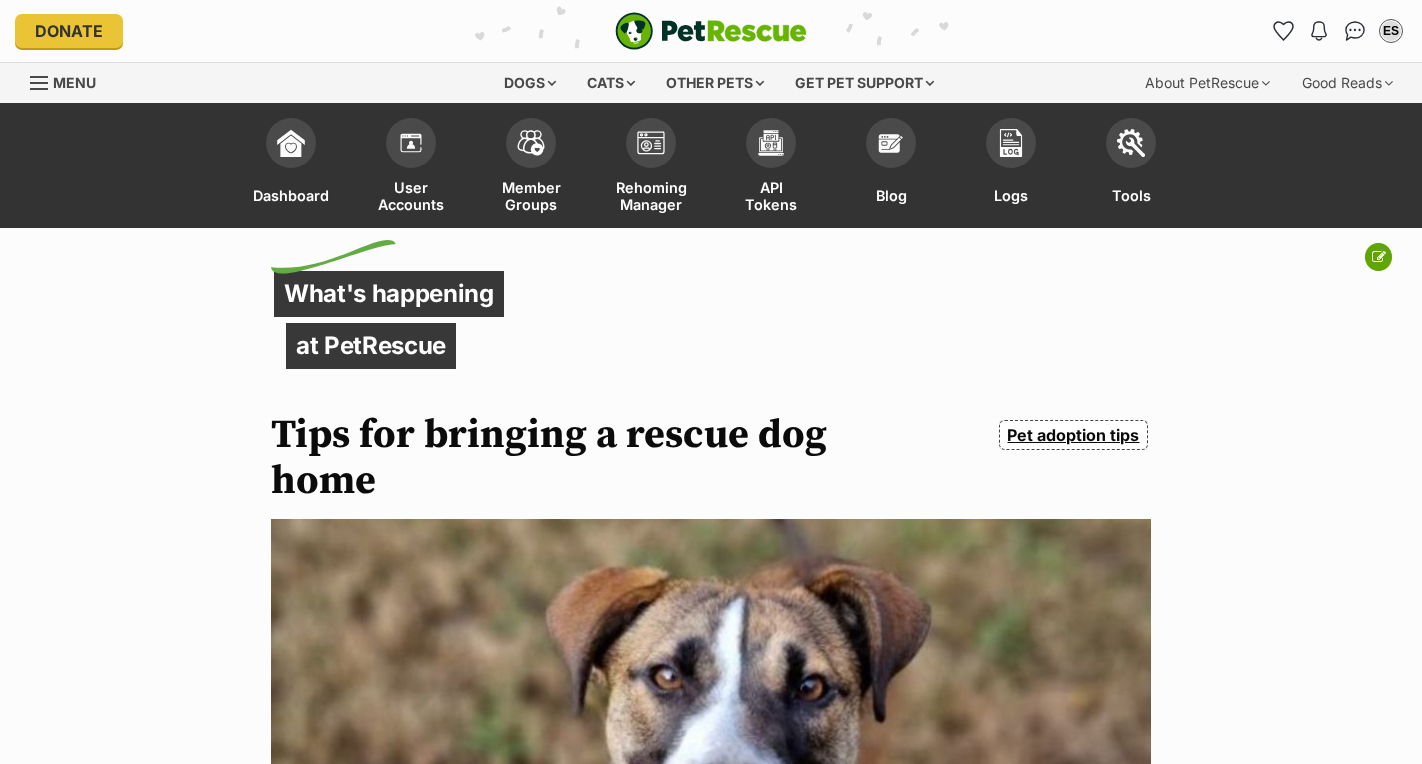 scroll, scrollTop: 0, scrollLeft: 0, axis: both 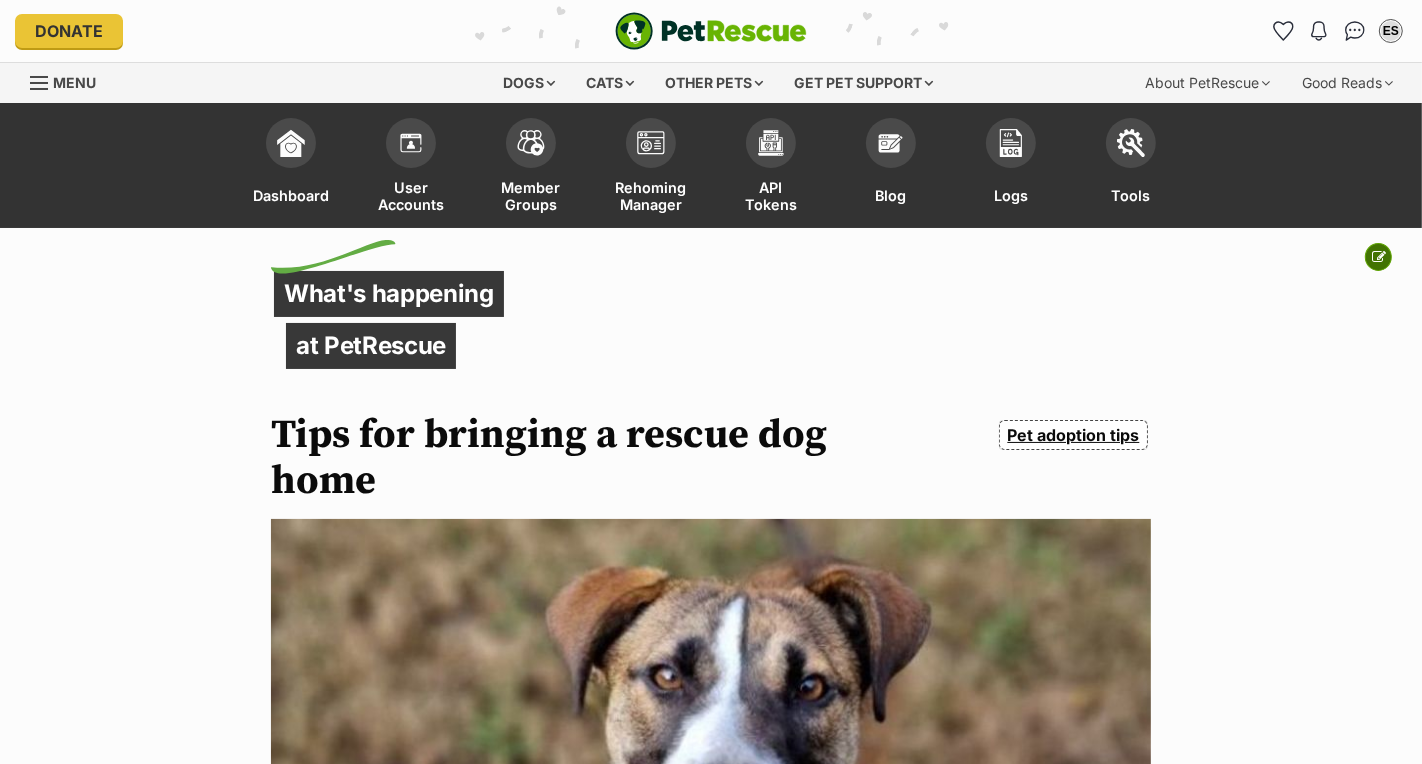 click at bounding box center [1379, 257] 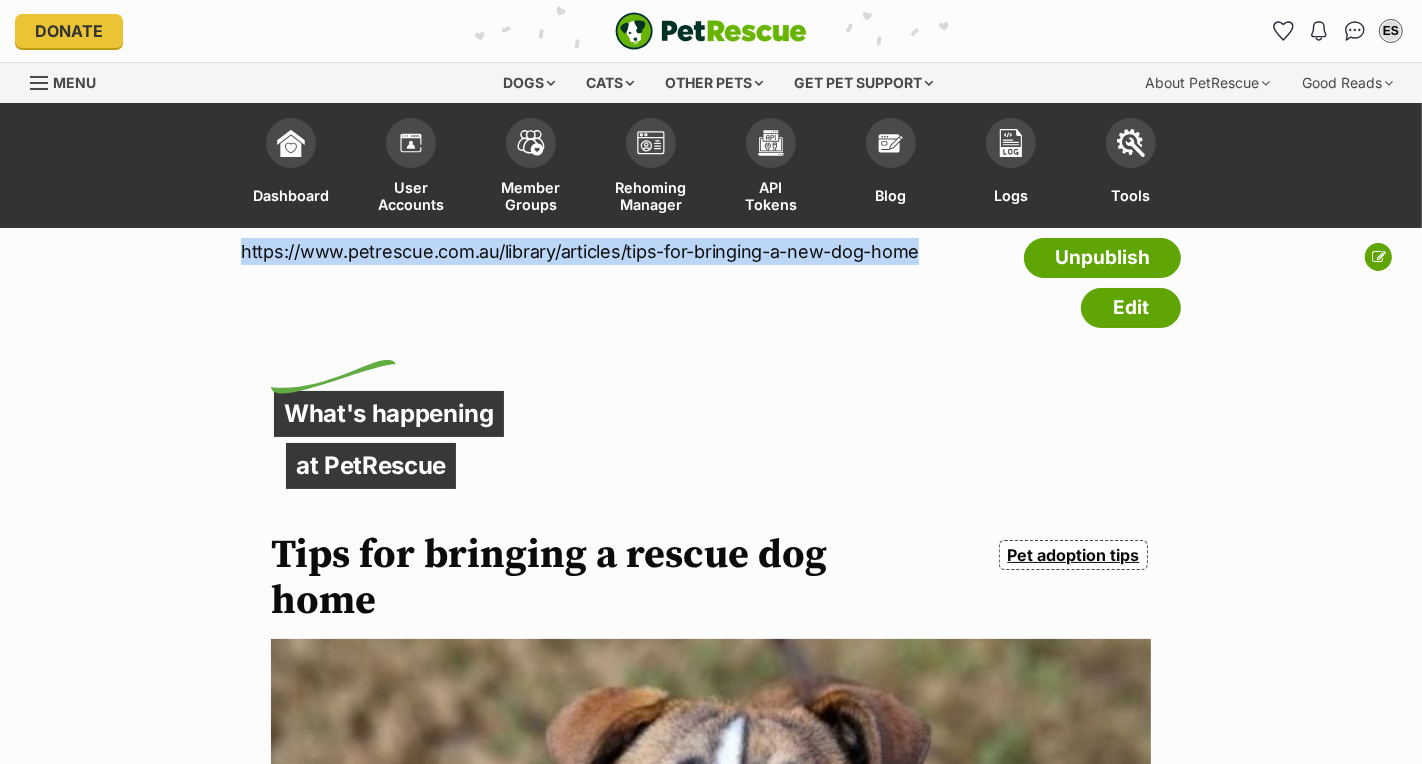 drag, startPoint x: 245, startPoint y: 250, endPoint x: 627, endPoint y: 269, distance: 382.47223 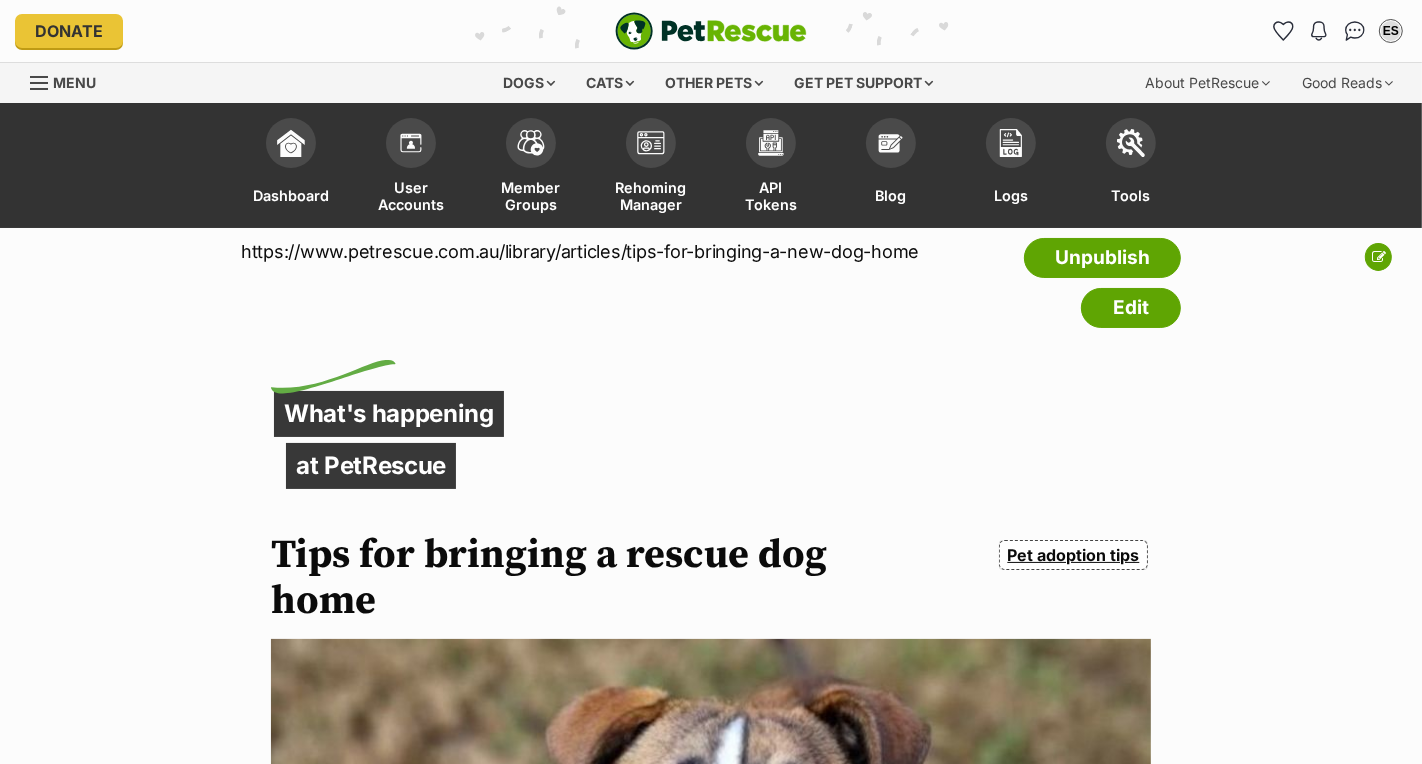 click on "Tips for bringing a rescue dog home" at bounding box center [557, 578] 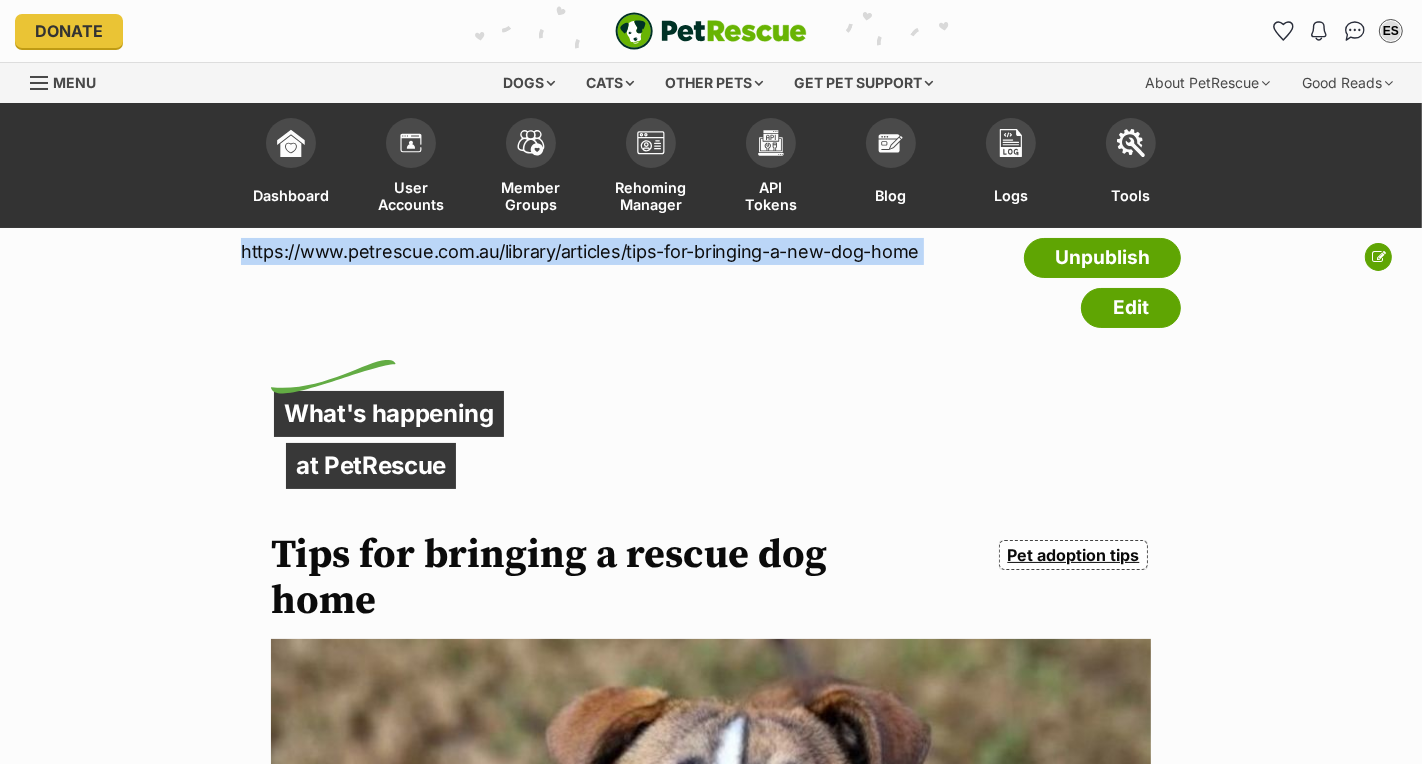 click on "https://www.petrescue.com.au/library/articles/tips-for-bringing-a-new-dog-home
Unpublish
Edit" at bounding box center (711, 288) 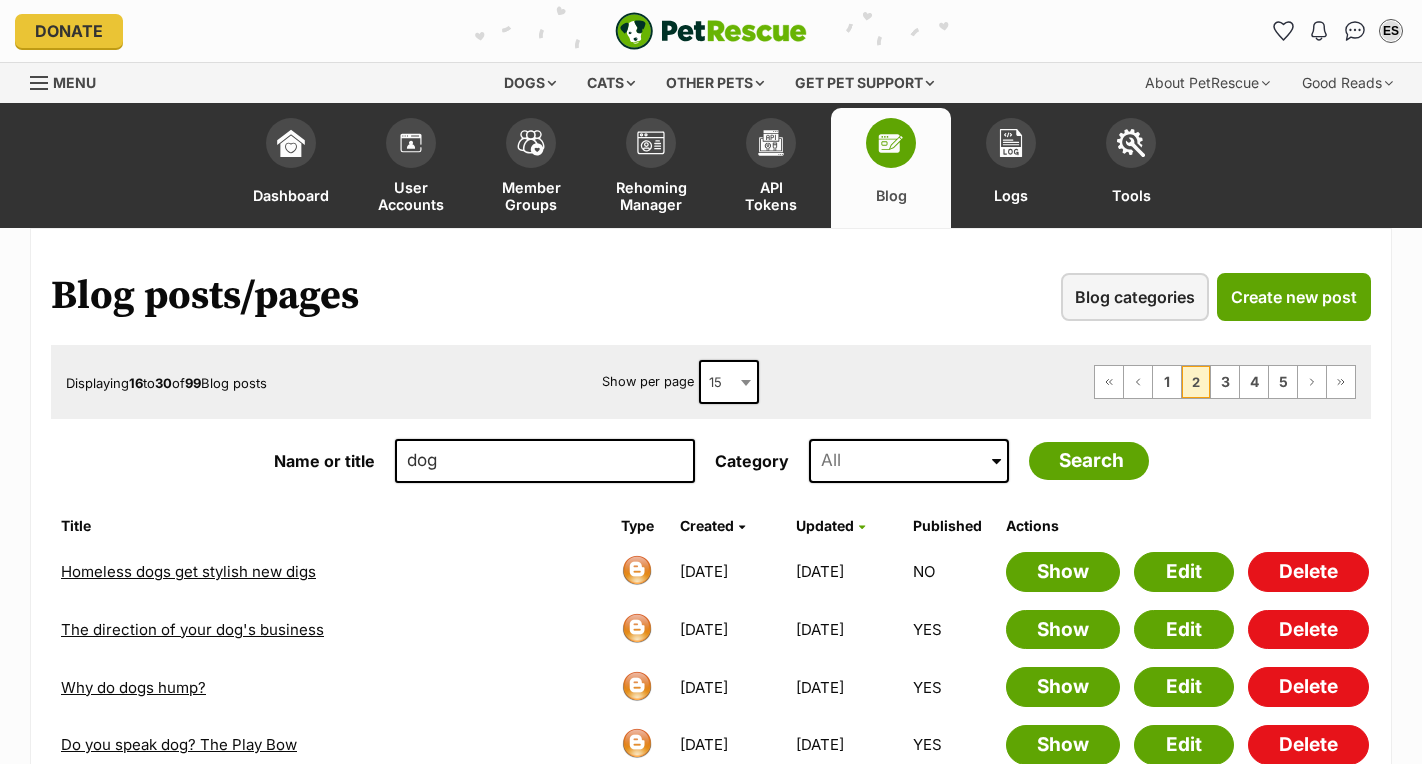 scroll, scrollTop: 0, scrollLeft: 0, axis: both 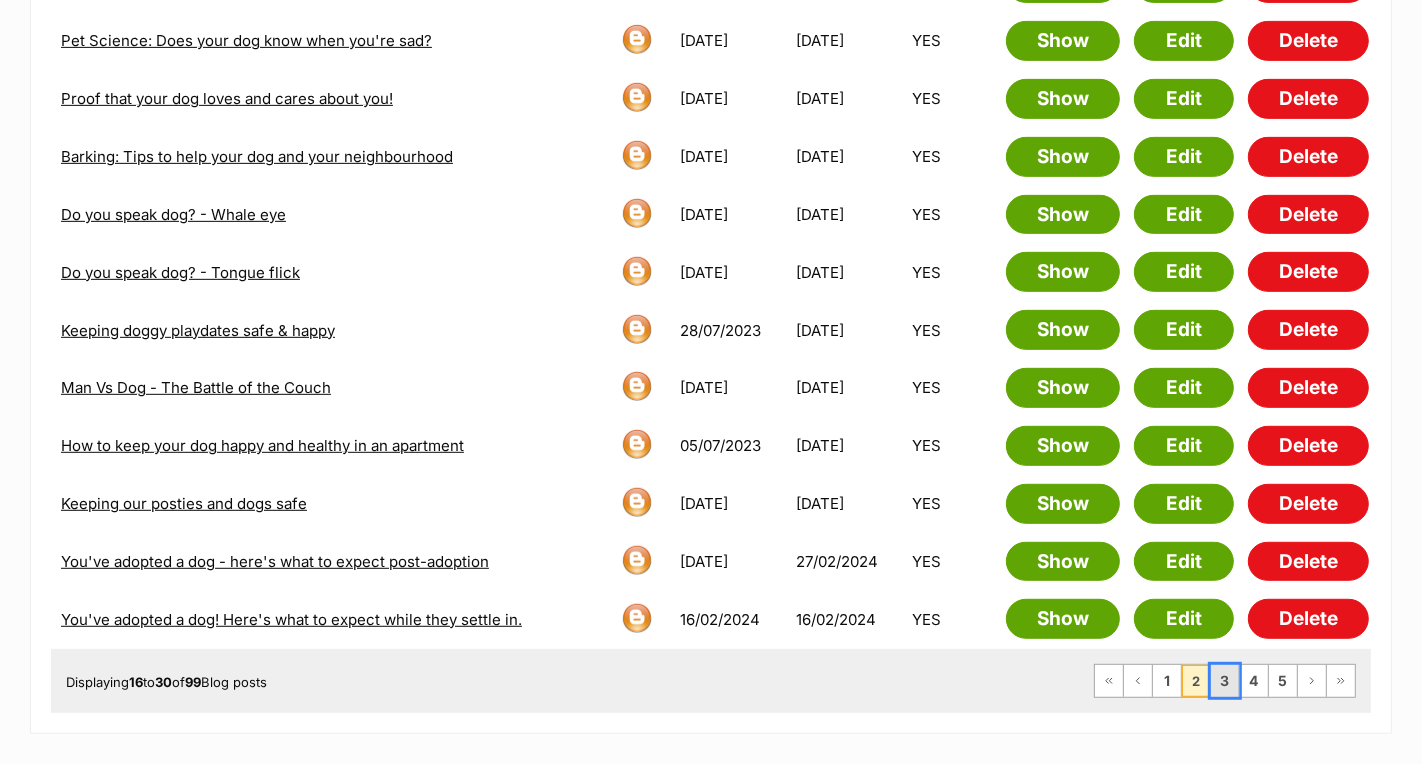 click on "3" at bounding box center (1225, 681) 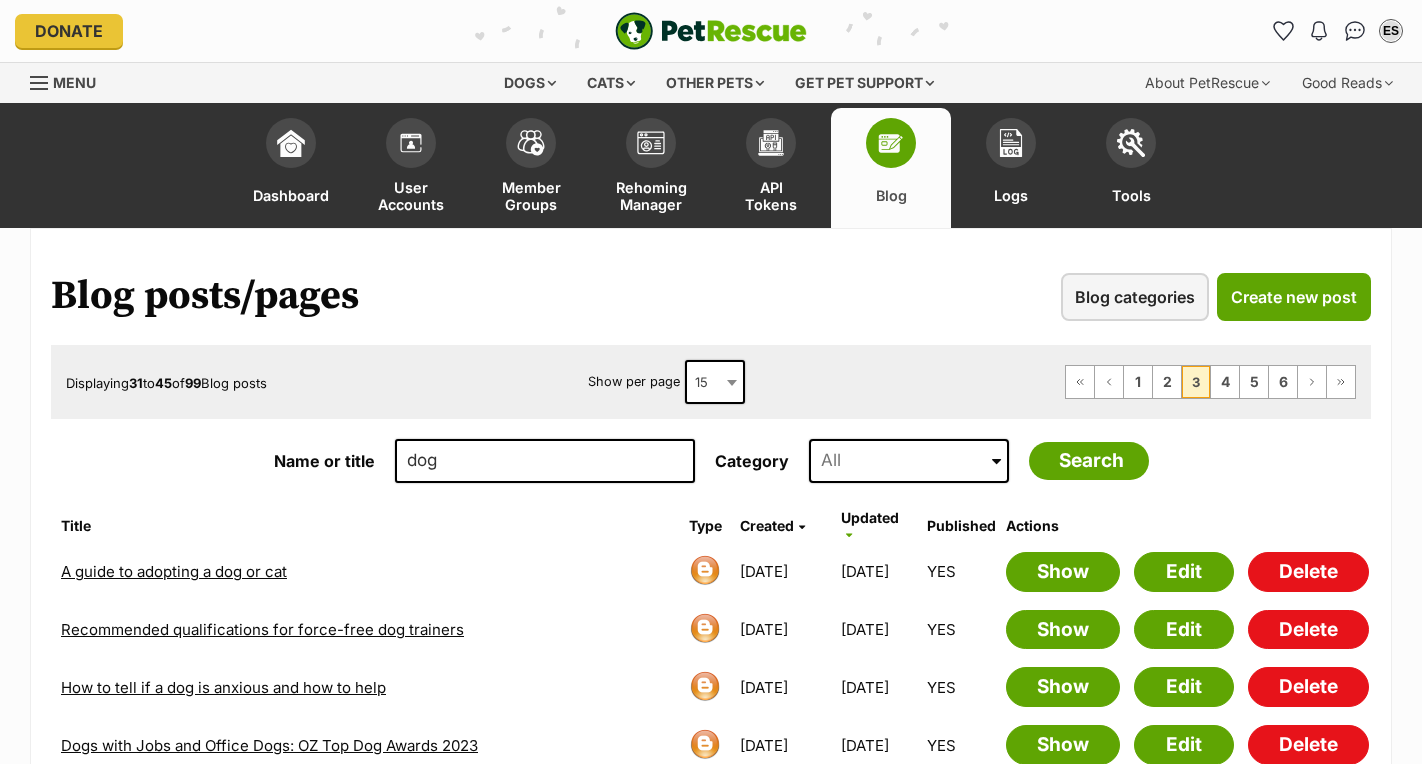 scroll, scrollTop: 0, scrollLeft: 0, axis: both 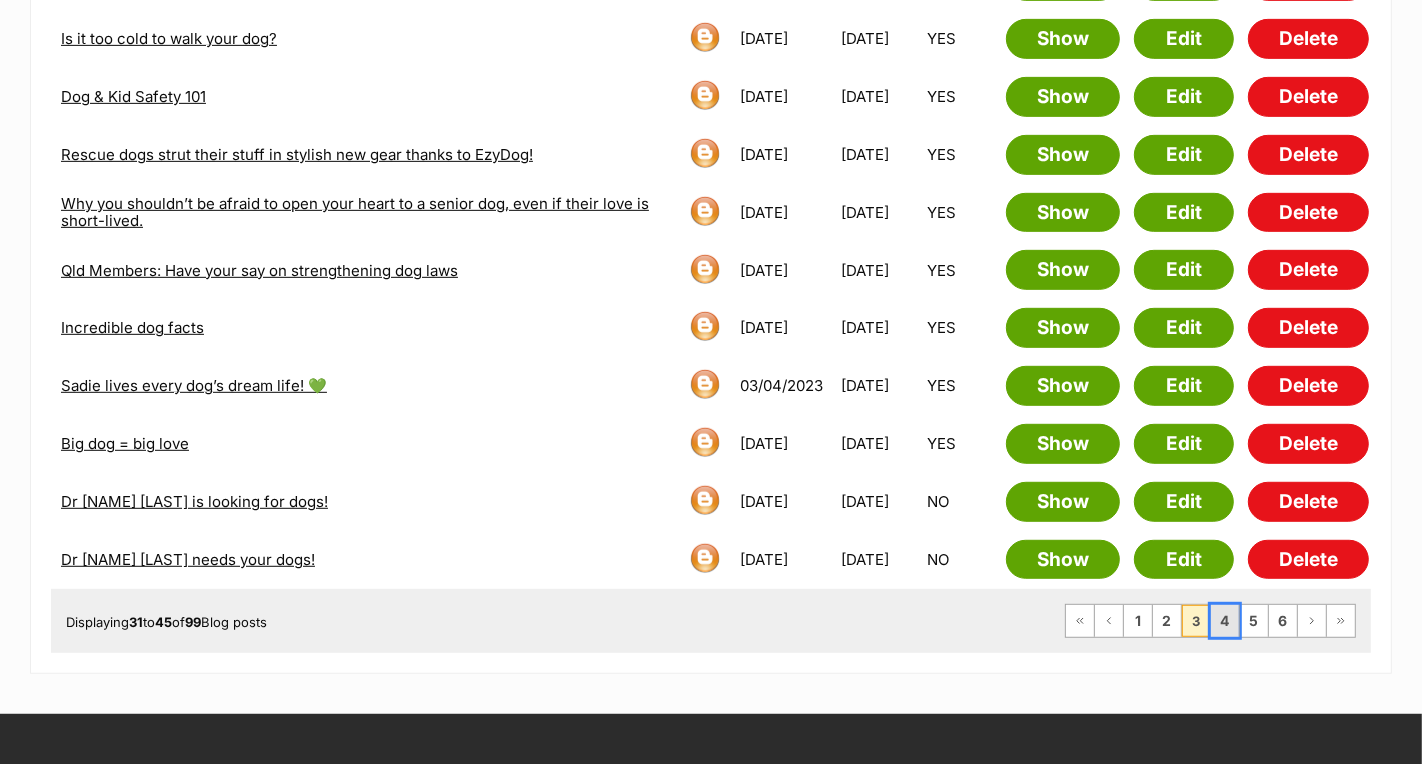 click on "4" at bounding box center [1225, 621] 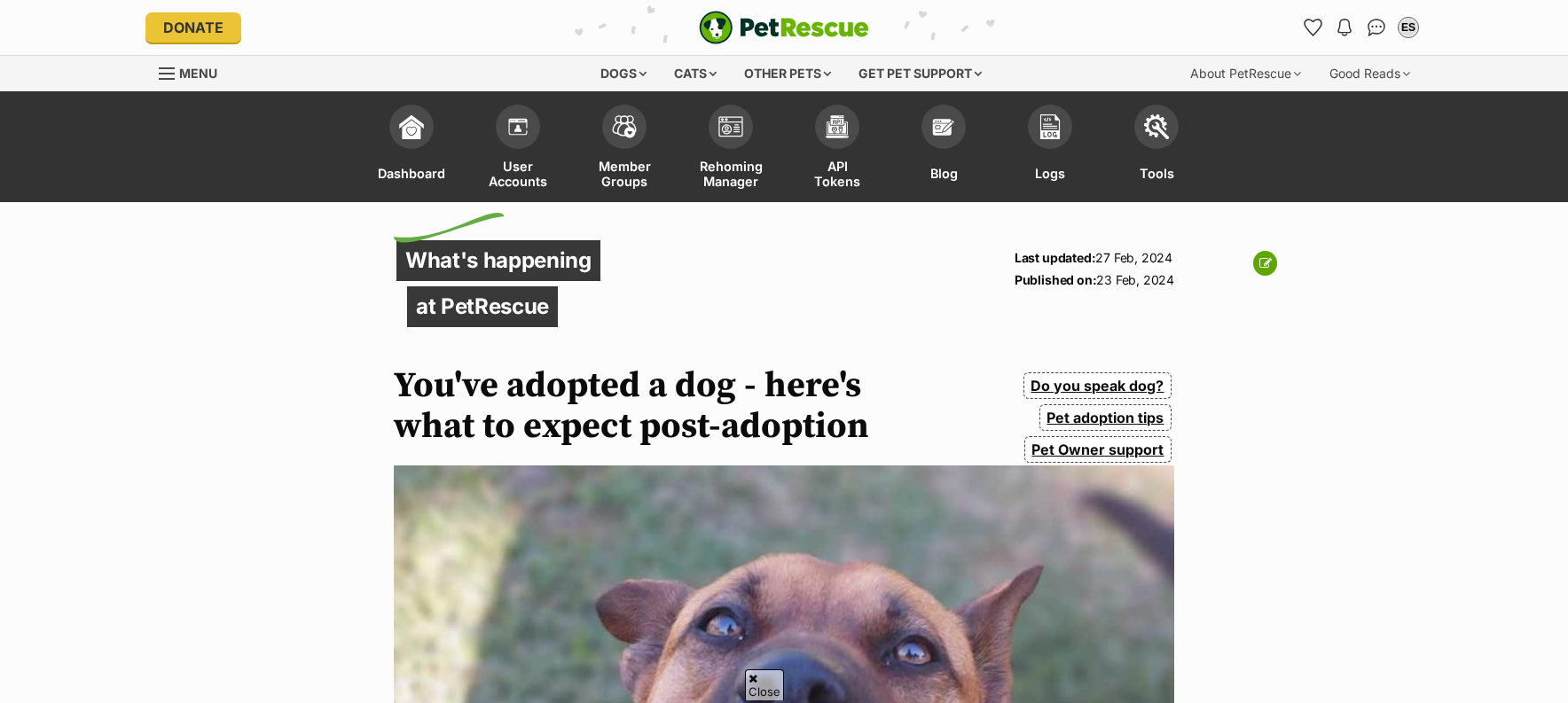 click at bounding box center (784, 2745) 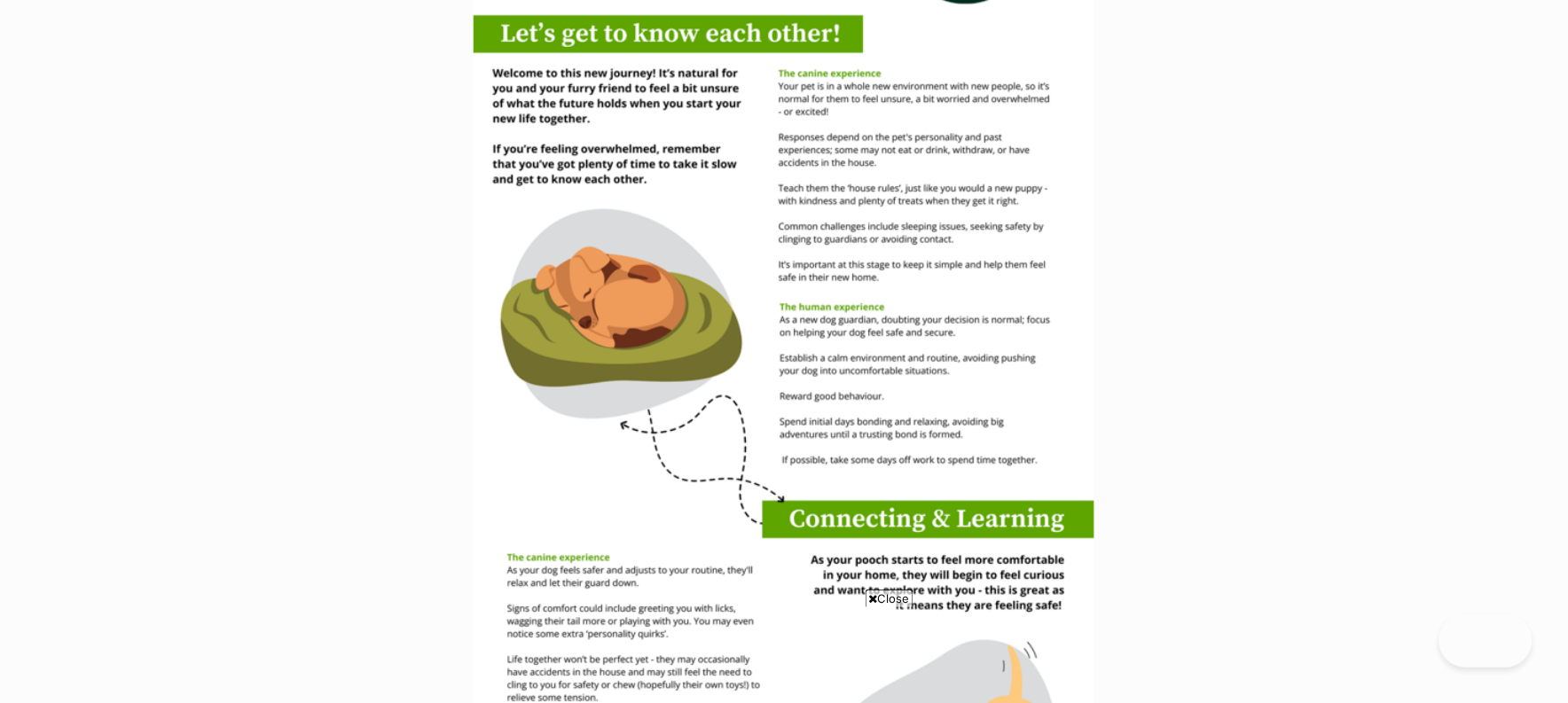 scroll, scrollTop: 2011, scrollLeft: 0, axis: vertical 